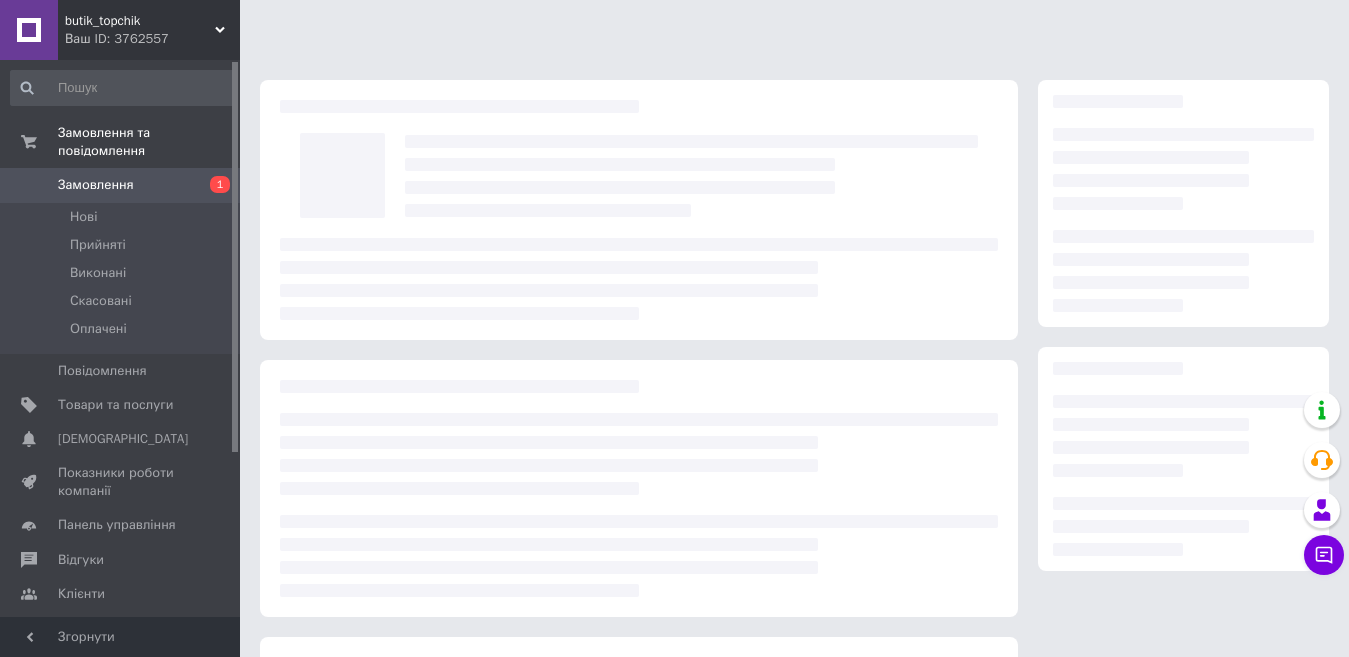 scroll, scrollTop: 0, scrollLeft: 0, axis: both 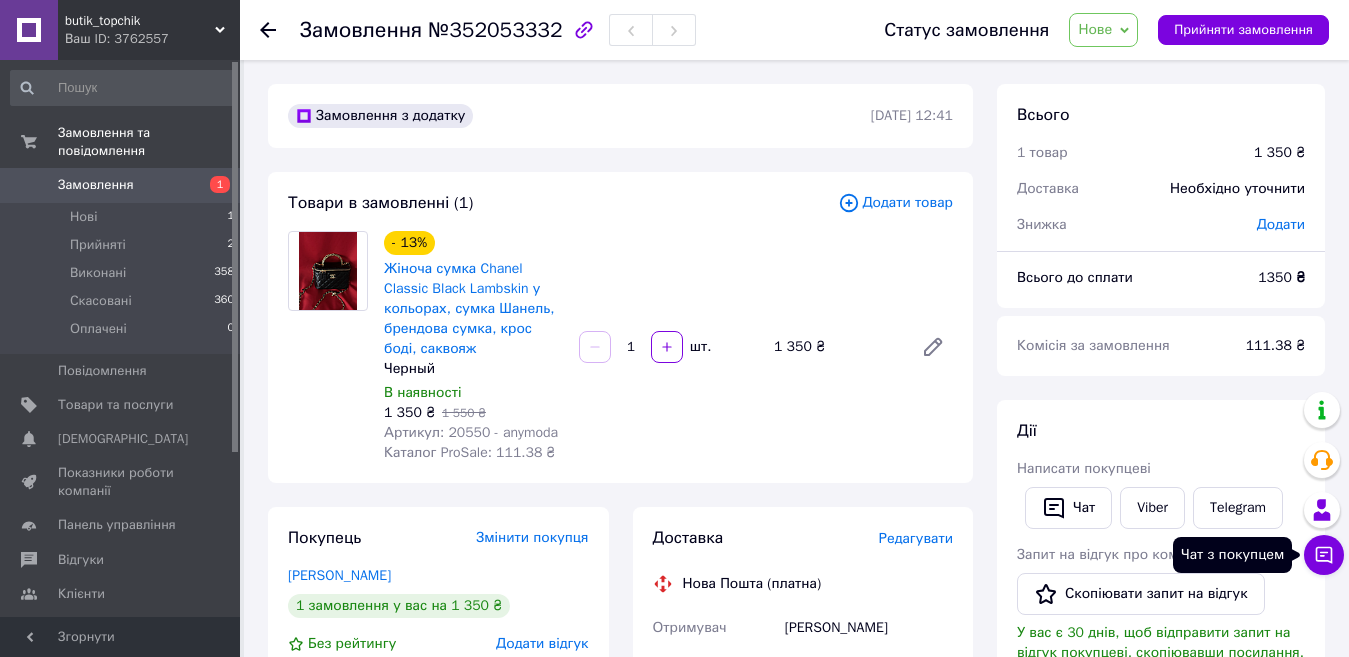 click 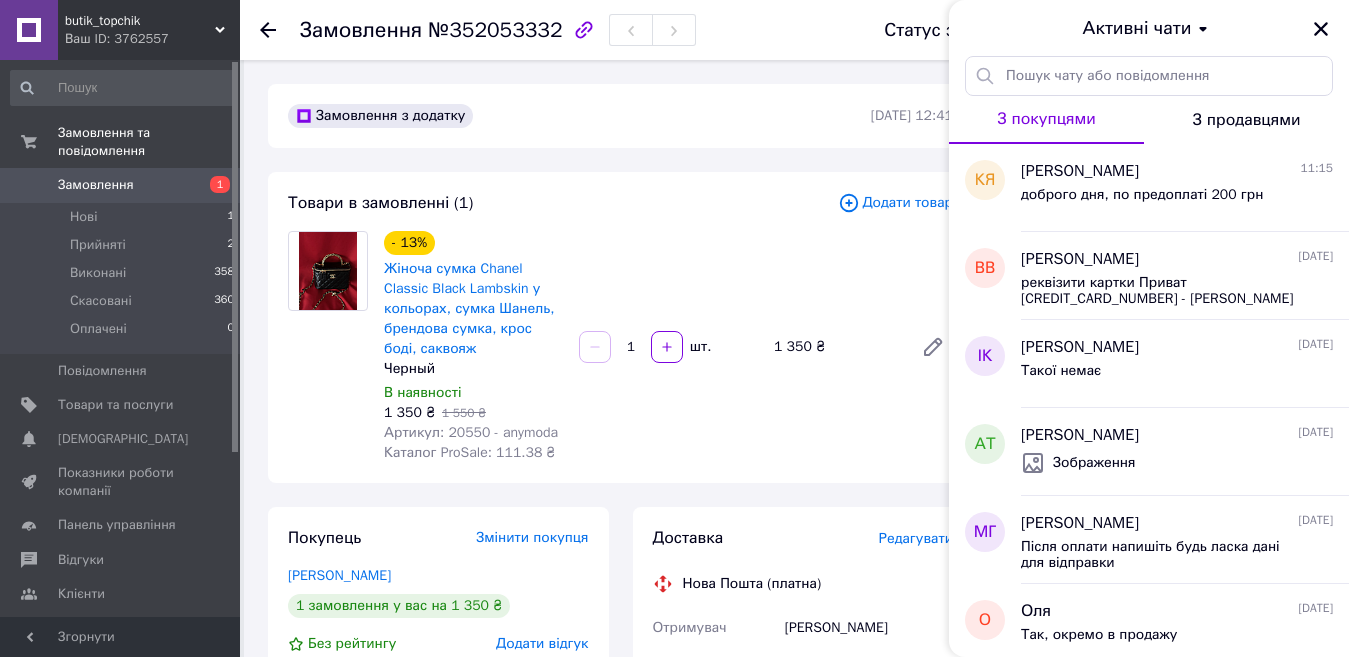 click on "- 13% Жіноча сумка Chanel Classic Black Lambskin у кольорах, сумка Шанель, брендова сумка, крос боді, саквояж Черный В наявності 1 350 ₴   1 550 ₴ Артикул: 20550 - anymoda Каталог ProSale: 111.38 ₴  1   шт. 1 350 ₴" at bounding box center (668, 347) 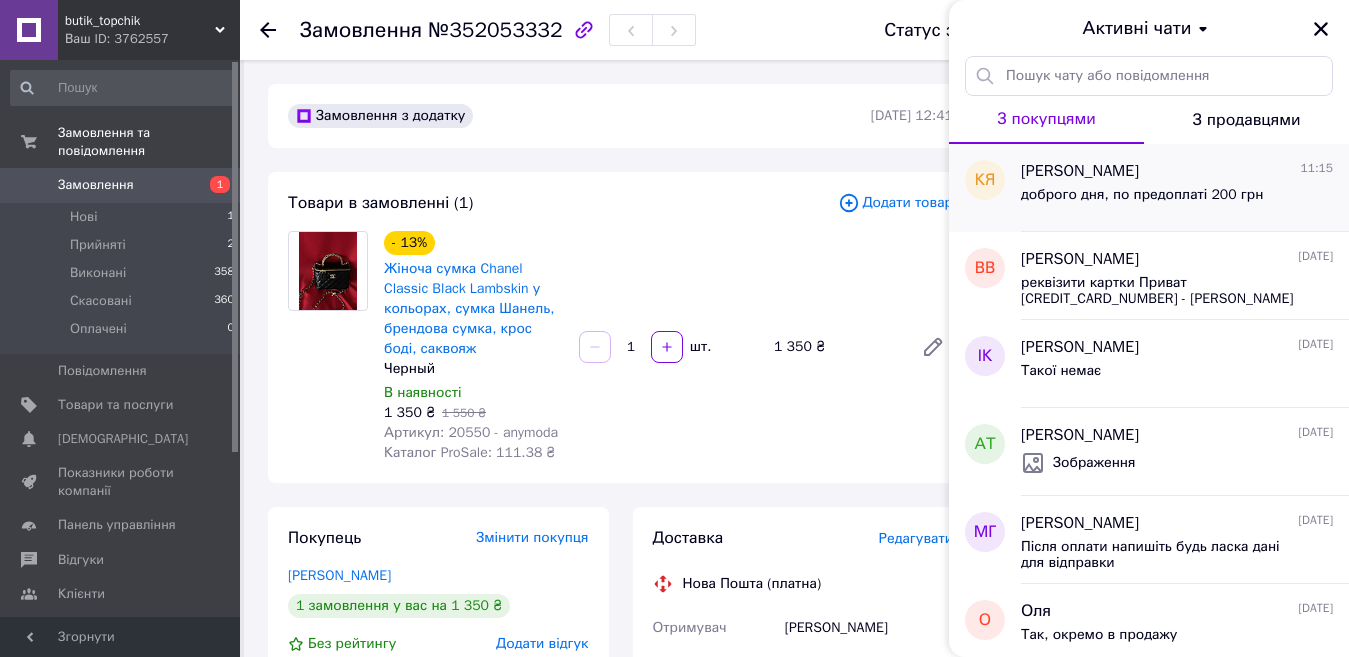 click on "доброго дня, по предоплаті 200 грн" at bounding box center [1142, 195] 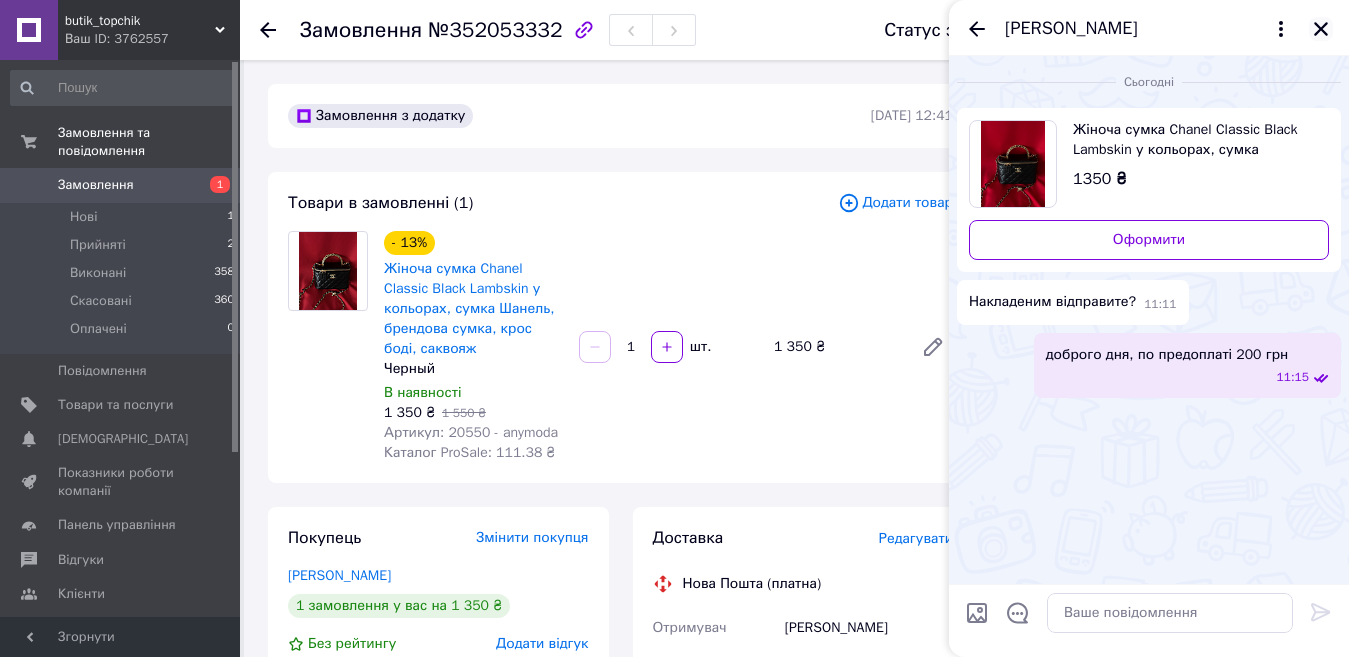 click 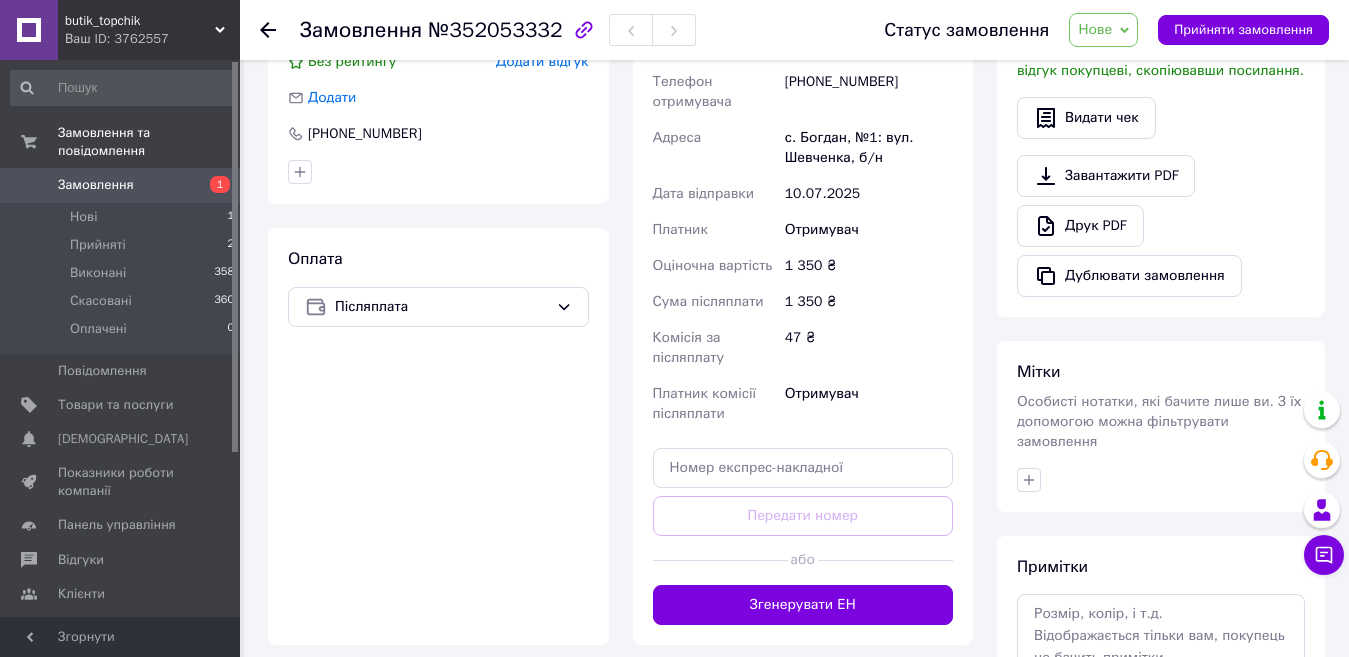 scroll, scrollTop: 600, scrollLeft: 0, axis: vertical 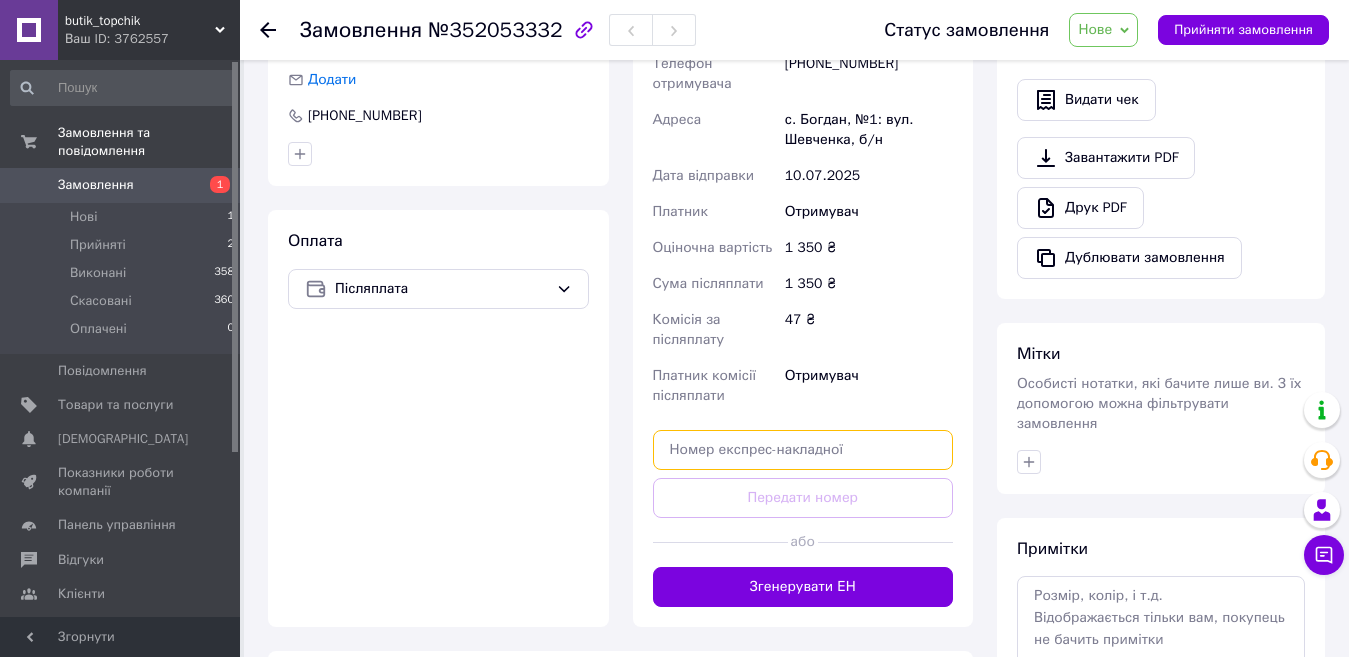 click at bounding box center [803, 450] 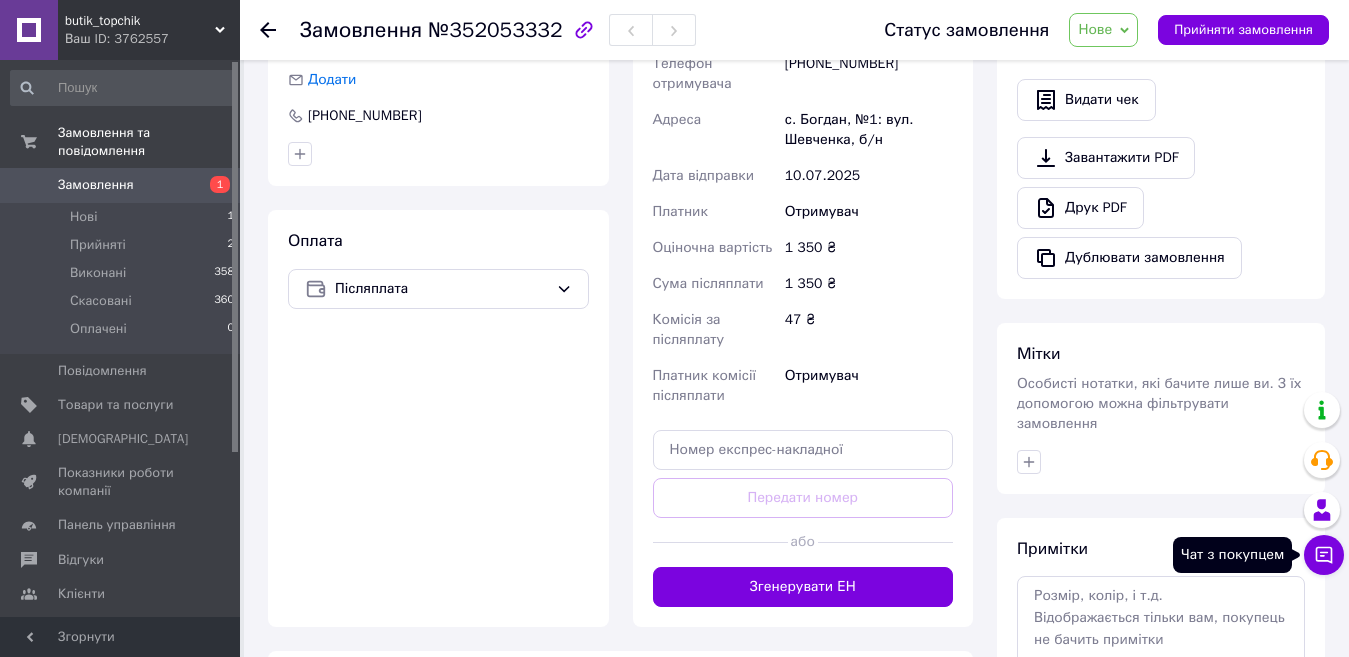 click 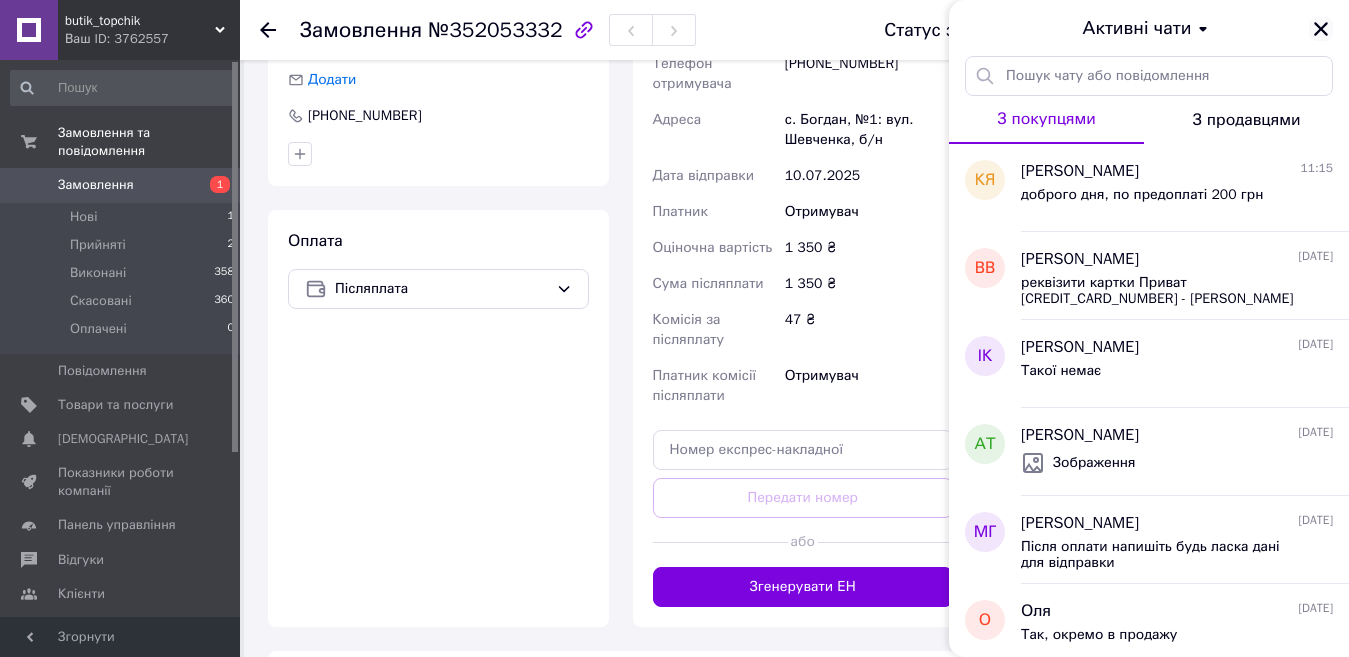 click 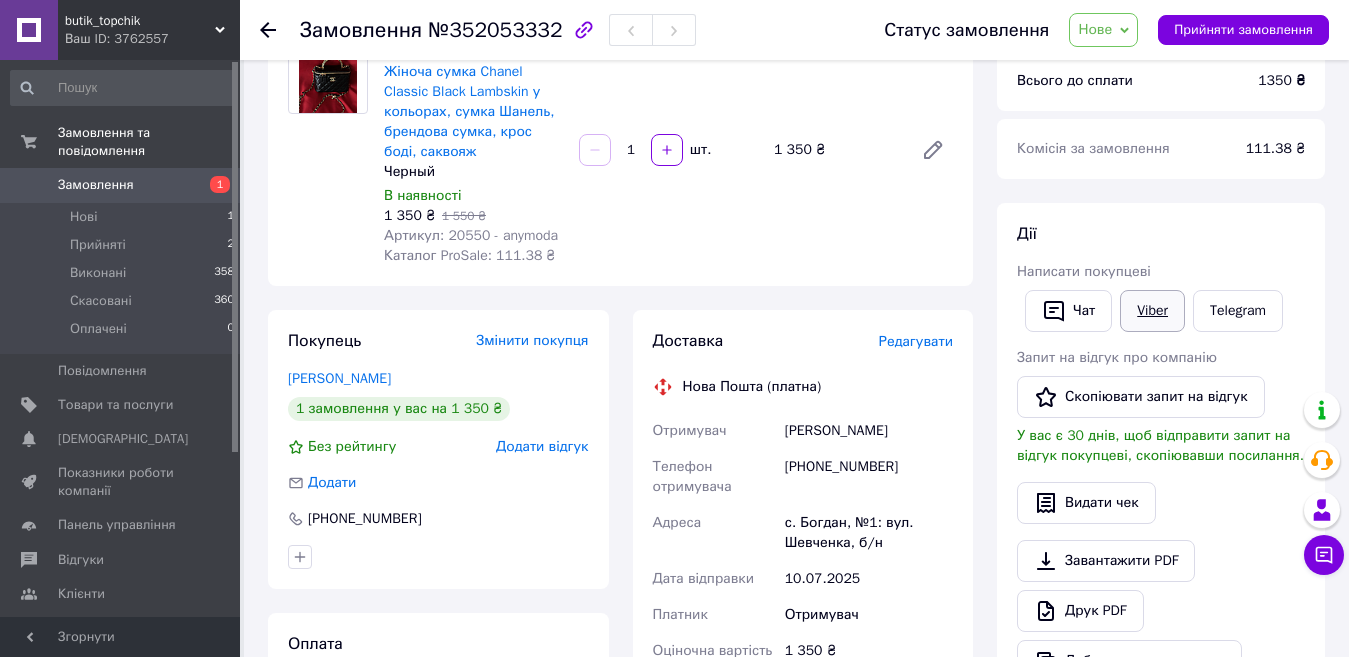 scroll, scrollTop: 200, scrollLeft: 0, axis: vertical 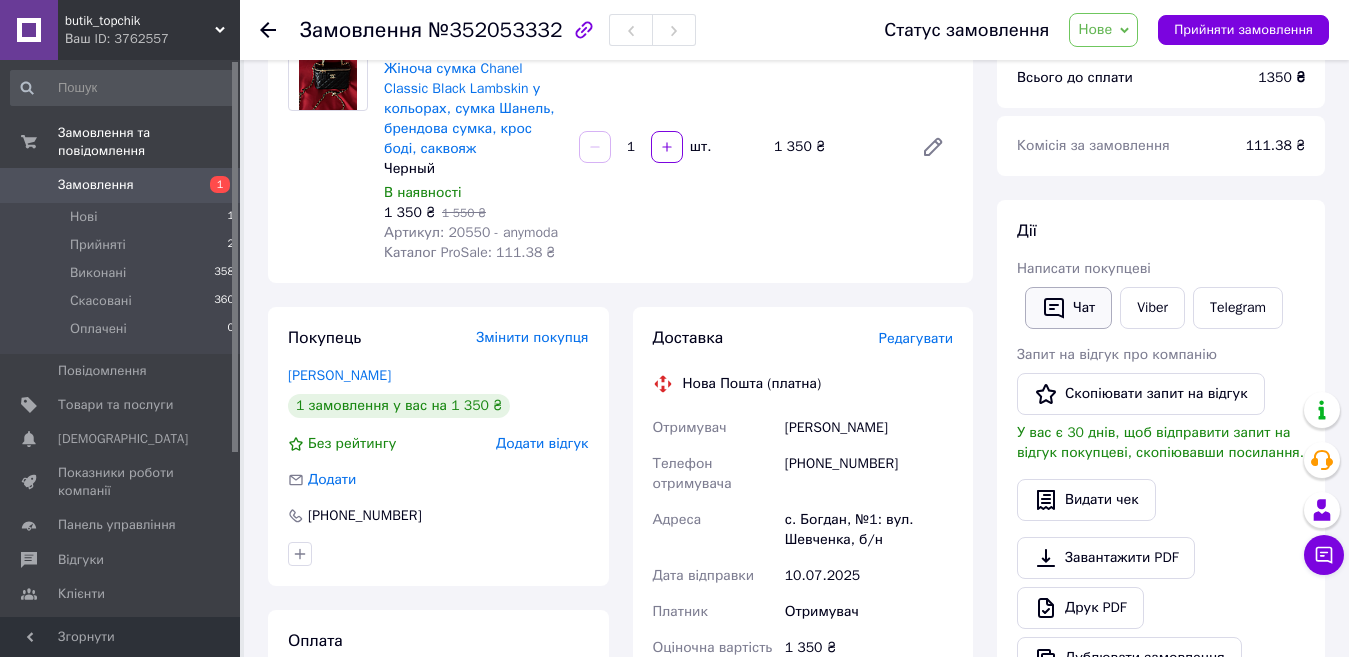 click on "Чат" at bounding box center (1068, 308) 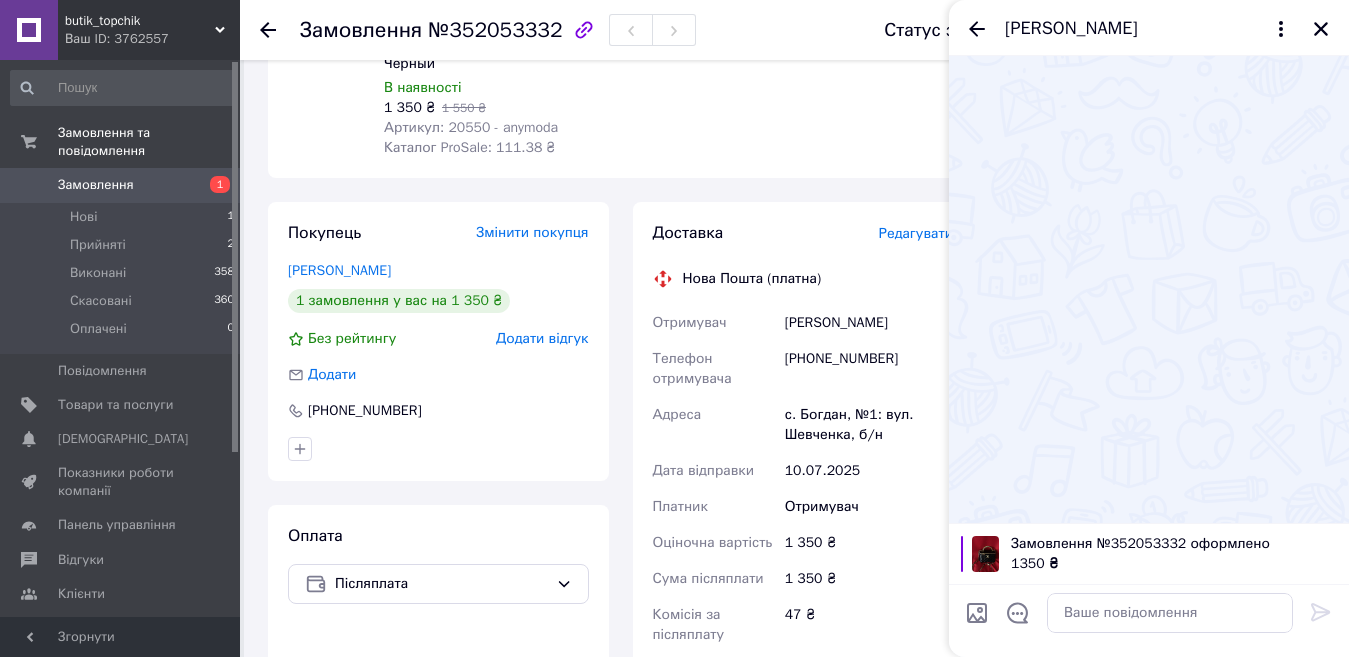 scroll, scrollTop: 400, scrollLeft: 0, axis: vertical 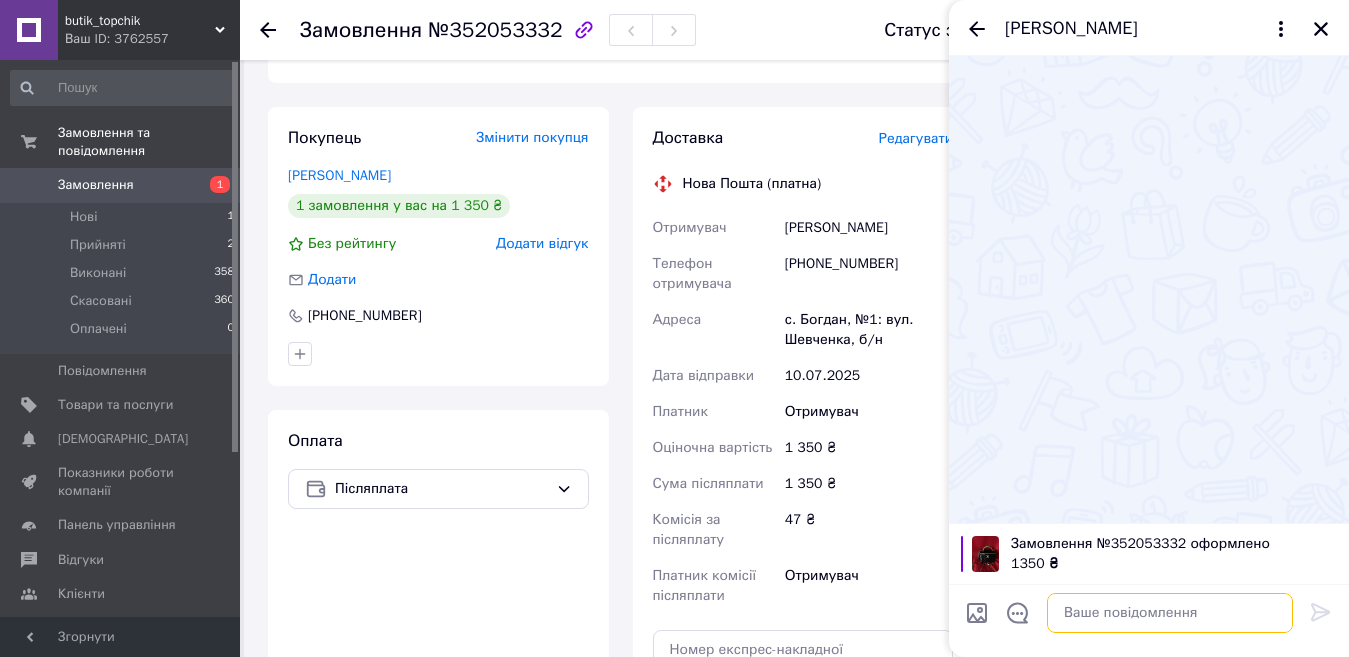 click at bounding box center [1170, 613] 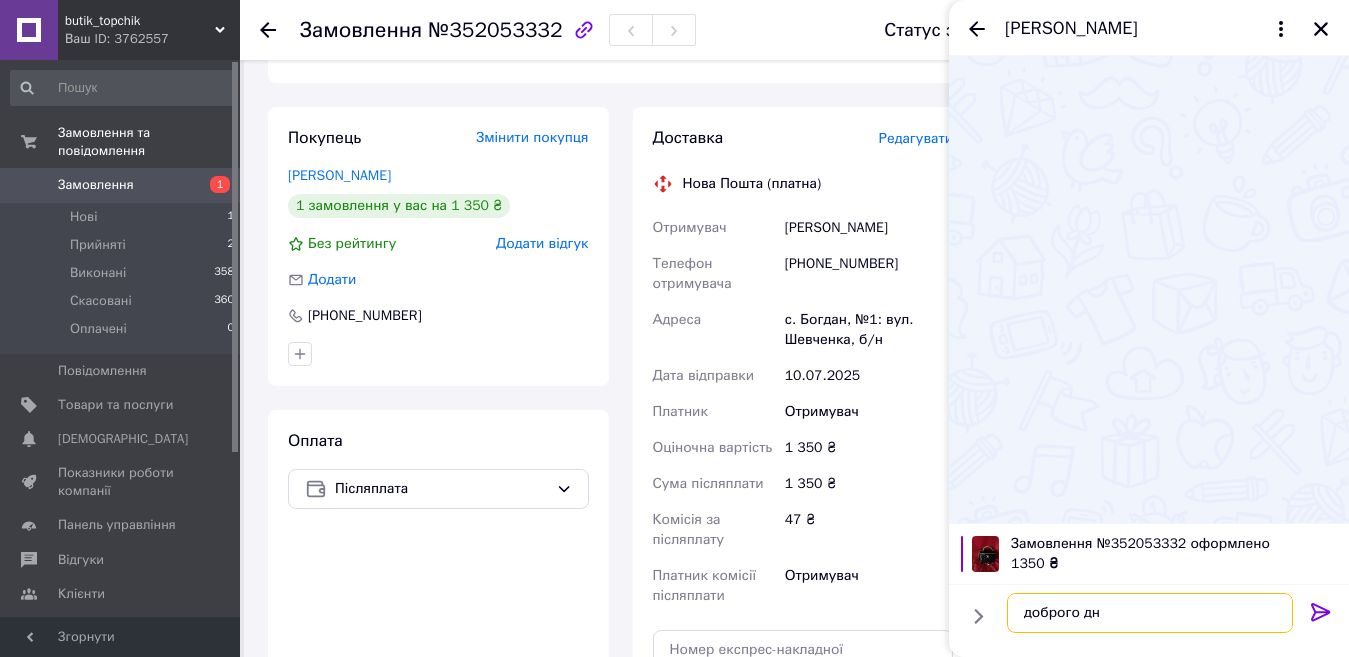 type on "доброго дня" 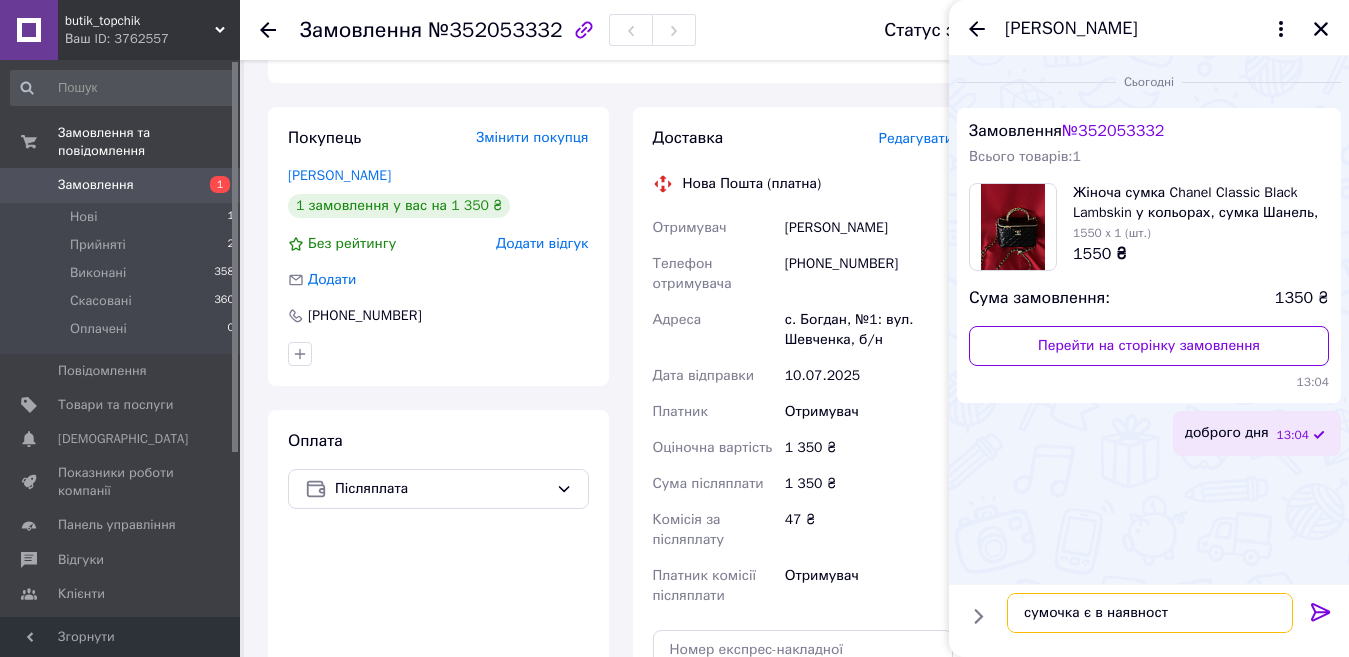 type on "сумочка є в наявності" 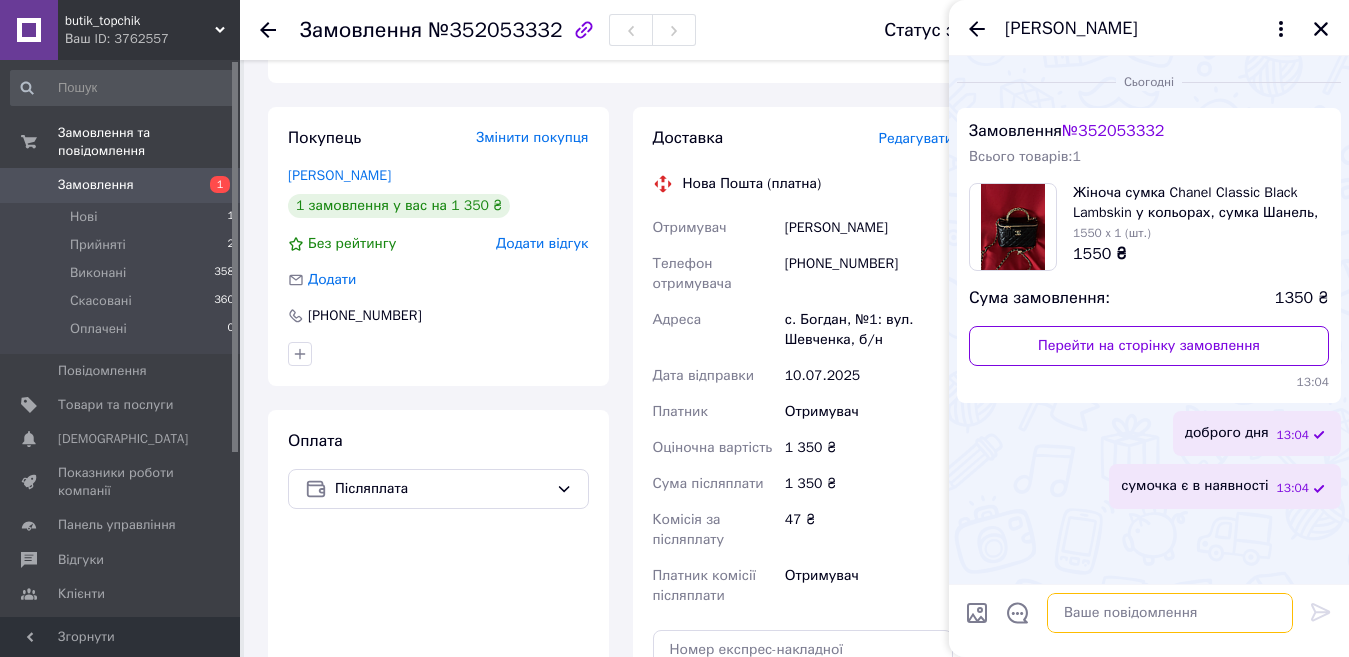 type on "п" 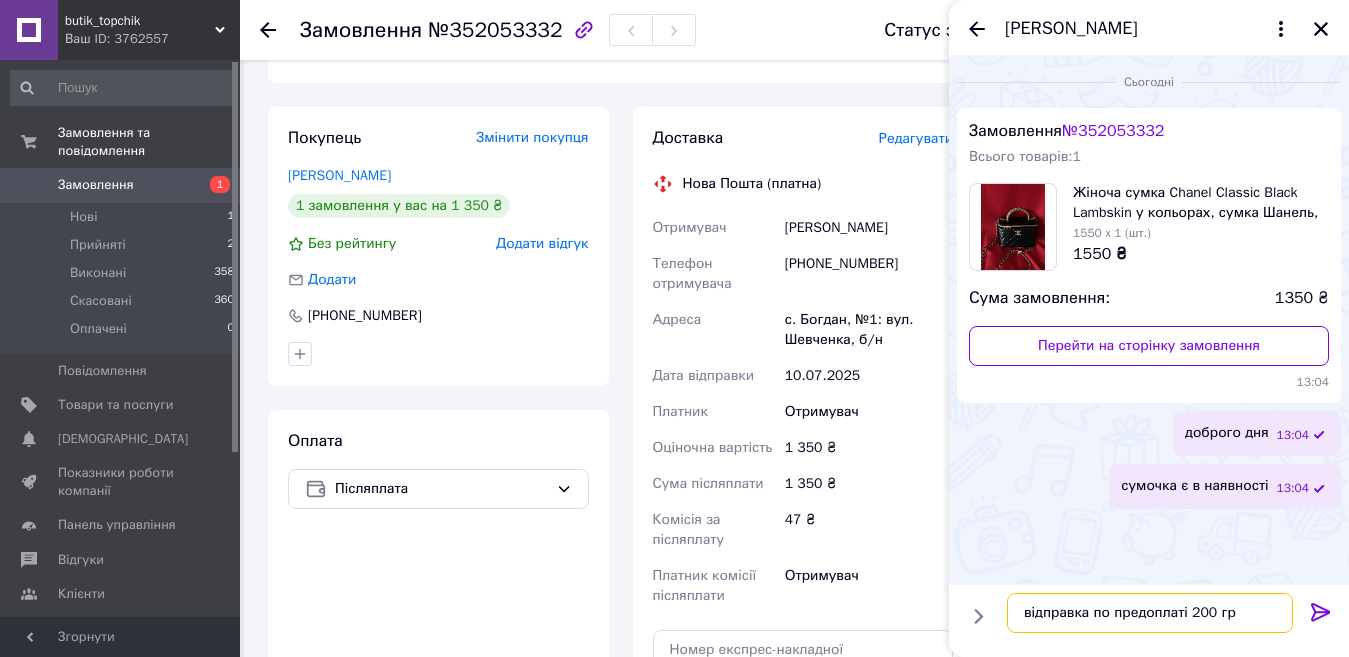 type on "відправка по предоплаті 200 грн" 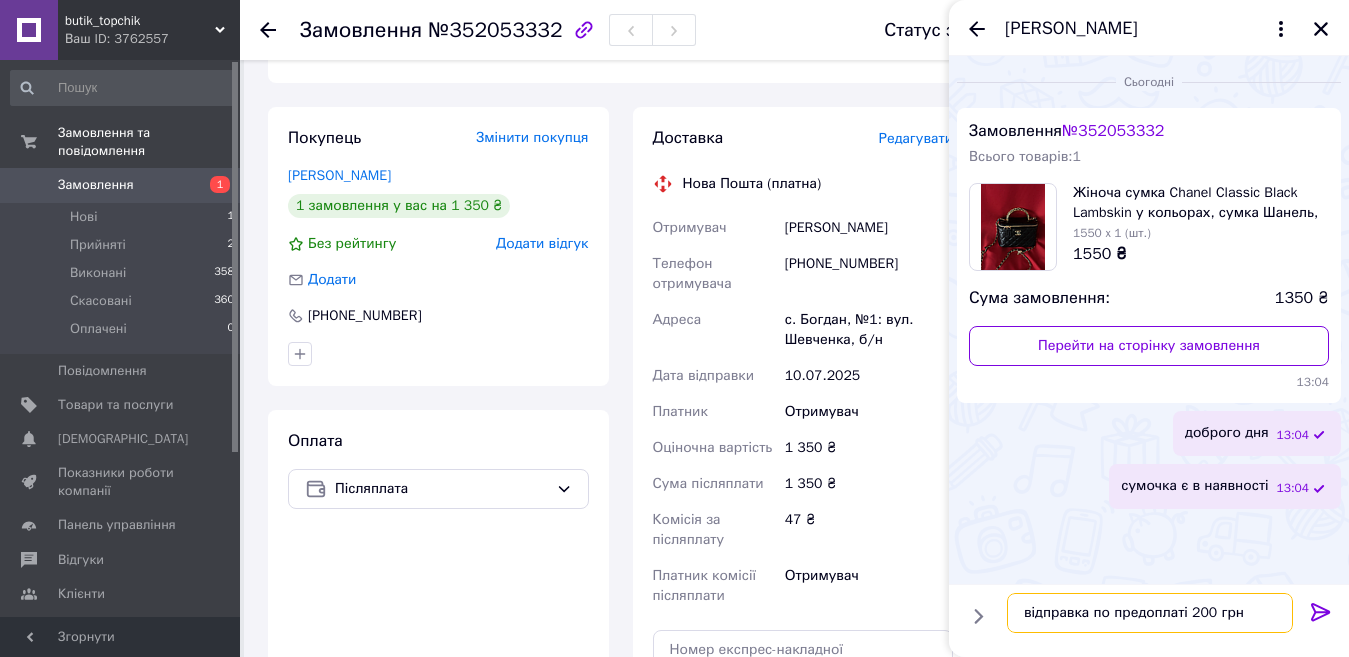type 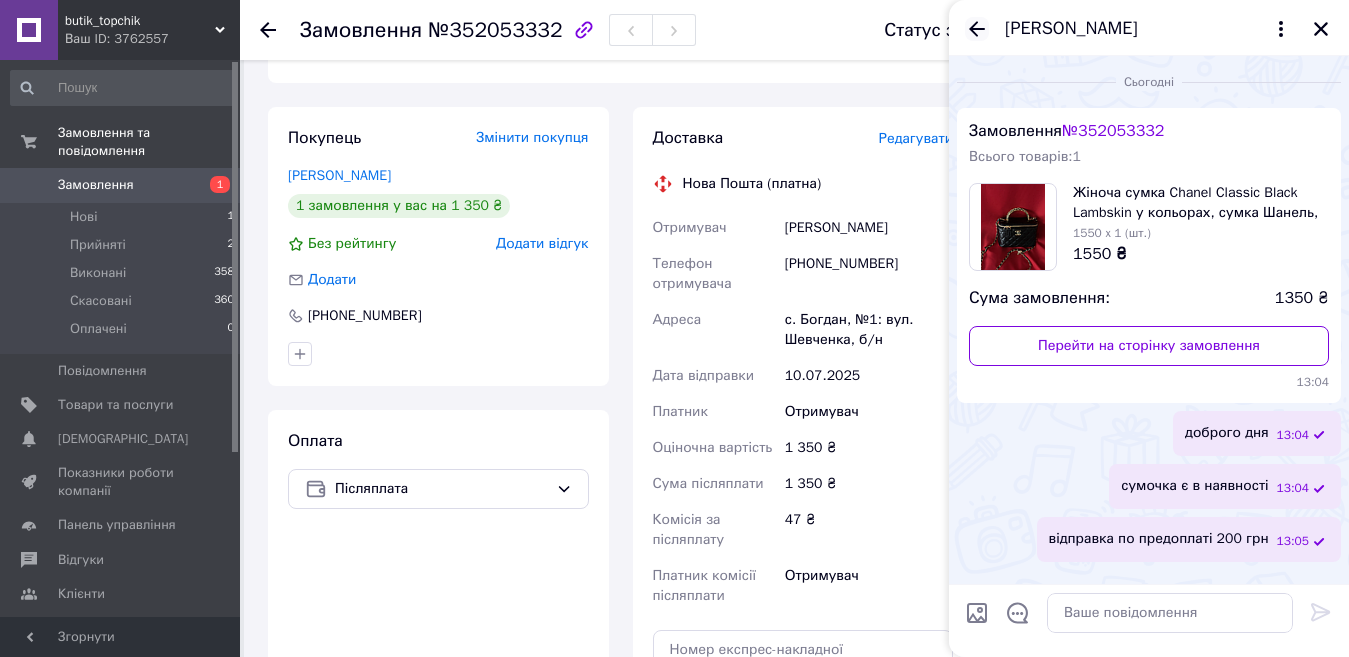 click 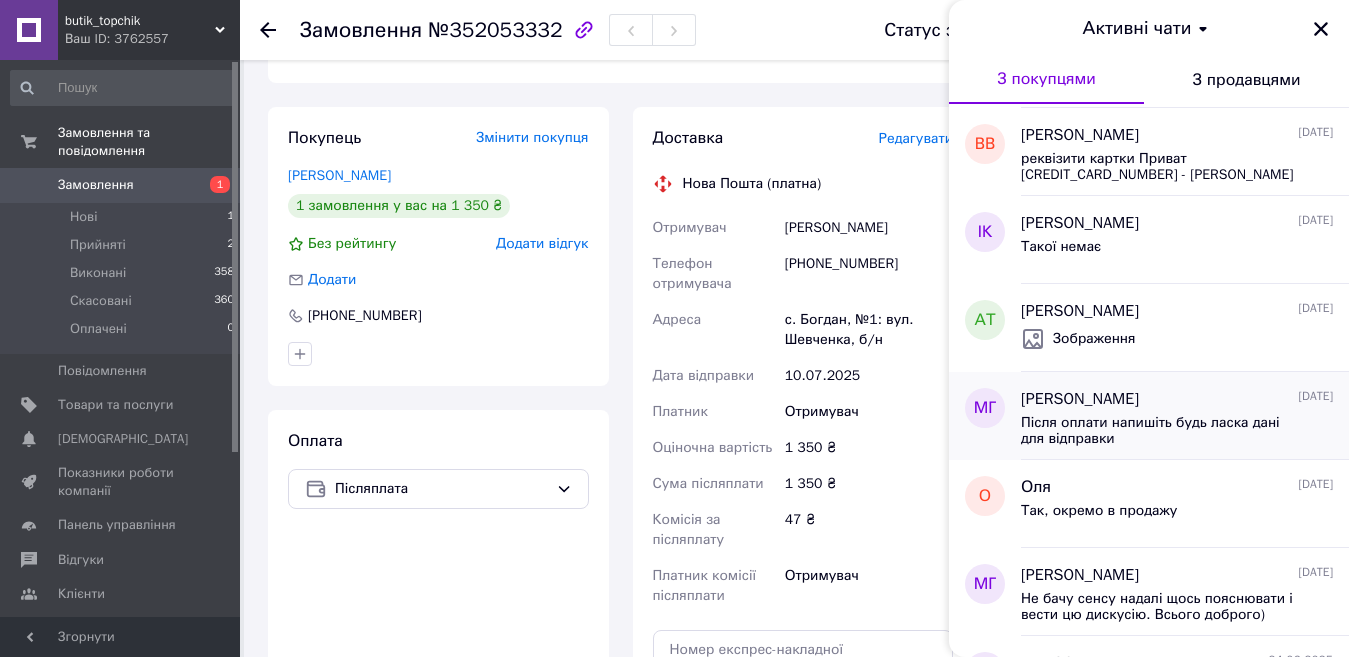 scroll, scrollTop: 139, scrollLeft: 0, axis: vertical 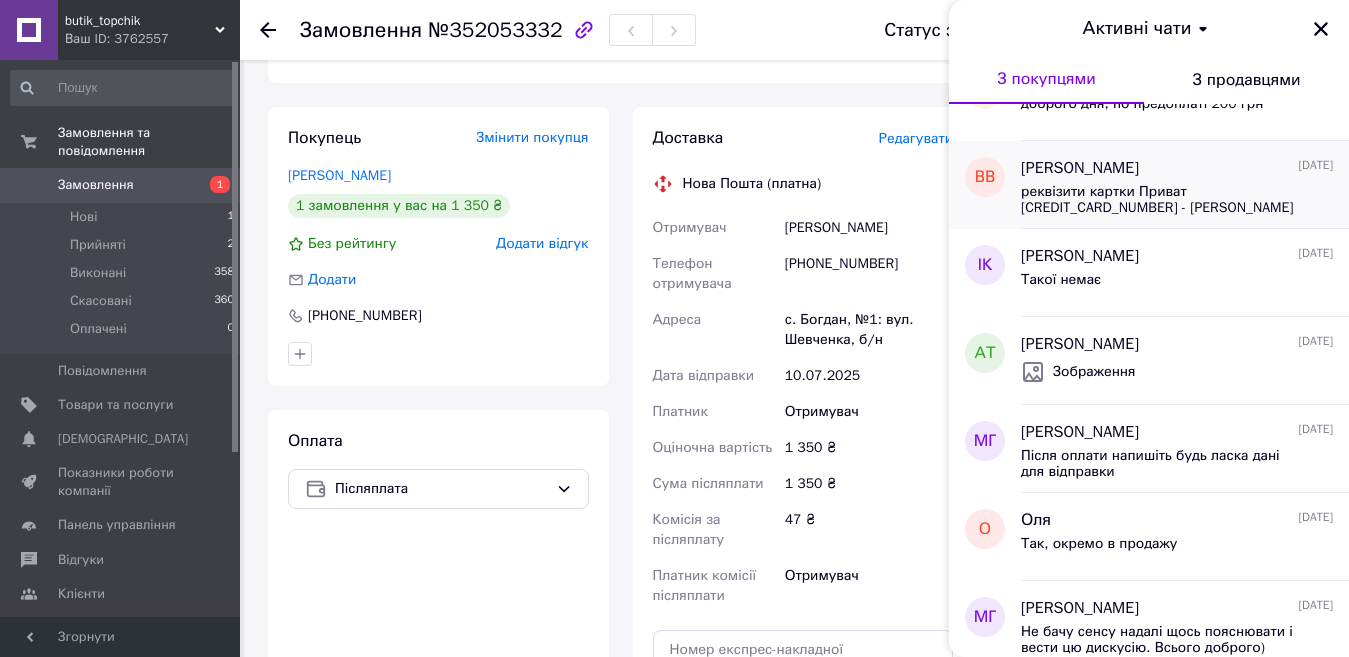click on "реквізити картки Приват [CREDIT_CARD_NUMBER] - [PERSON_NAME]
Можна всю суму, можна аванс 200 грн, а решту при отриманні товару на пошті
При оплаті ВРАХОВУЙТЕ КОМІСІЮ БАНКУ!
Після оплати напишіть тут, будь ласка, час оплати як у чеку годину/хв. або скиньте скрін оплати
ДЯКУЮ ЗА ЗАМОВЛЕННЯ)" at bounding box center (1163, 200) 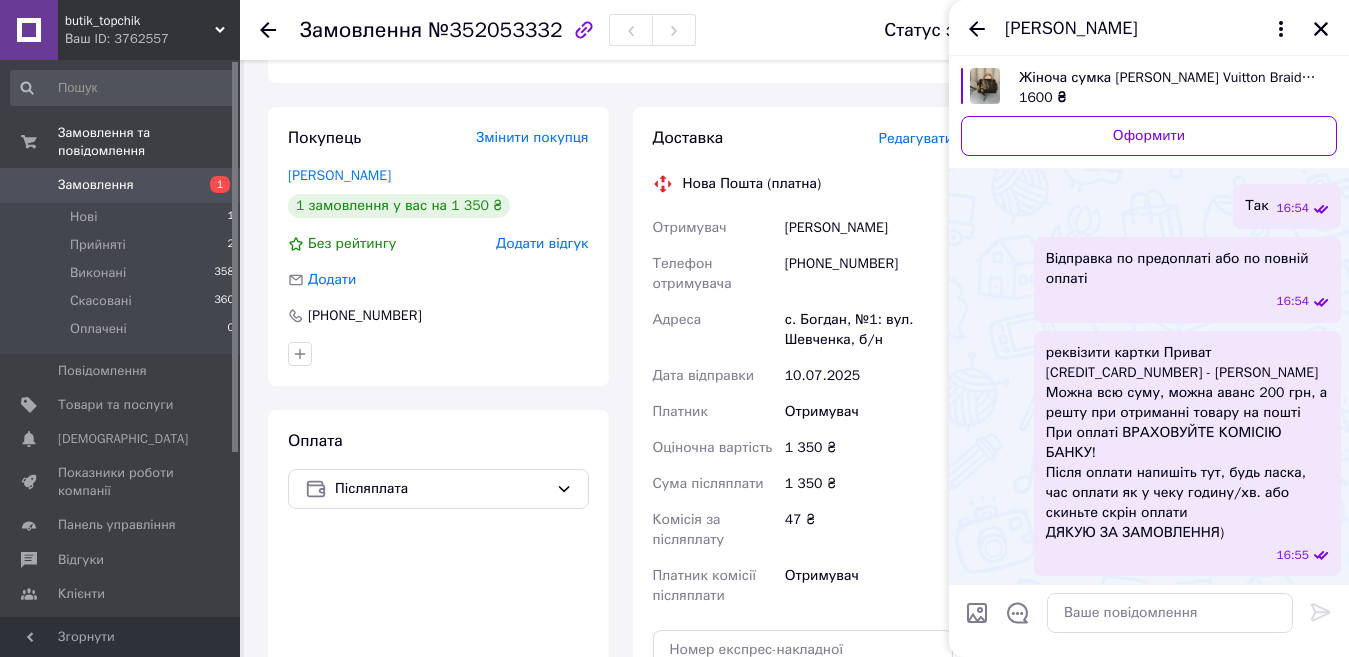 scroll, scrollTop: 951, scrollLeft: 0, axis: vertical 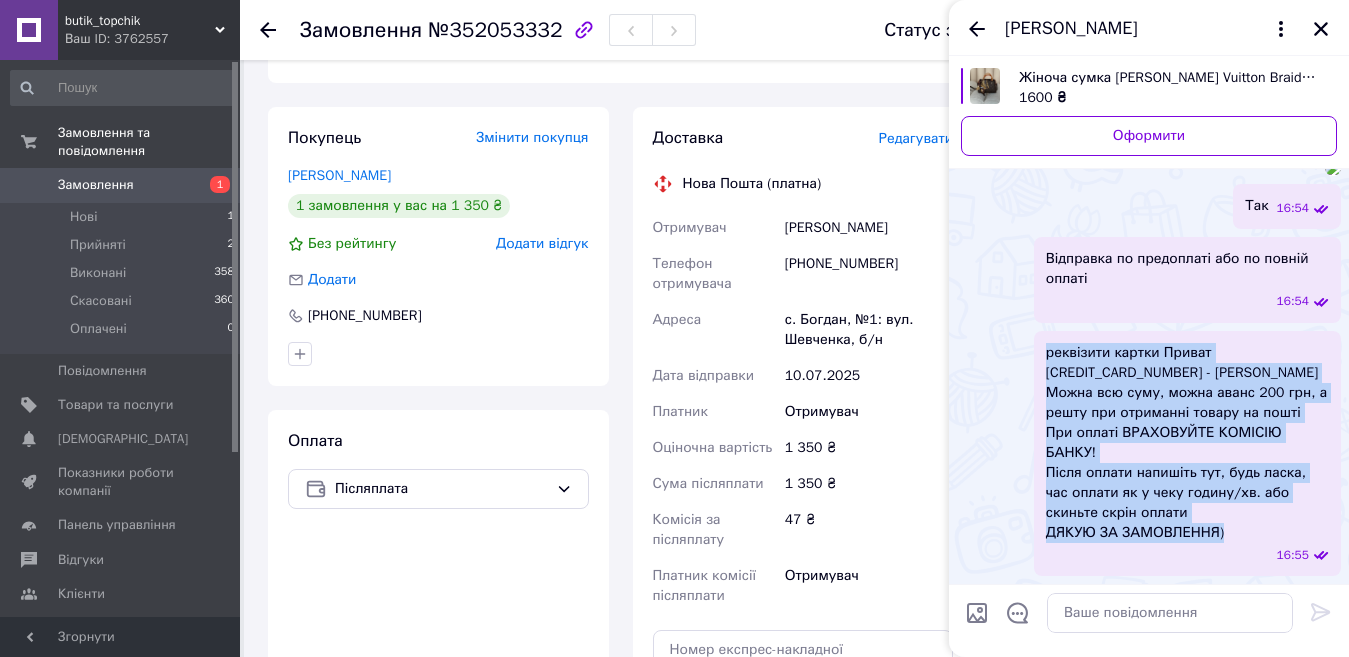 drag, startPoint x: 1046, startPoint y: 356, endPoint x: 1242, endPoint y: 532, distance: 263.4236 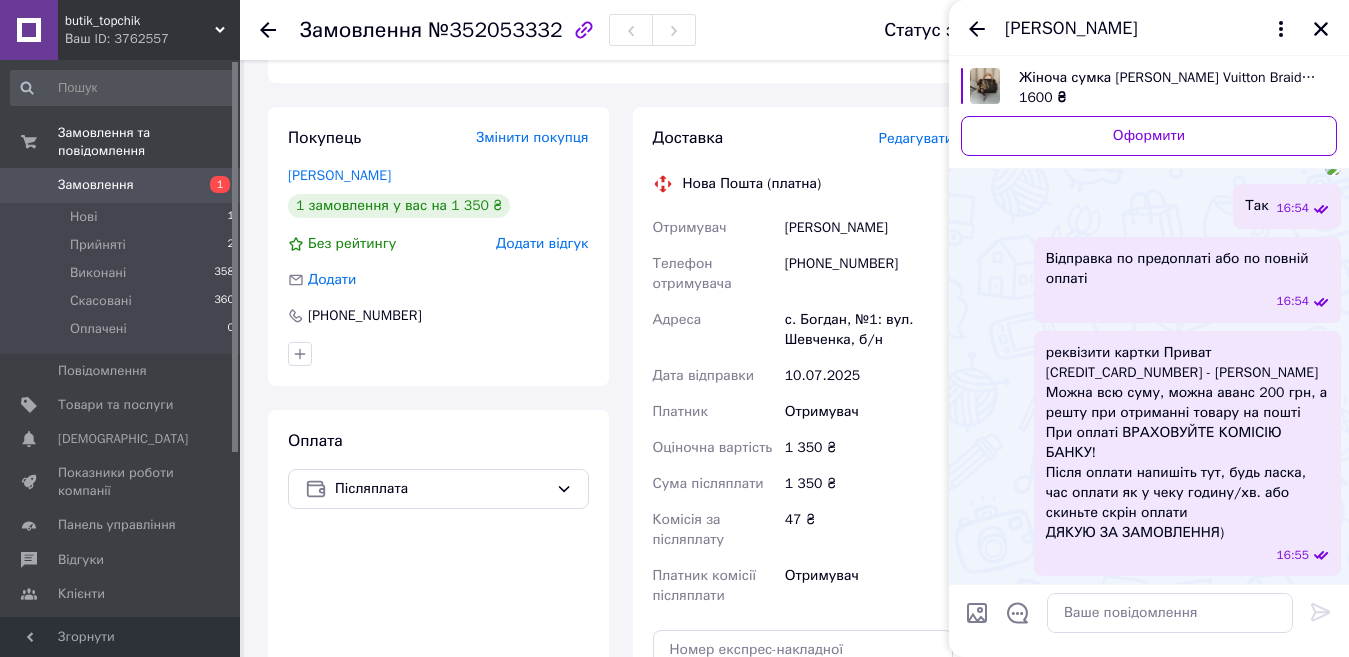 click on "[PERSON_NAME]" at bounding box center (1149, 28) 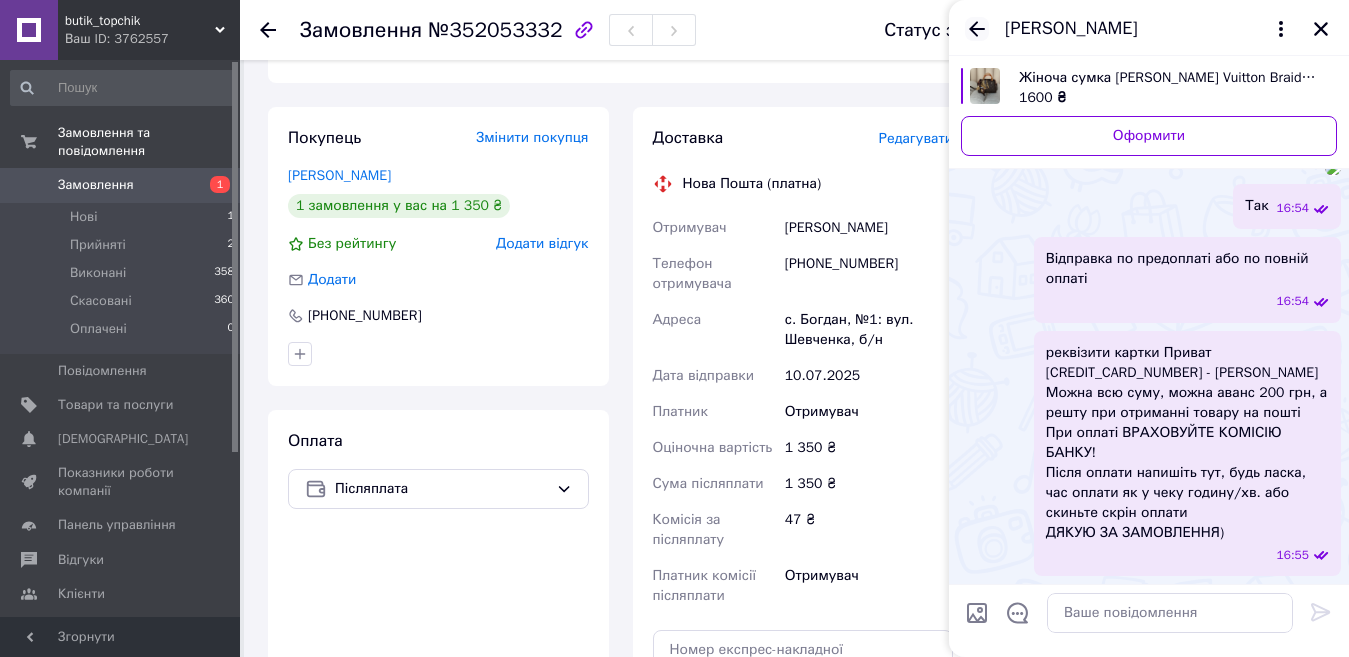 click 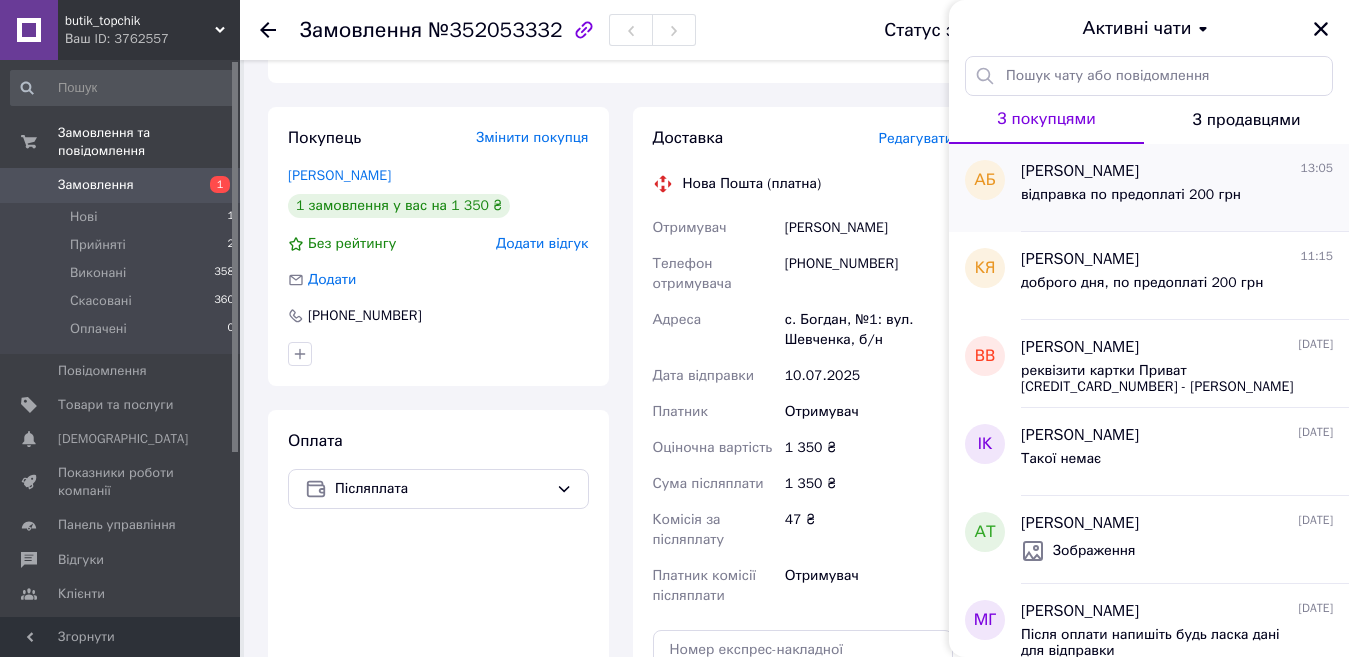click on "відправка по предоплаті 200 грн" at bounding box center (1131, 195) 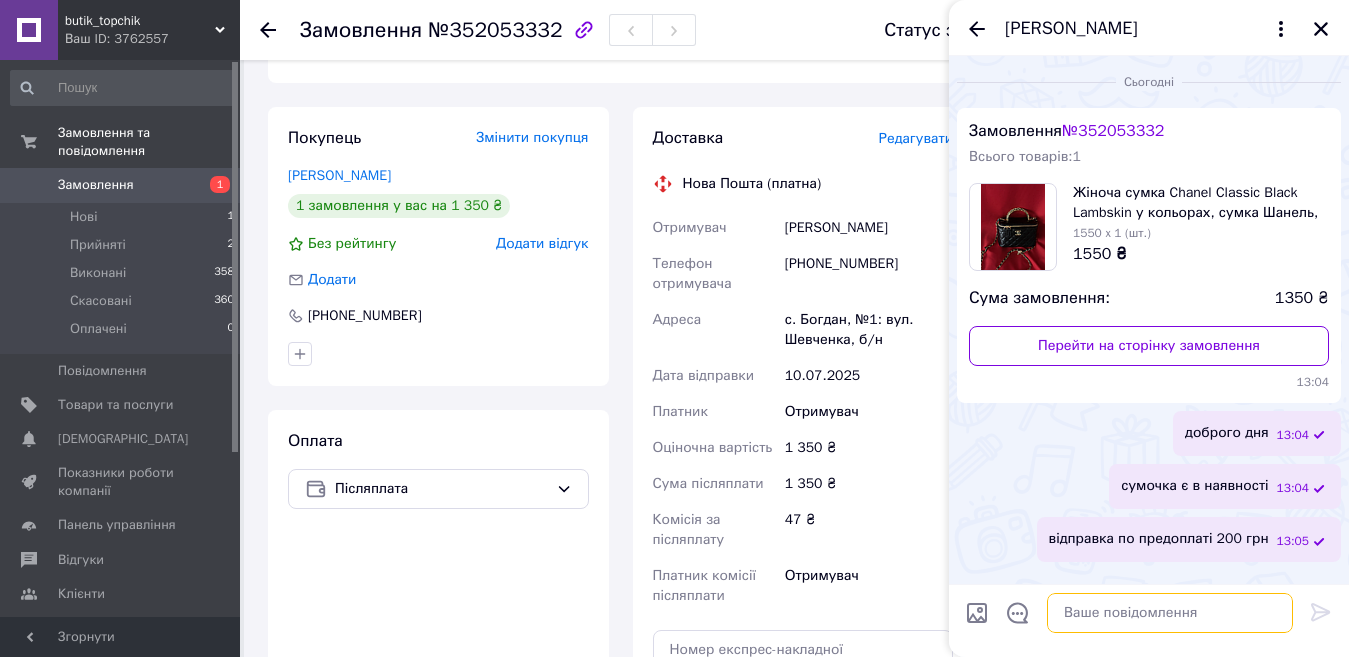 click at bounding box center [1170, 613] 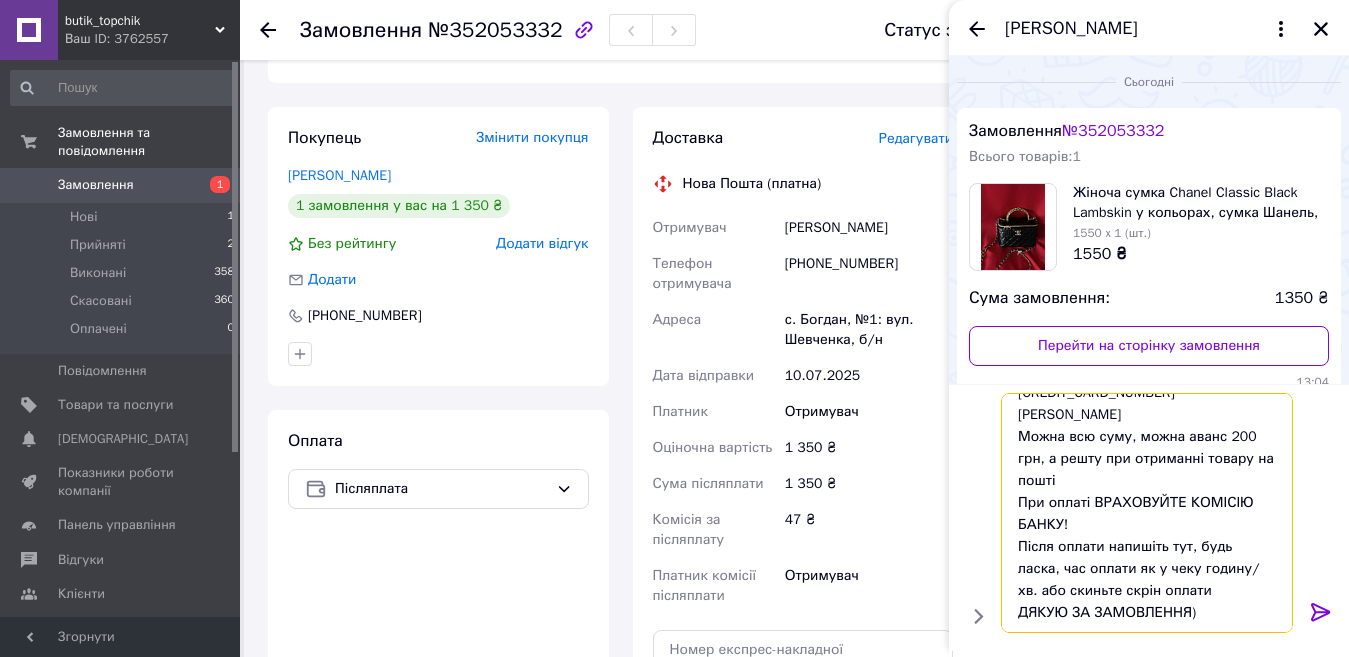 scroll, scrollTop: 42, scrollLeft: 0, axis: vertical 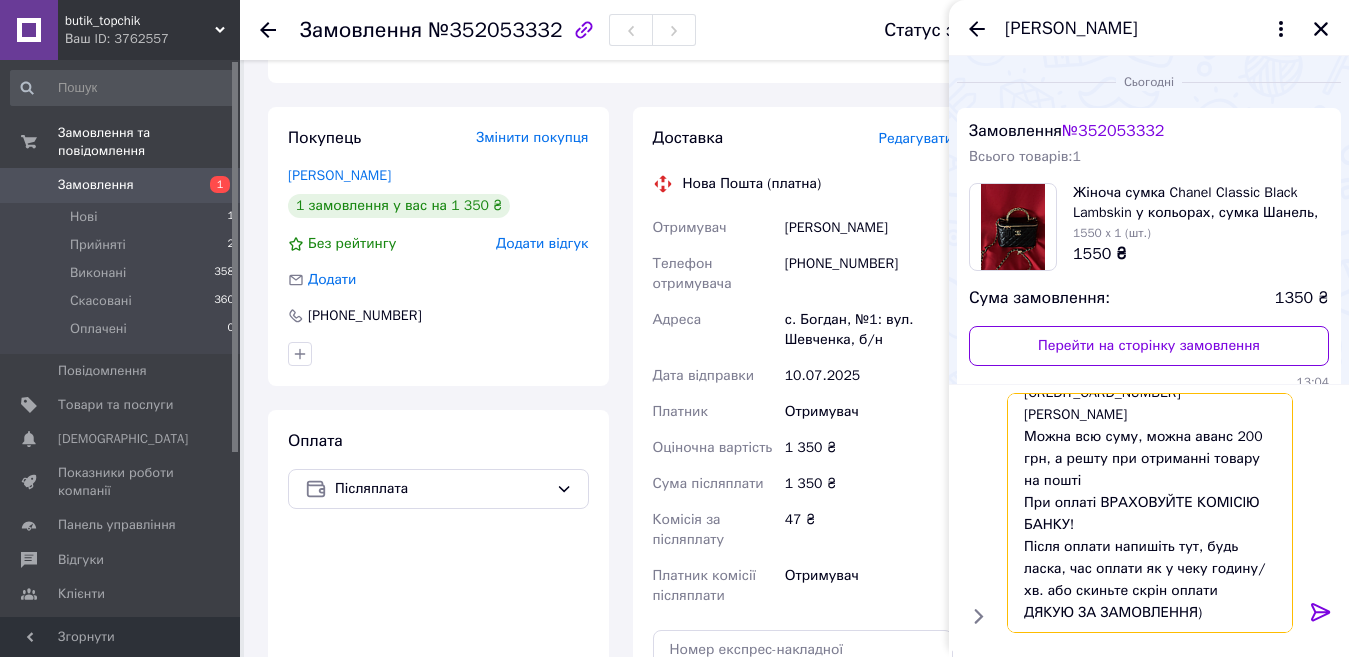 type 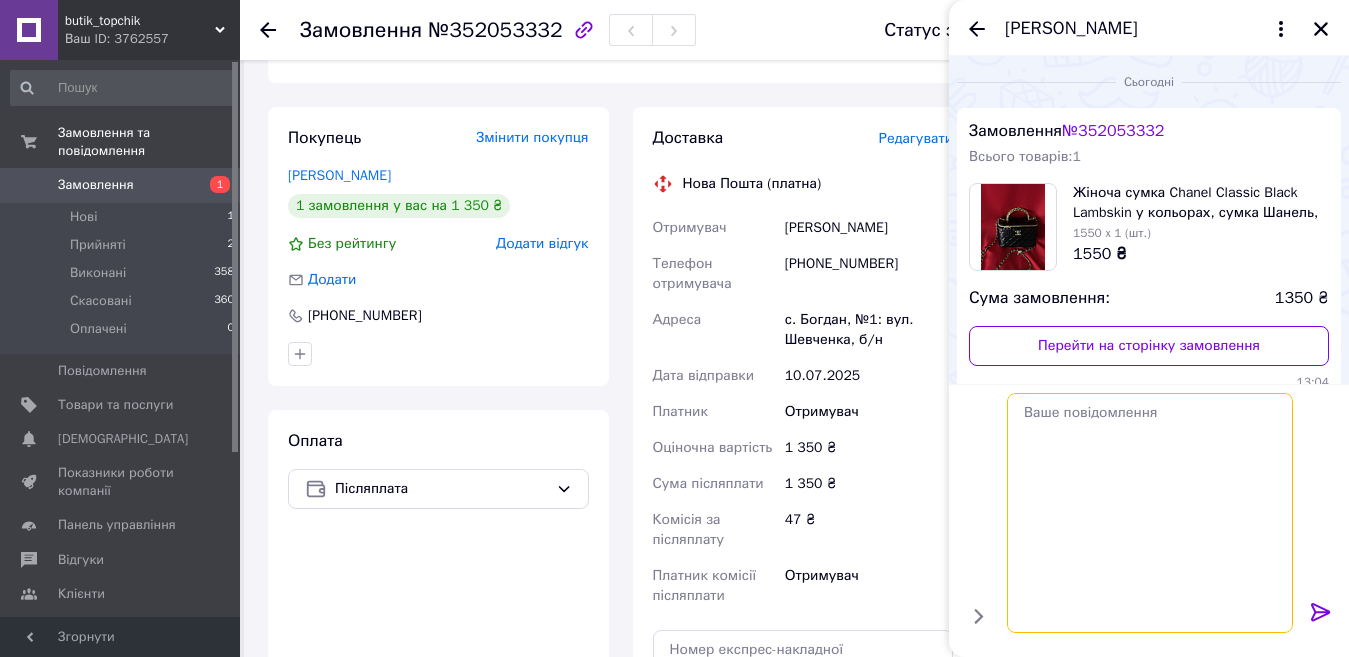 scroll, scrollTop: 0, scrollLeft: 0, axis: both 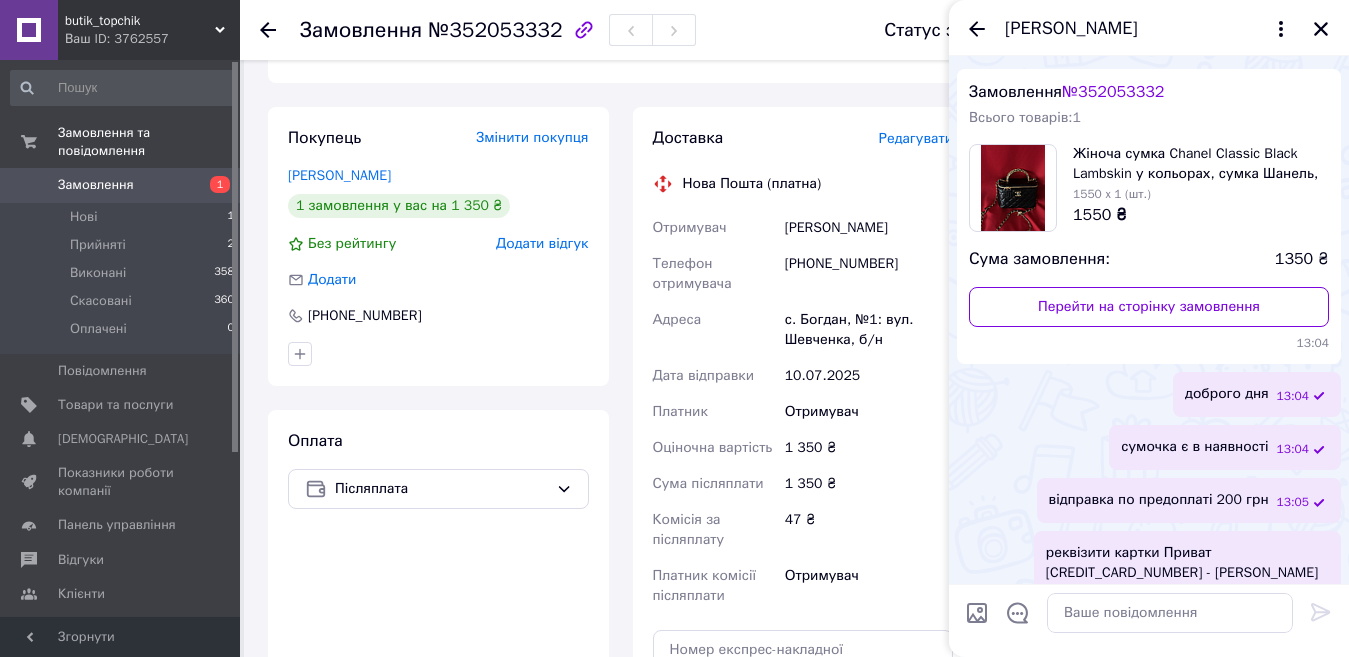 click on "Замовлення  № 352053332 Всього товарів:  1 Жіноча сумка Chanel Classic Black Lambskin у кольорах, сумка Шанель, брендова сумка, крос боді, саквояж 1550 x 1 (шт.) 1550 ₴ Сума замовлення: 1350 ₴ Перейти на сторінку замовлення 13:04 доброго дня 13:04 сумочка є в наявності 13:04 відправка по предоплаті 200 грн 13:05 реквізити картки Приват 5168745104320053 - Фетько Марина Віталіївна Можна всю суму, можна аванс 200 грн, а решту при отриманні товару на пошті При оплаті ВРАХОВУЙТЕ КОМІСІЮ БАНКУ! Після оплати напишіть тут, будь ласка, час оплати як у чеку годину/хв. або скиньте скрін оплати ДЯКУЮ ЗА ЗАМОВЛЕННЯ) 13:05" at bounding box center (1149, 422) 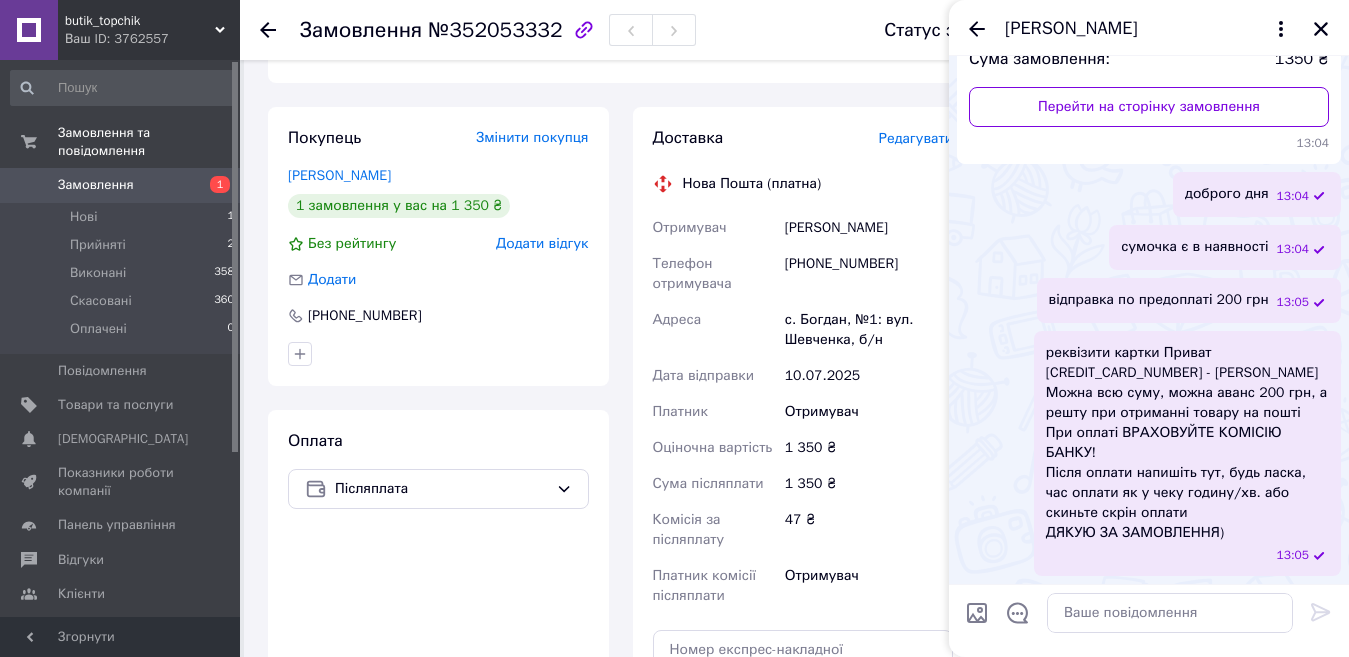 scroll, scrollTop: 0, scrollLeft: 0, axis: both 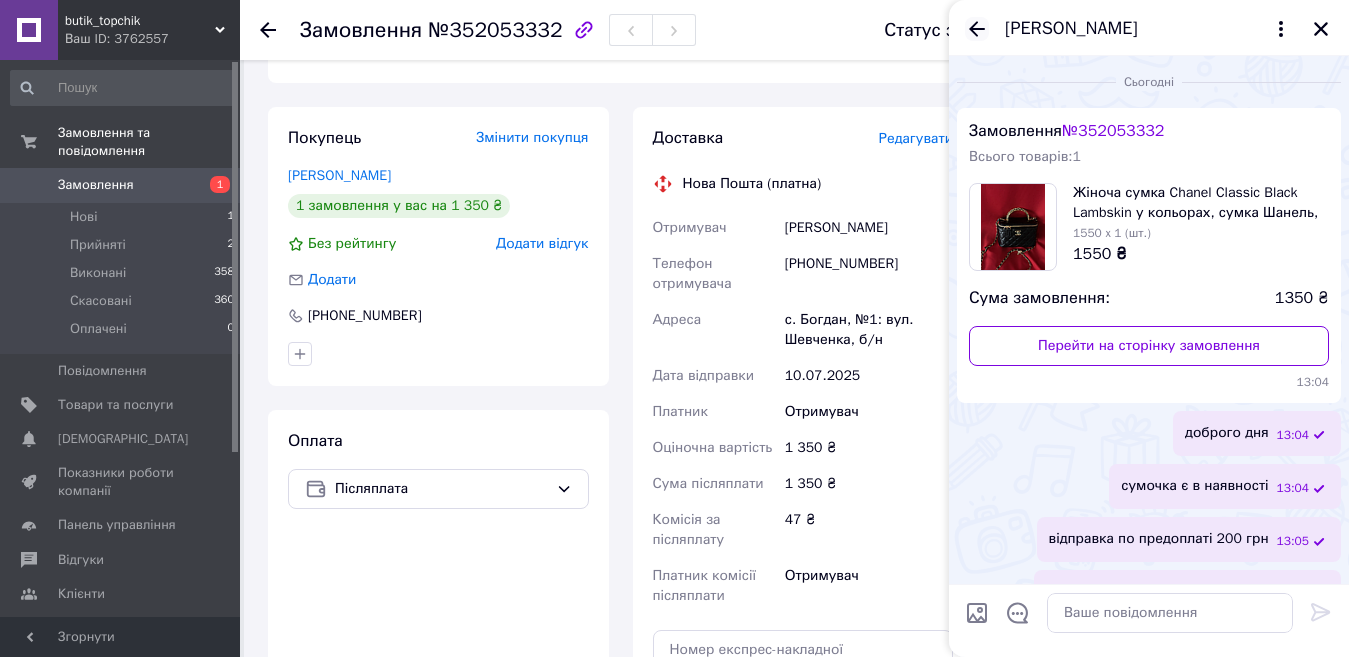 click 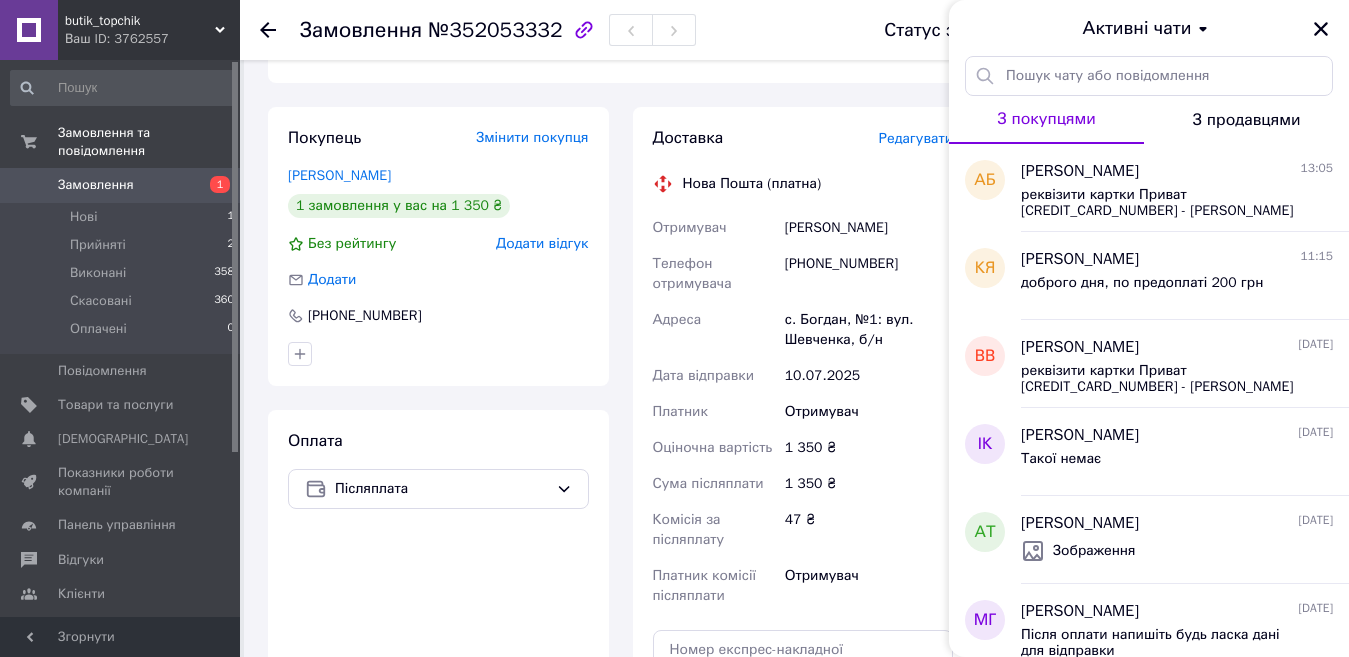 click at bounding box center [1321, 29] 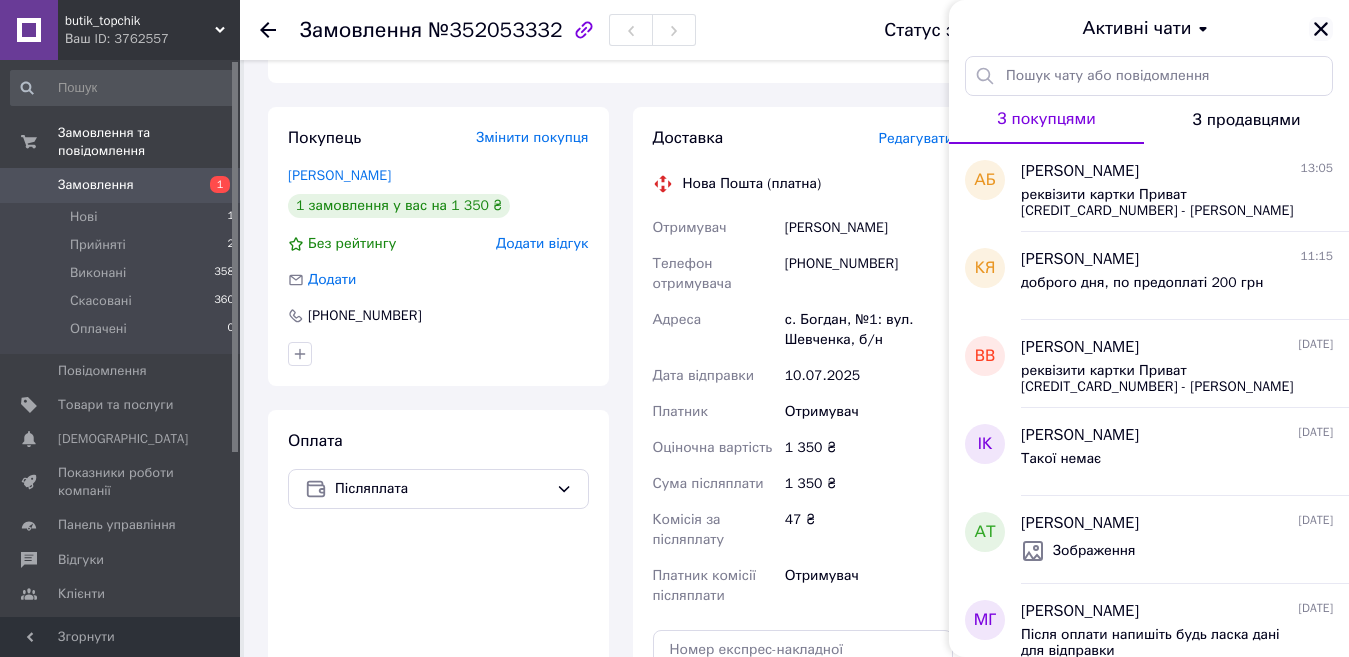 click 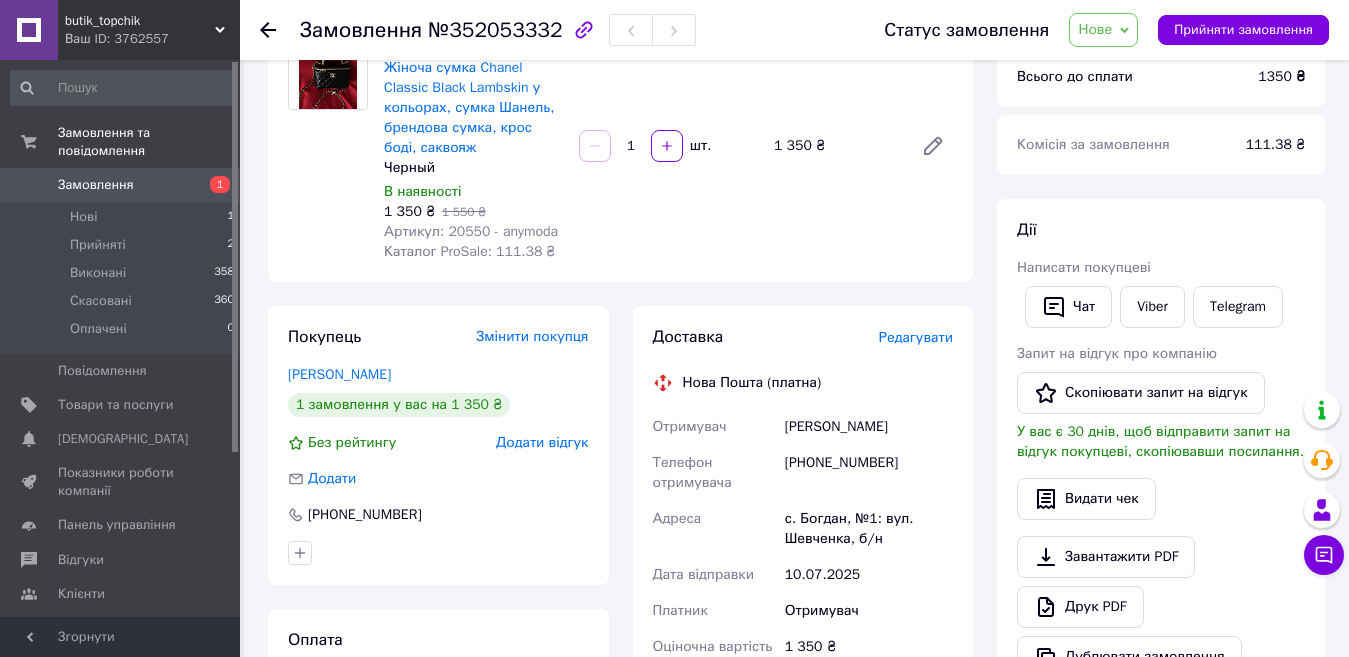 scroll, scrollTop: 0, scrollLeft: 0, axis: both 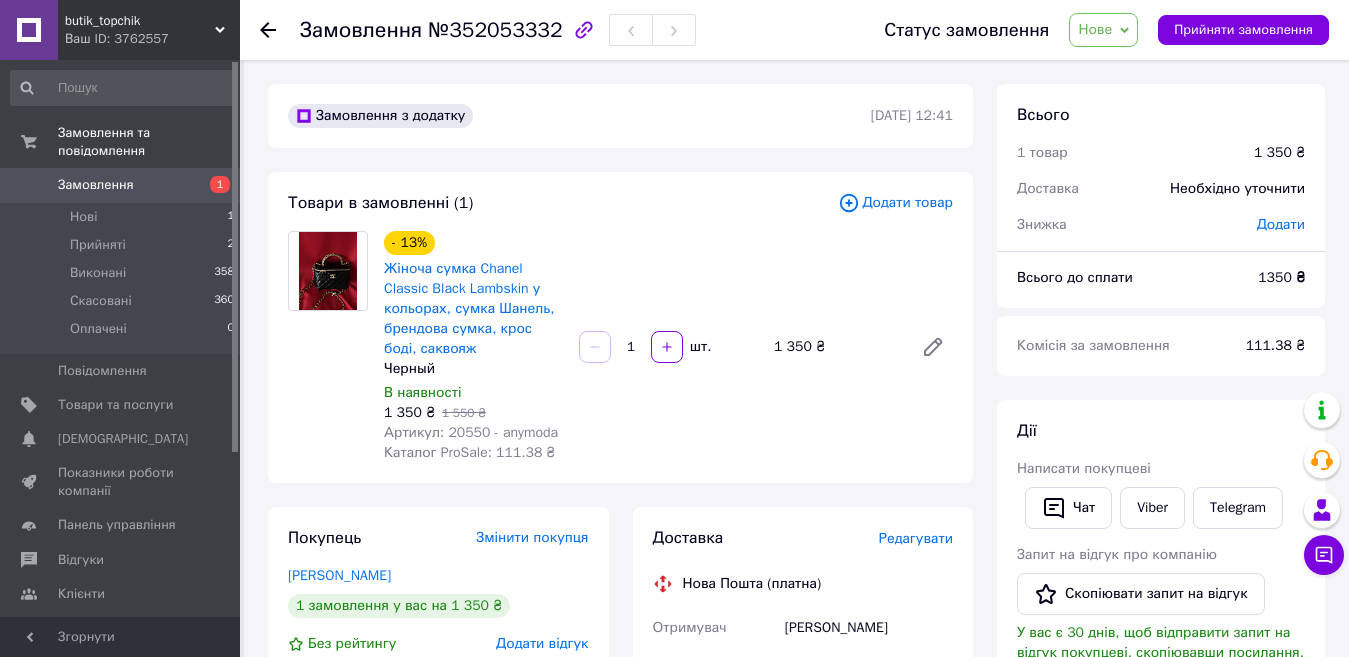 click at bounding box center (595, 347) 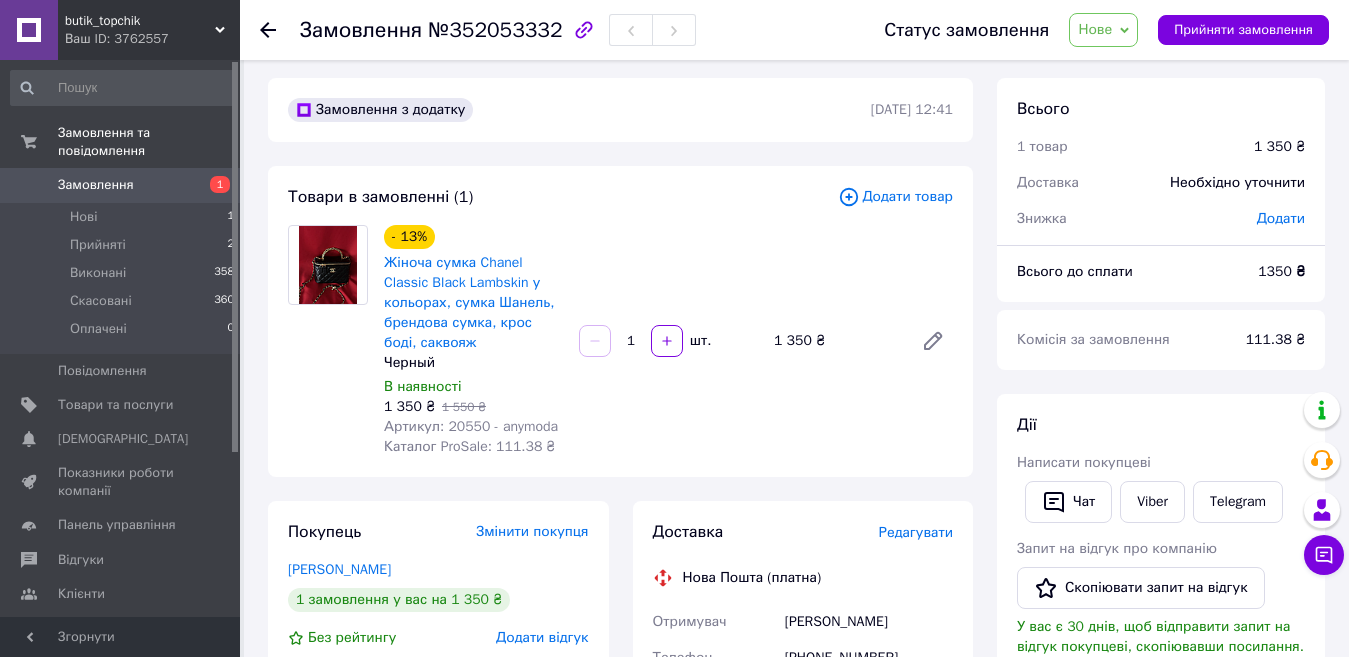 scroll, scrollTop: 0, scrollLeft: 0, axis: both 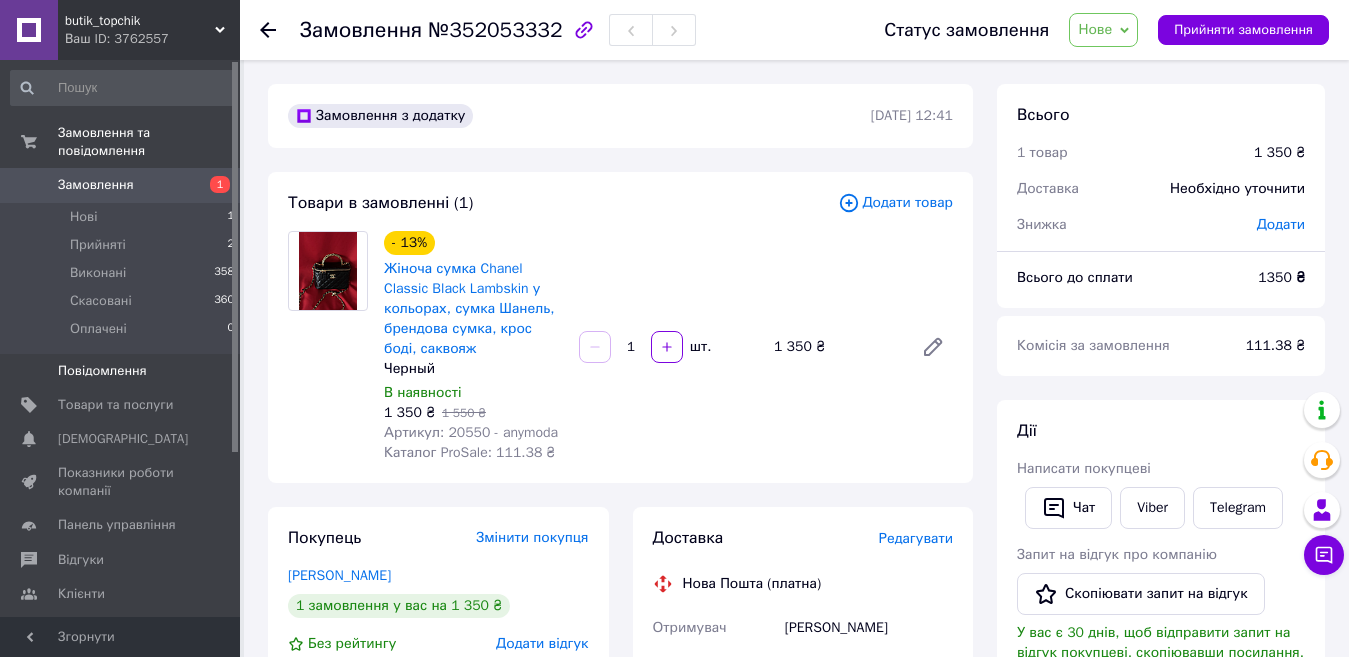 click on "Повідомлення 0" at bounding box center [123, 371] 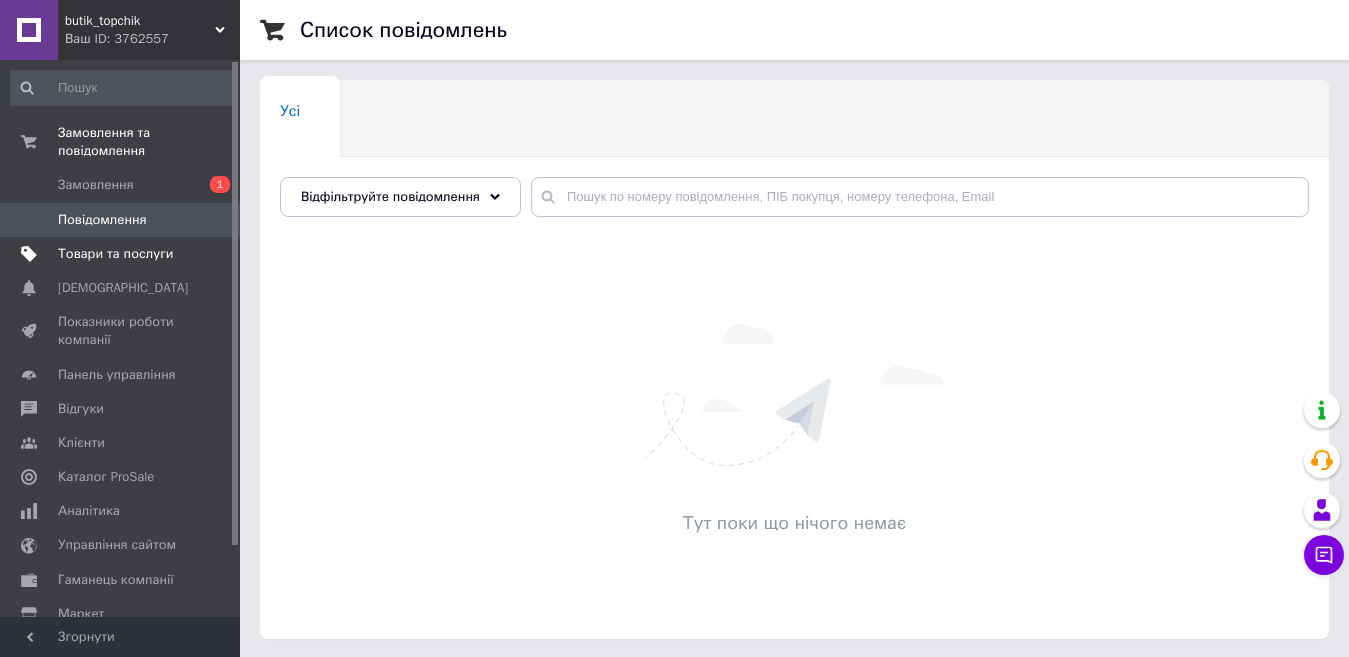 click on "Товари та послуги" at bounding box center (115, 254) 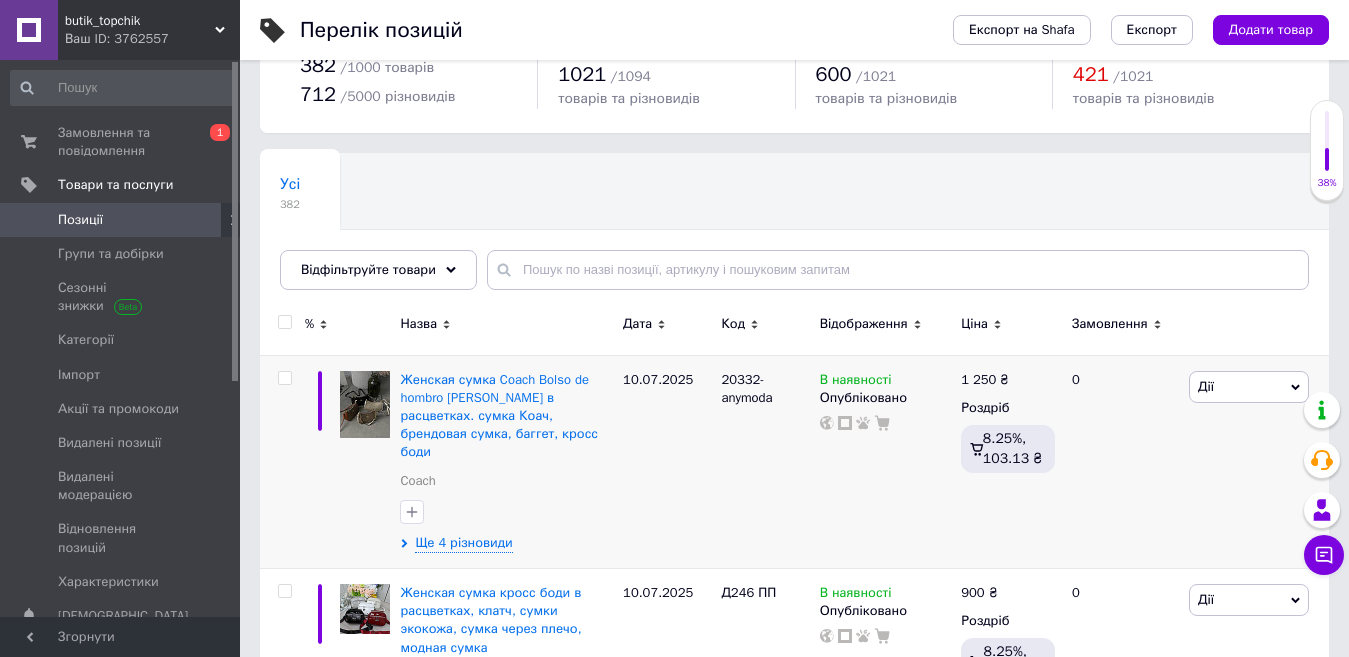scroll, scrollTop: 200, scrollLeft: 0, axis: vertical 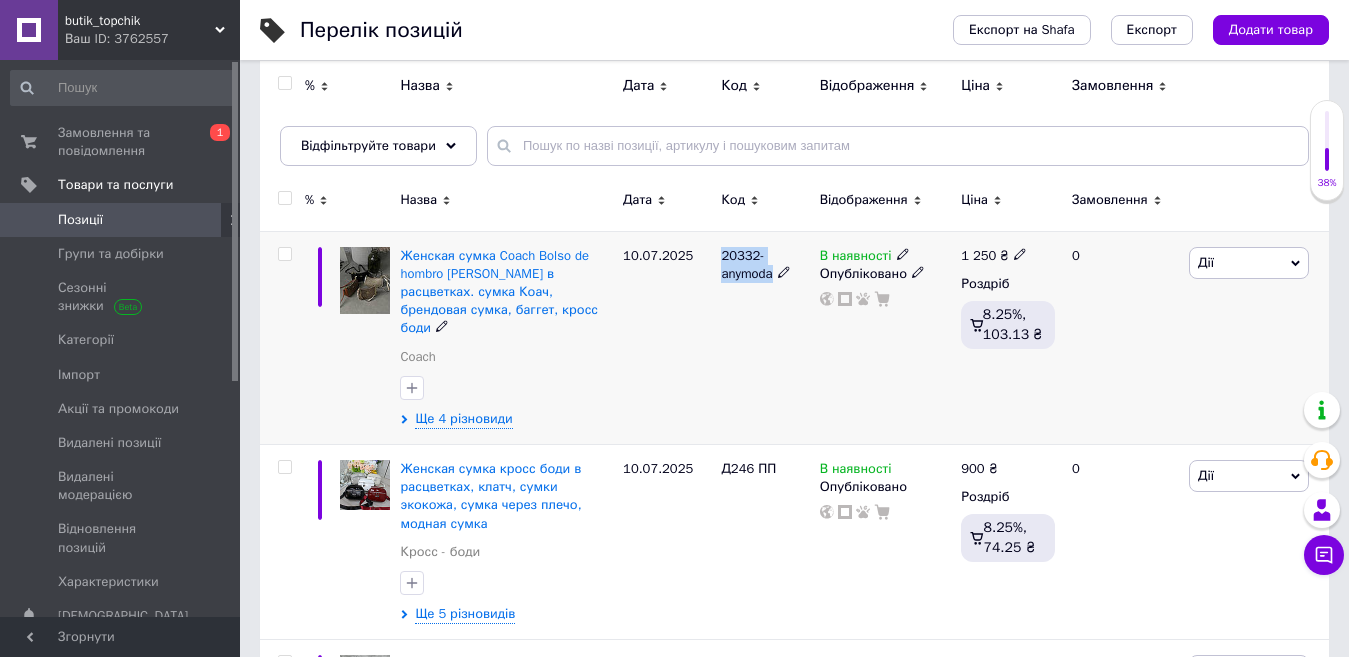 drag, startPoint x: 712, startPoint y: 248, endPoint x: 787, endPoint y: 298, distance: 90.13878 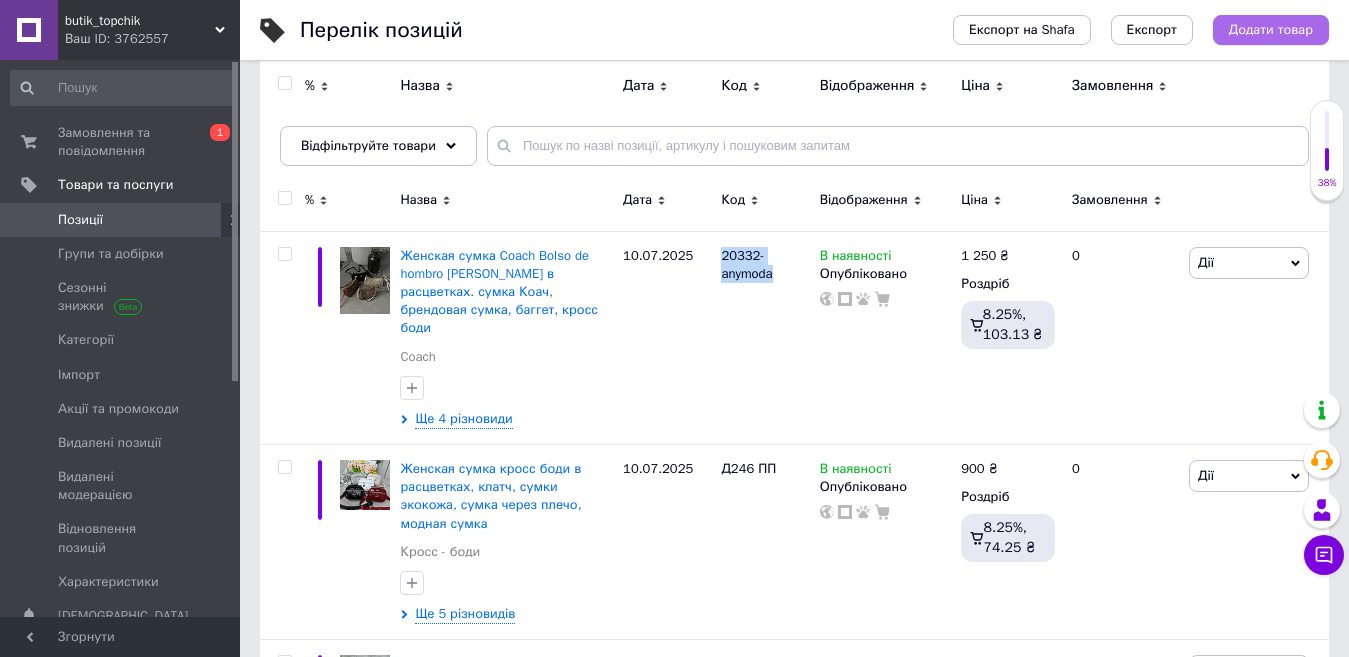 click on "Додати товар" at bounding box center [1271, 30] 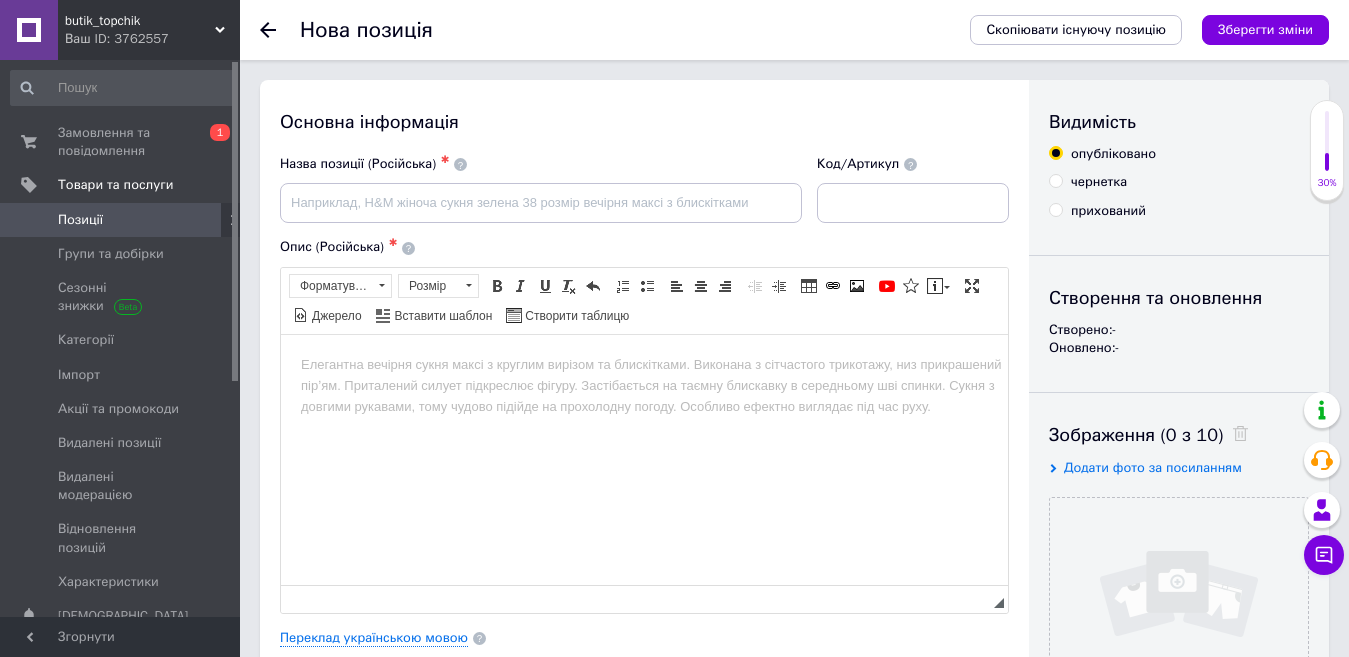 scroll, scrollTop: 0, scrollLeft: 0, axis: both 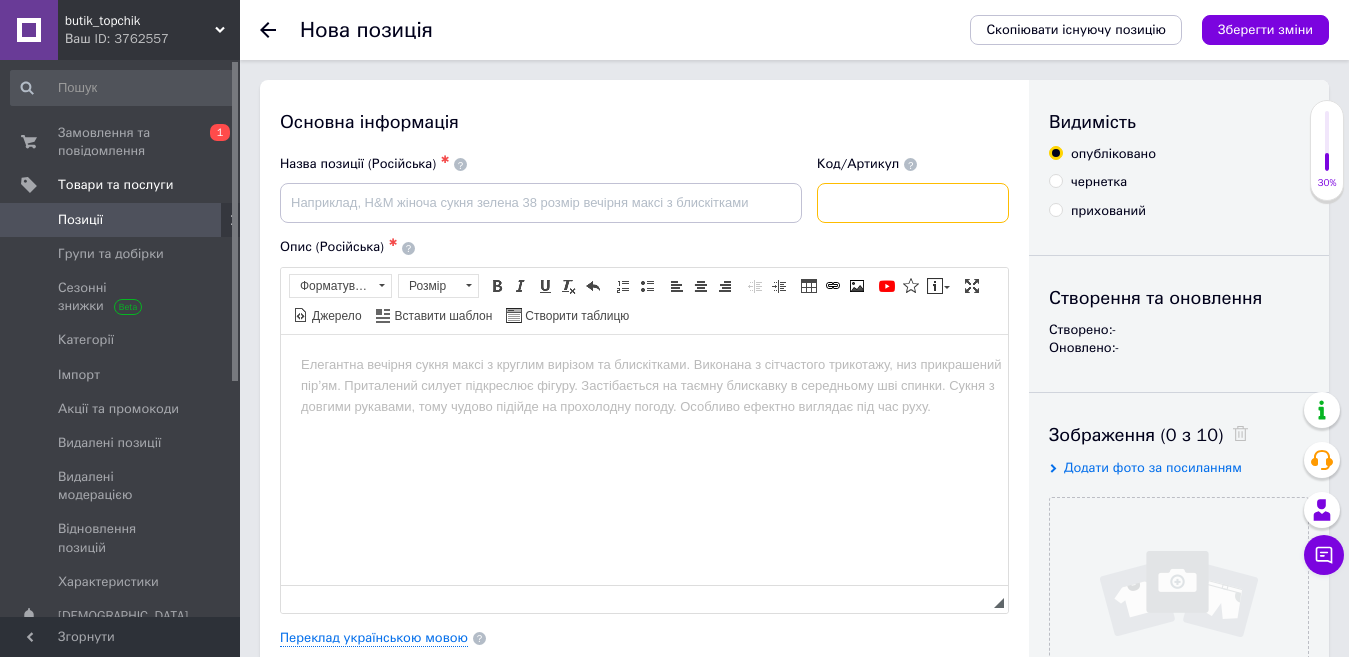 click at bounding box center [913, 203] 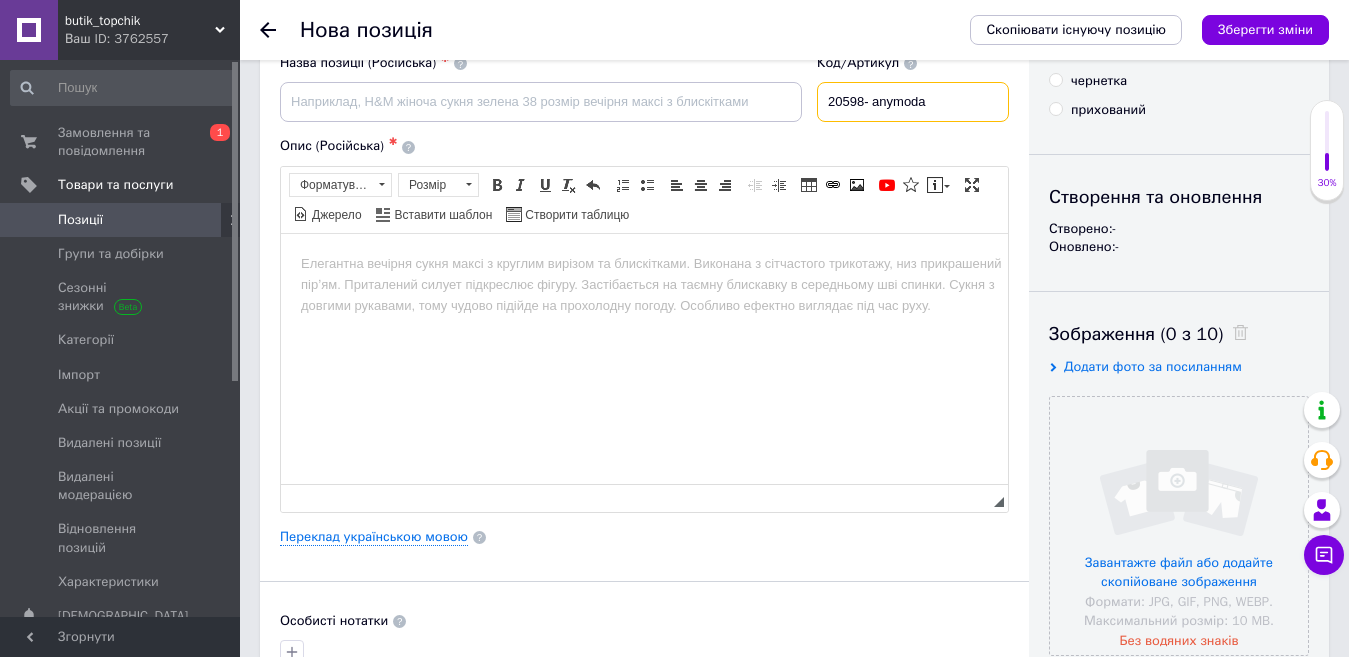 scroll, scrollTop: 100, scrollLeft: 0, axis: vertical 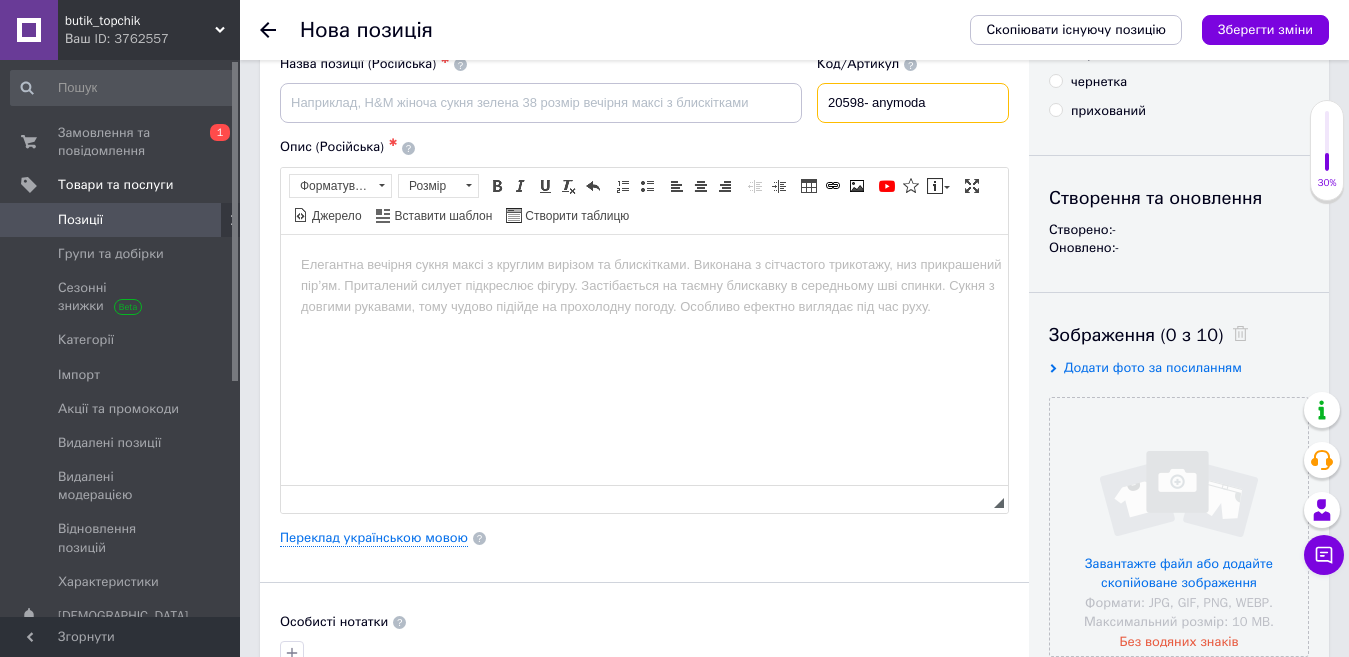 type on "20598- anymoda" 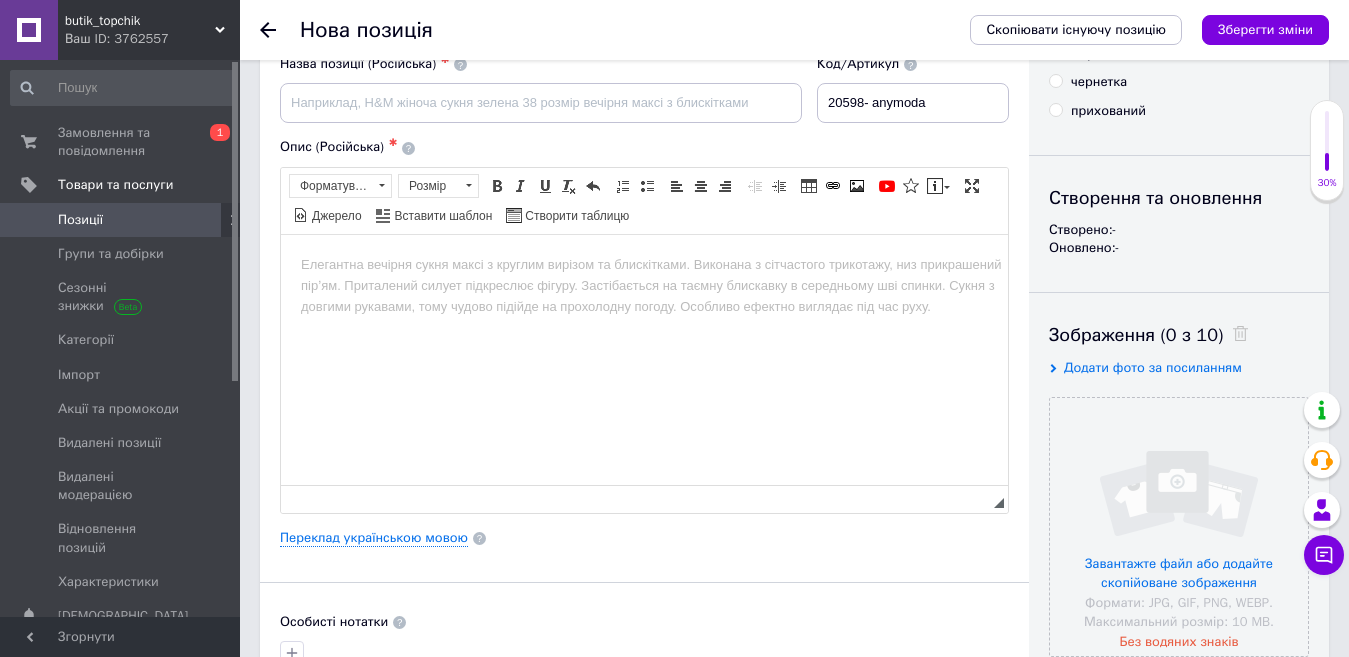 click on "Зображення (0 з 10) Додати фото за посиланням Завантажте файл або додайте скопійоване зображення Формати: JPG, GIF, PNG, WEBP. Максимальний розмір: 10 MB. Без водяних знаків" at bounding box center [1179, 624] 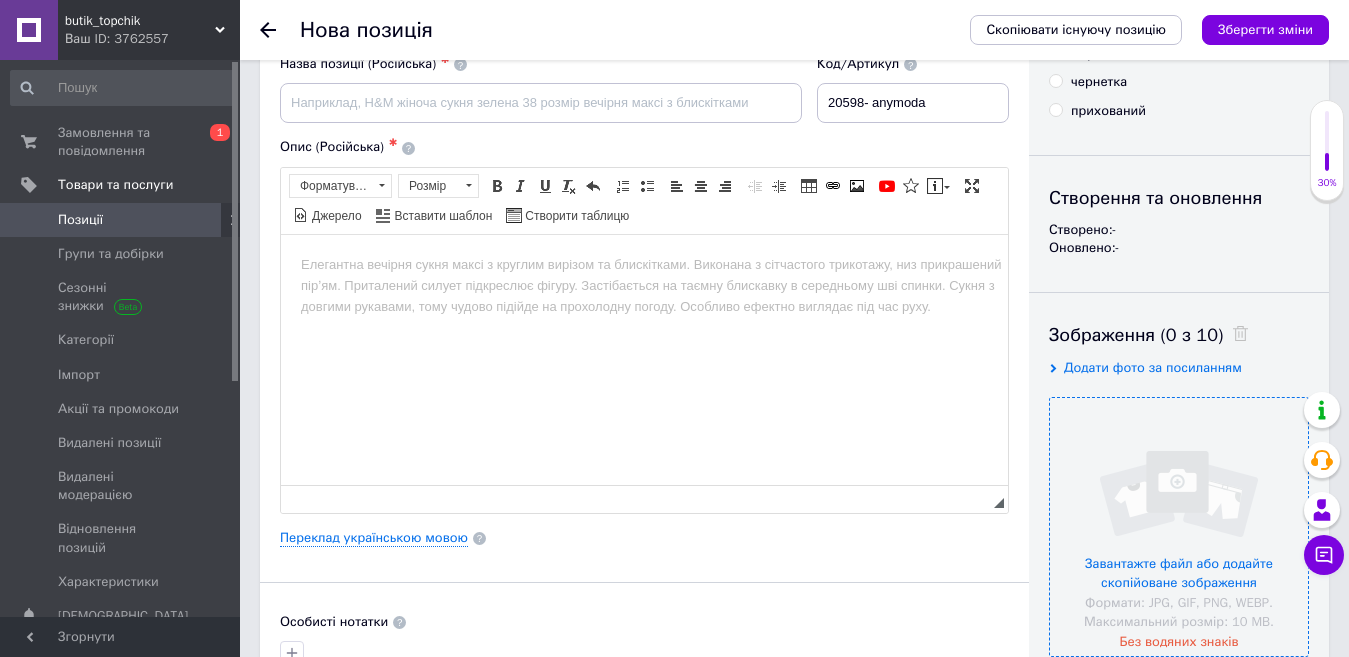 click at bounding box center (1179, 527) 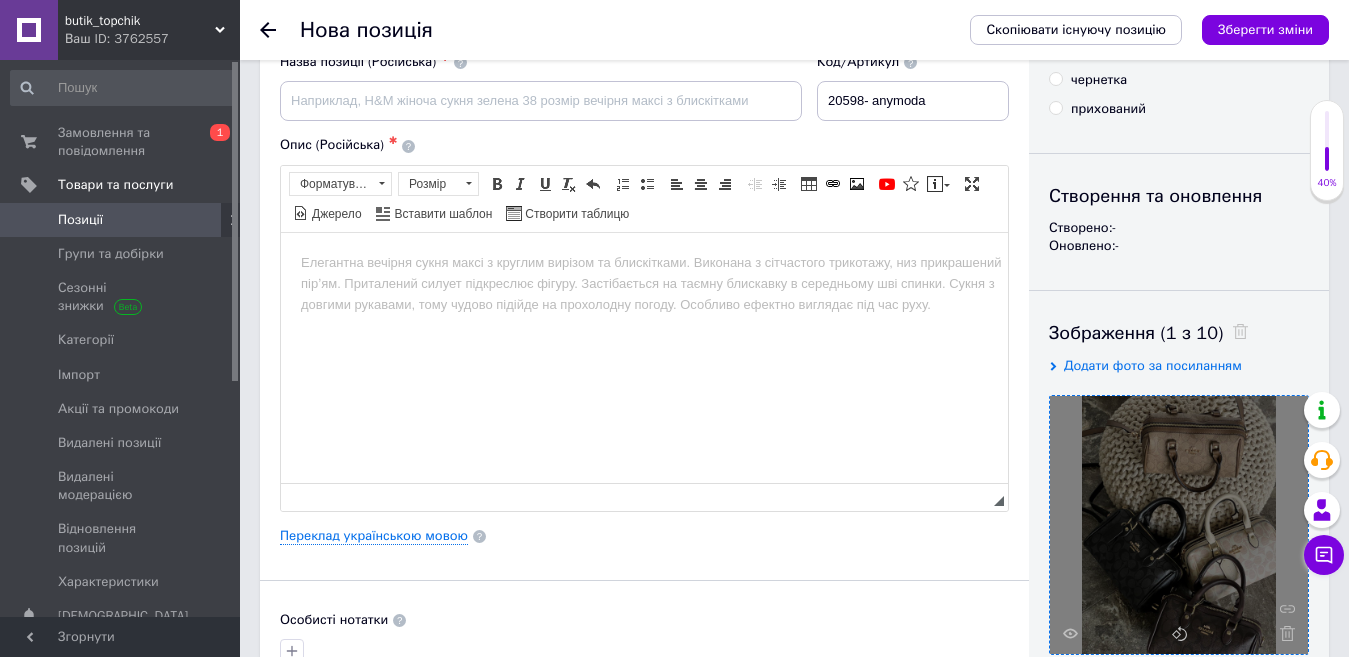 scroll, scrollTop: 100, scrollLeft: 0, axis: vertical 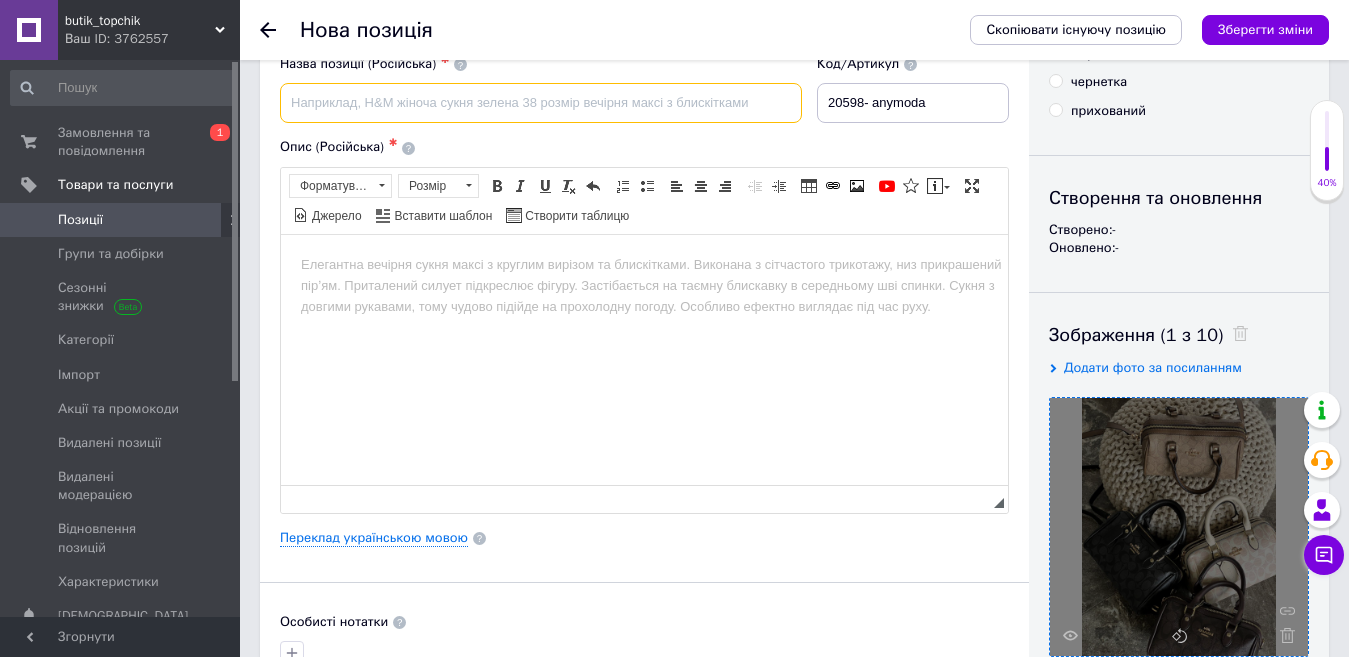 click at bounding box center [541, 103] 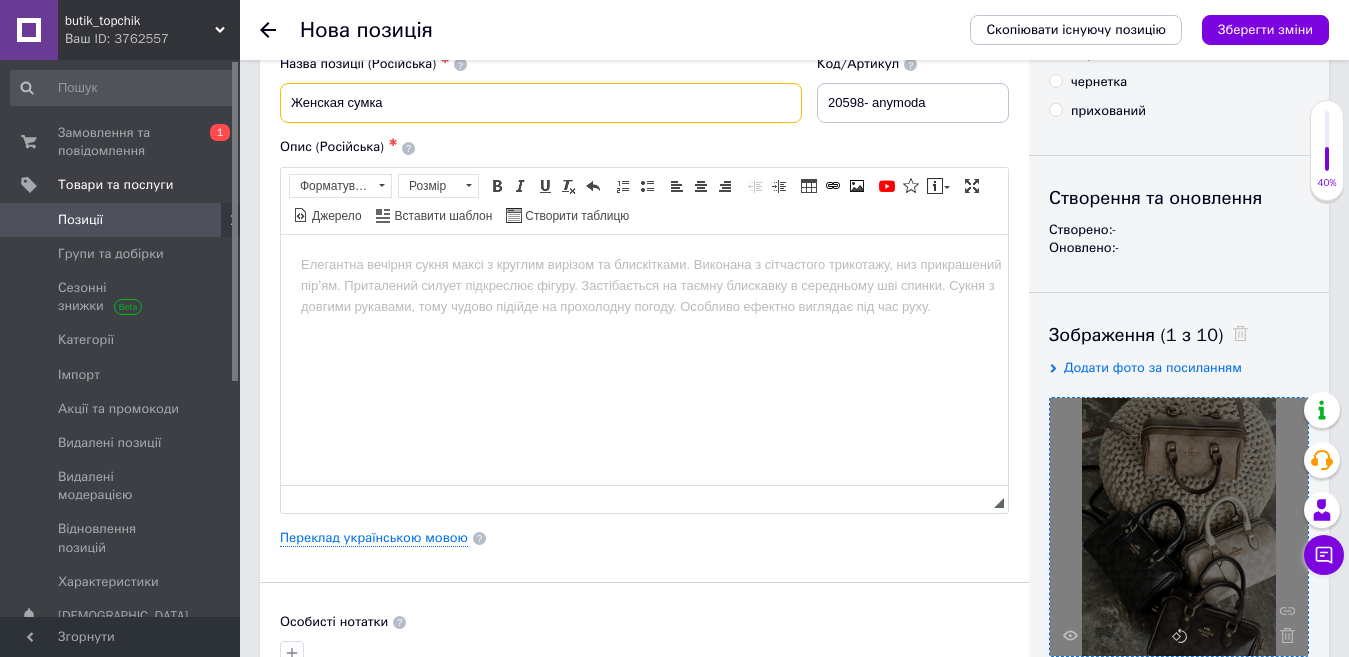 paste on "Coach Mini [PERSON_NAME] Crossbody  In Signature" 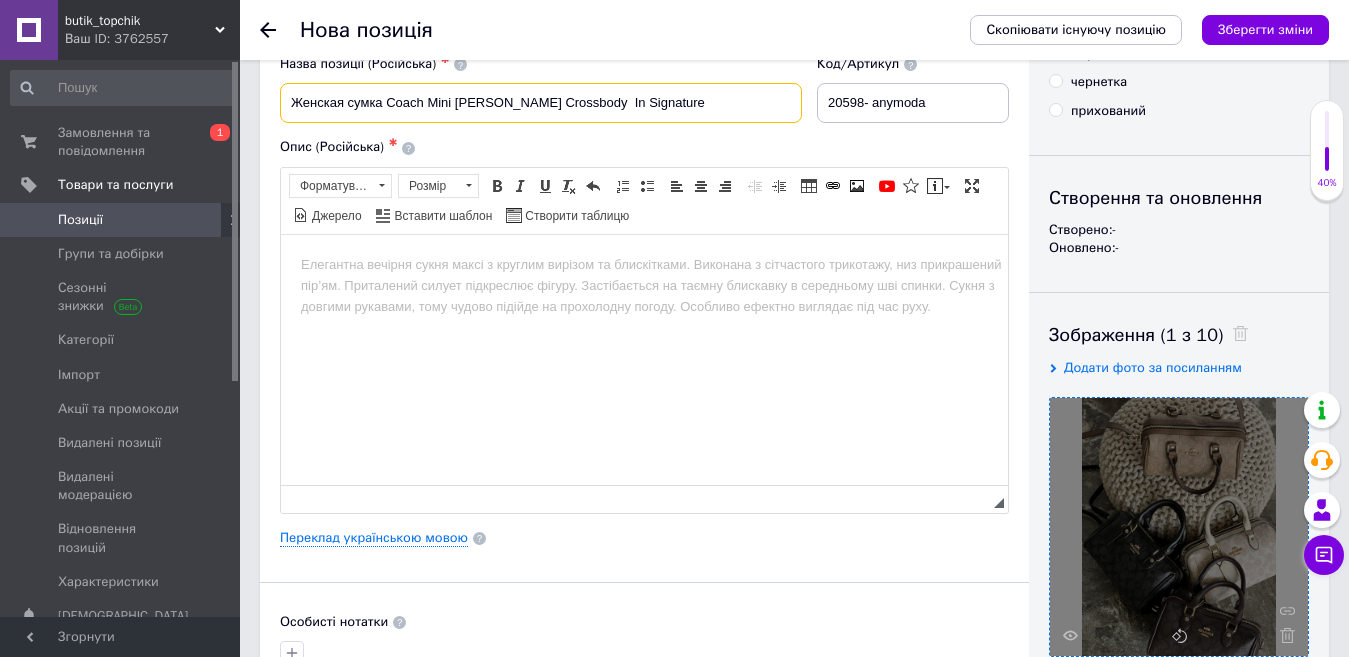 click on "Женская сумка Coach Mini [PERSON_NAME] Crossbody  In Signature" at bounding box center (541, 103) 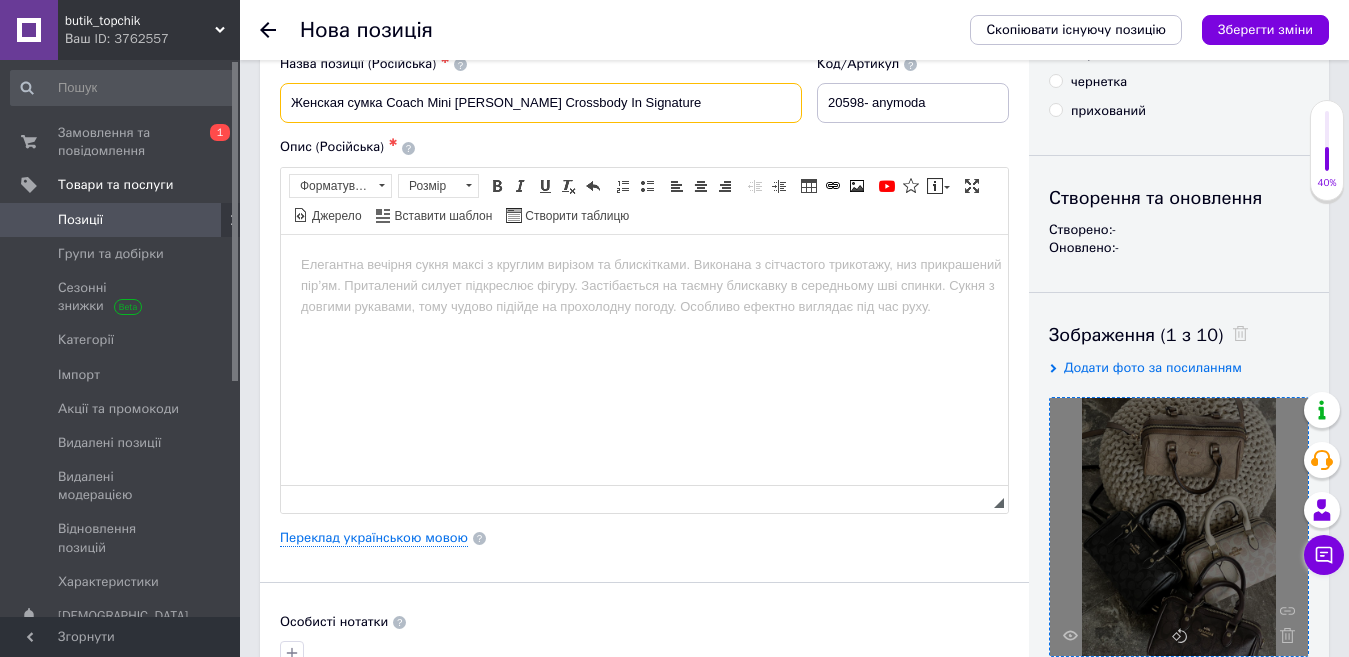 click on "Женская сумка Coach Mini [PERSON_NAME] Crossbody In Signature" at bounding box center (541, 103) 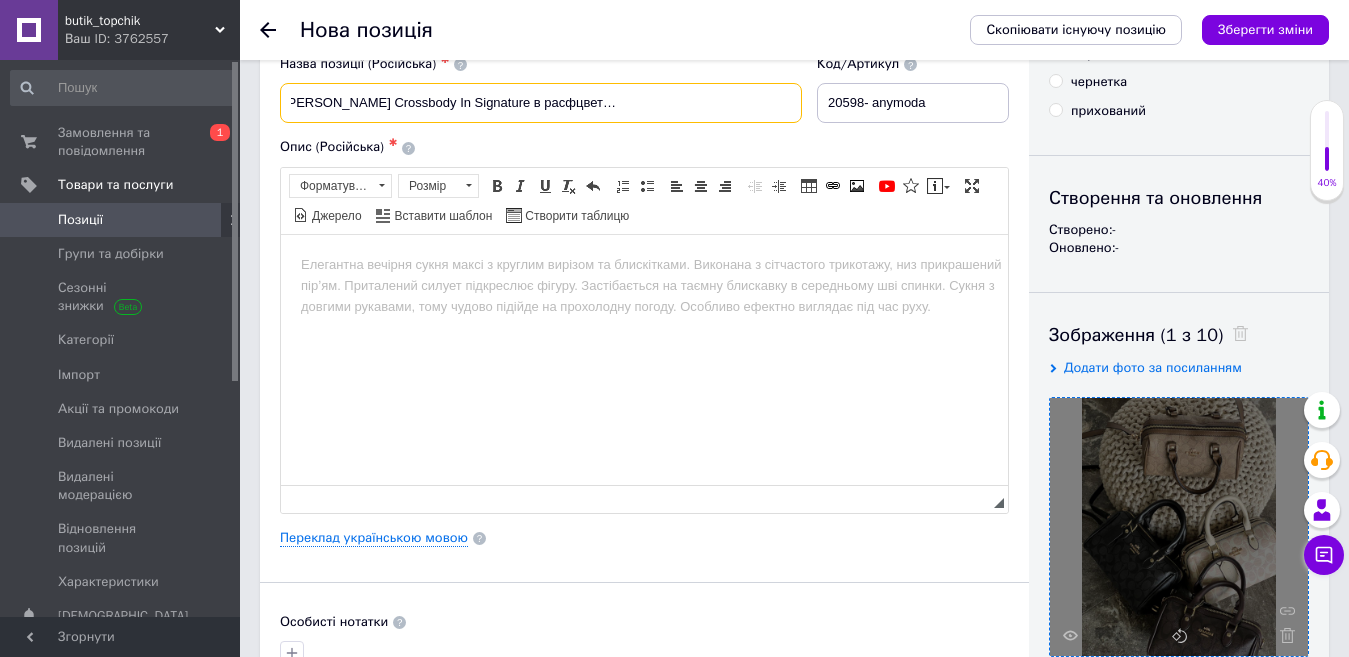 scroll, scrollTop: 0, scrollLeft: 179, axis: horizontal 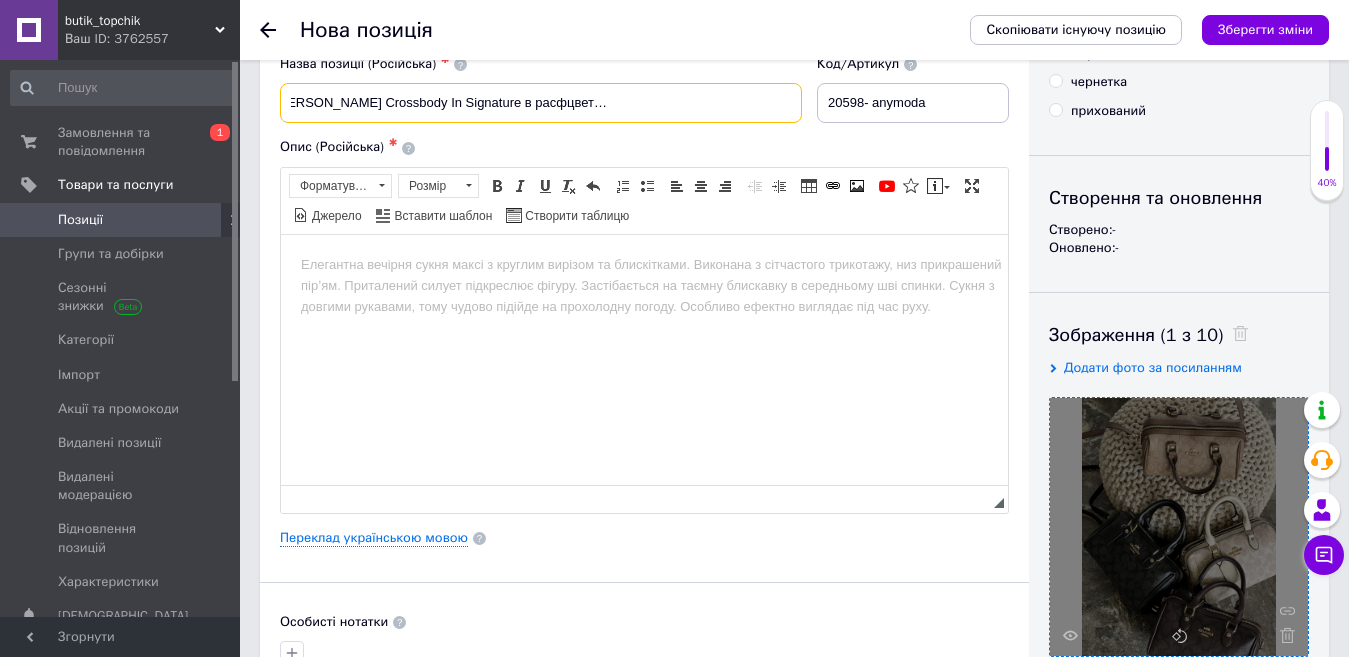 drag, startPoint x: 701, startPoint y: 114, endPoint x: 822, endPoint y: 111, distance: 121.037186 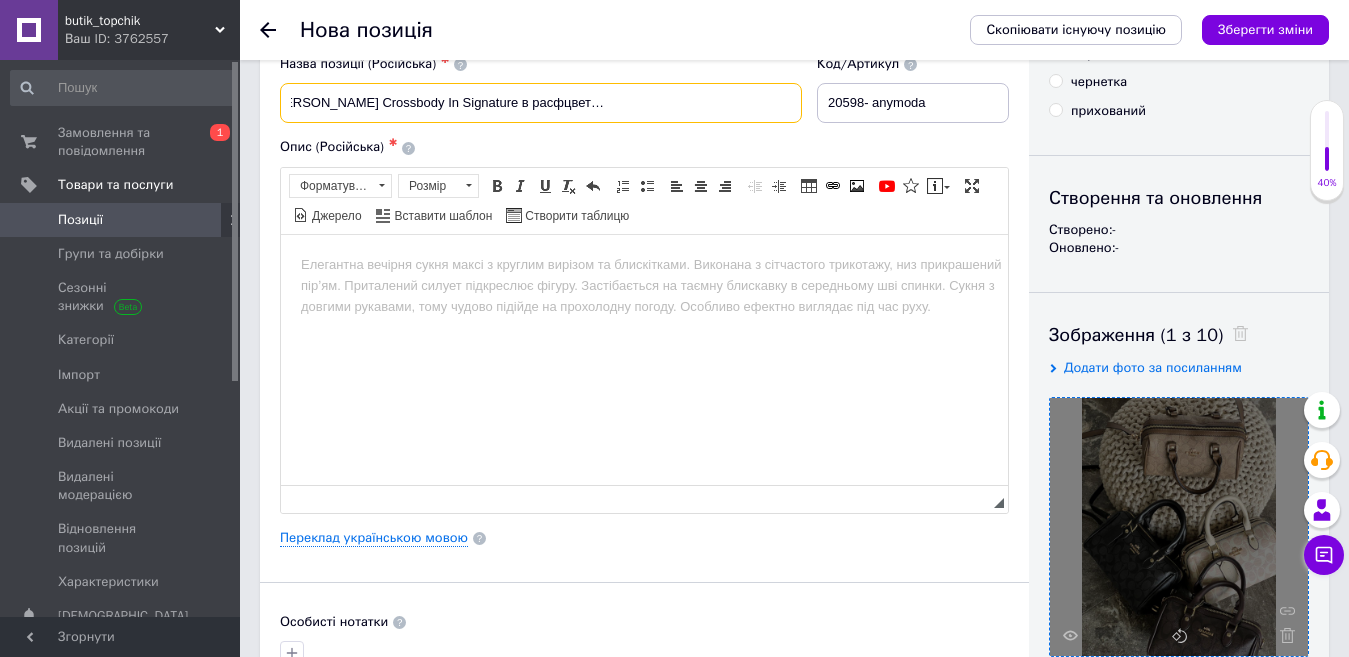 scroll, scrollTop: 0, scrollLeft: 197, axis: horizontal 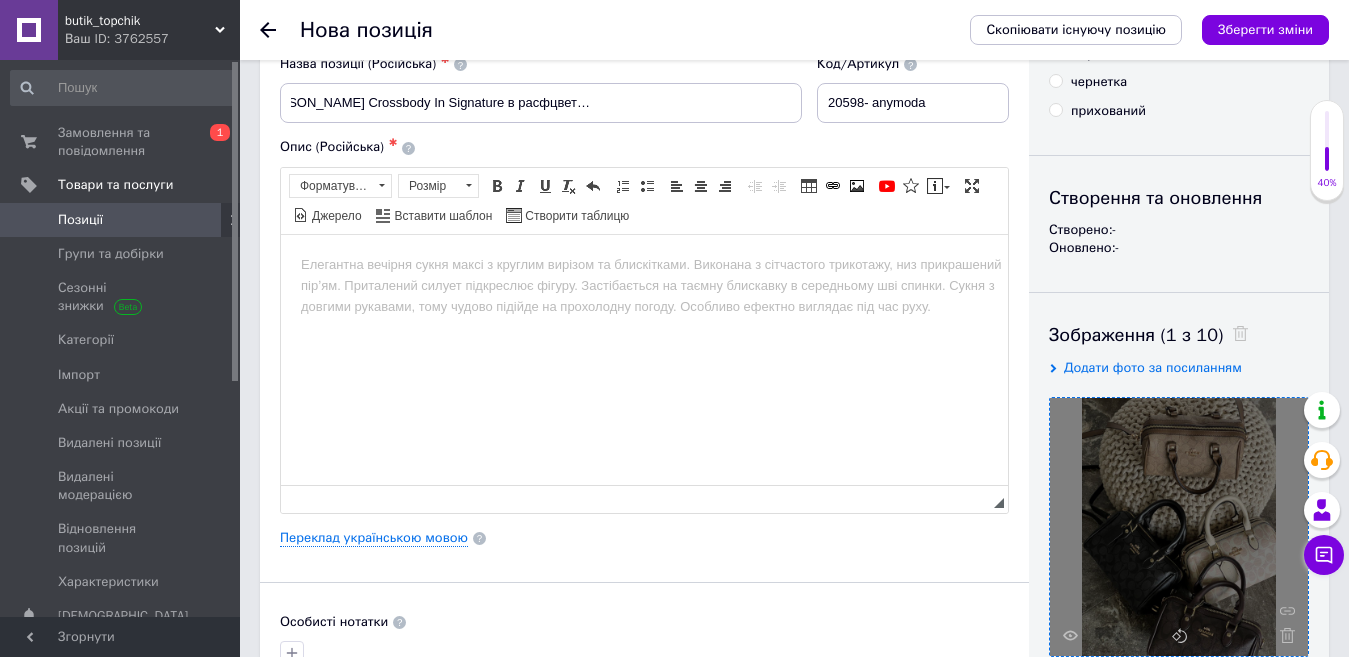 click at bounding box center (644, 264) 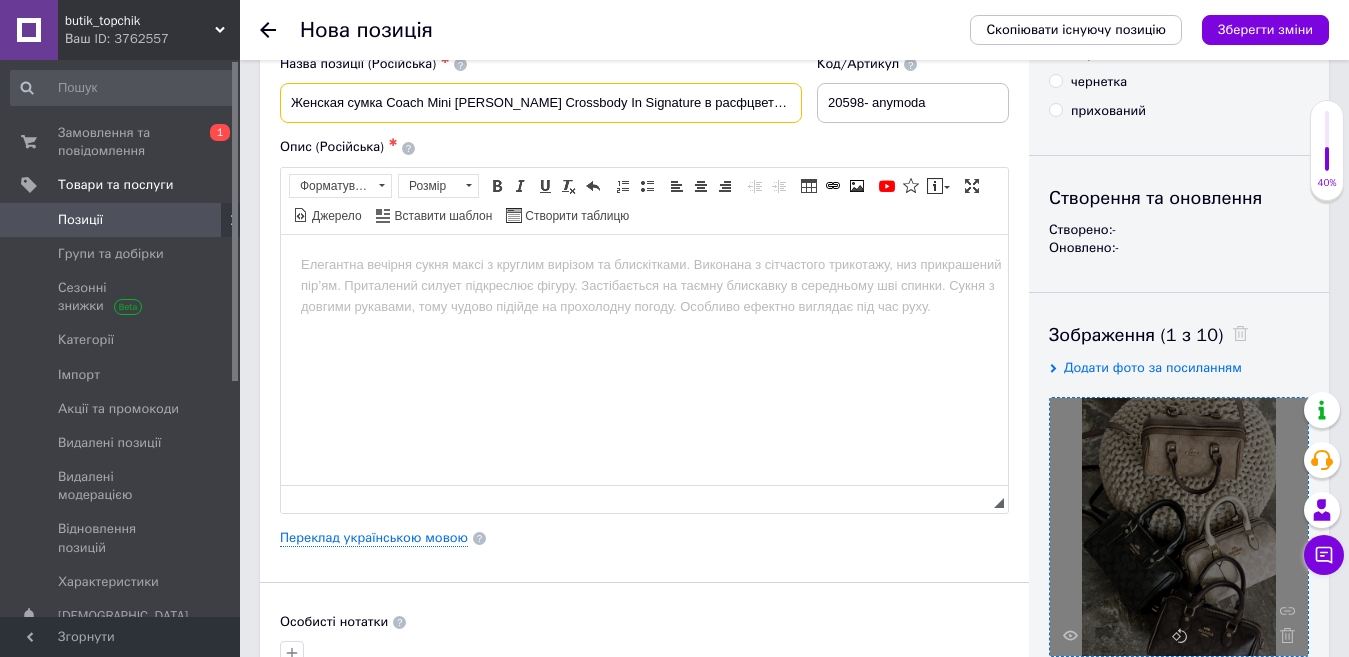 drag, startPoint x: 283, startPoint y: 97, endPoint x: 690, endPoint y: 102, distance: 407.0307 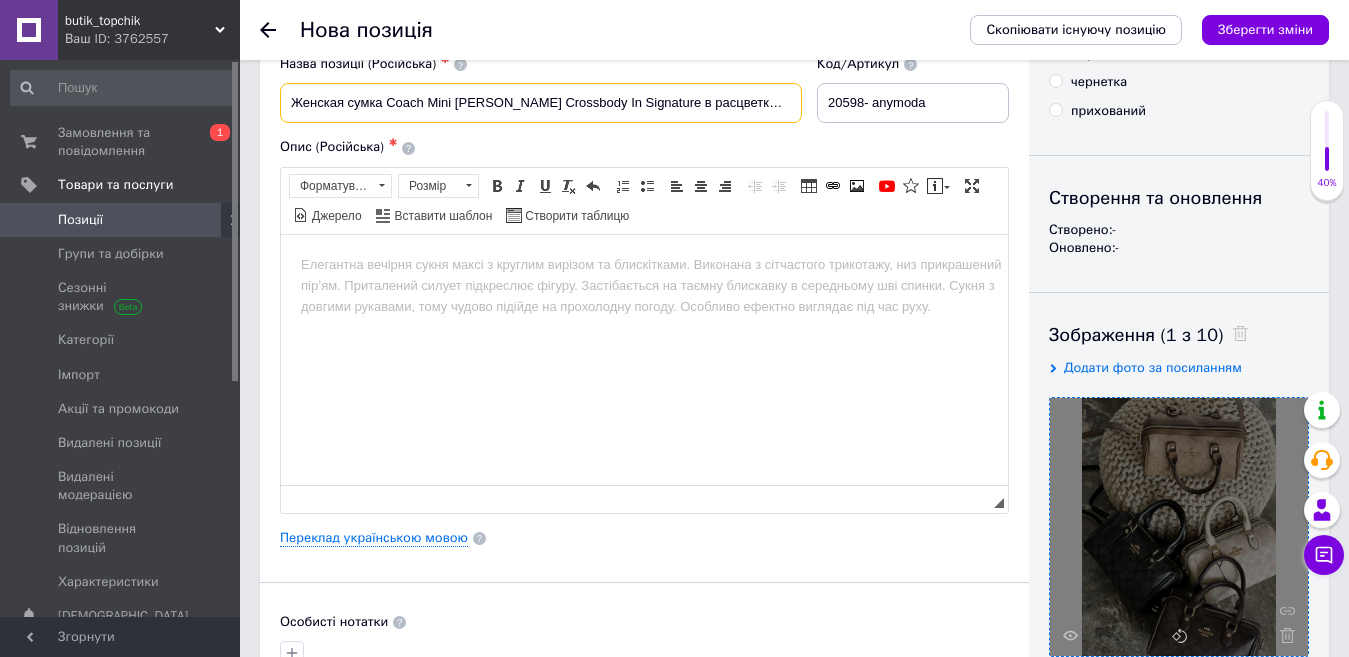 type on "Женская сумка Coach Mini [PERSON_NAME] Crossbody In Signature в расцветках, сумка Коач, брендовая сумка, саквояж" 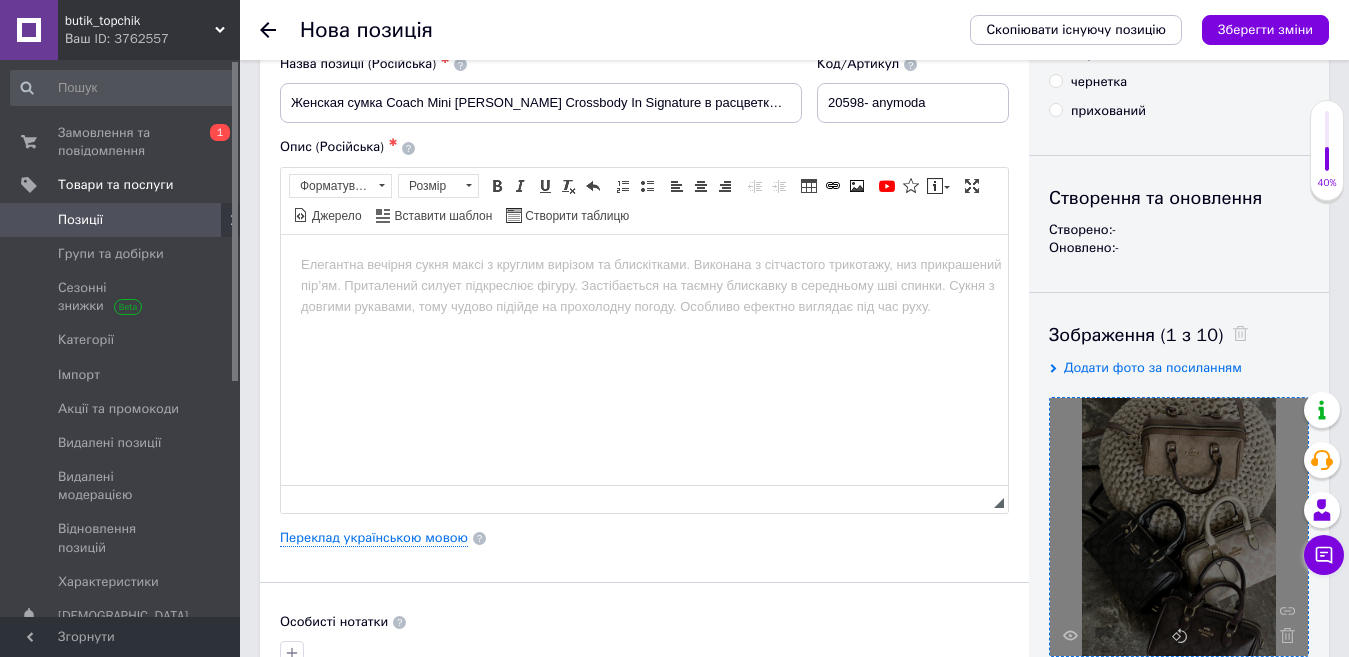 click at bounding box center (644, 264) 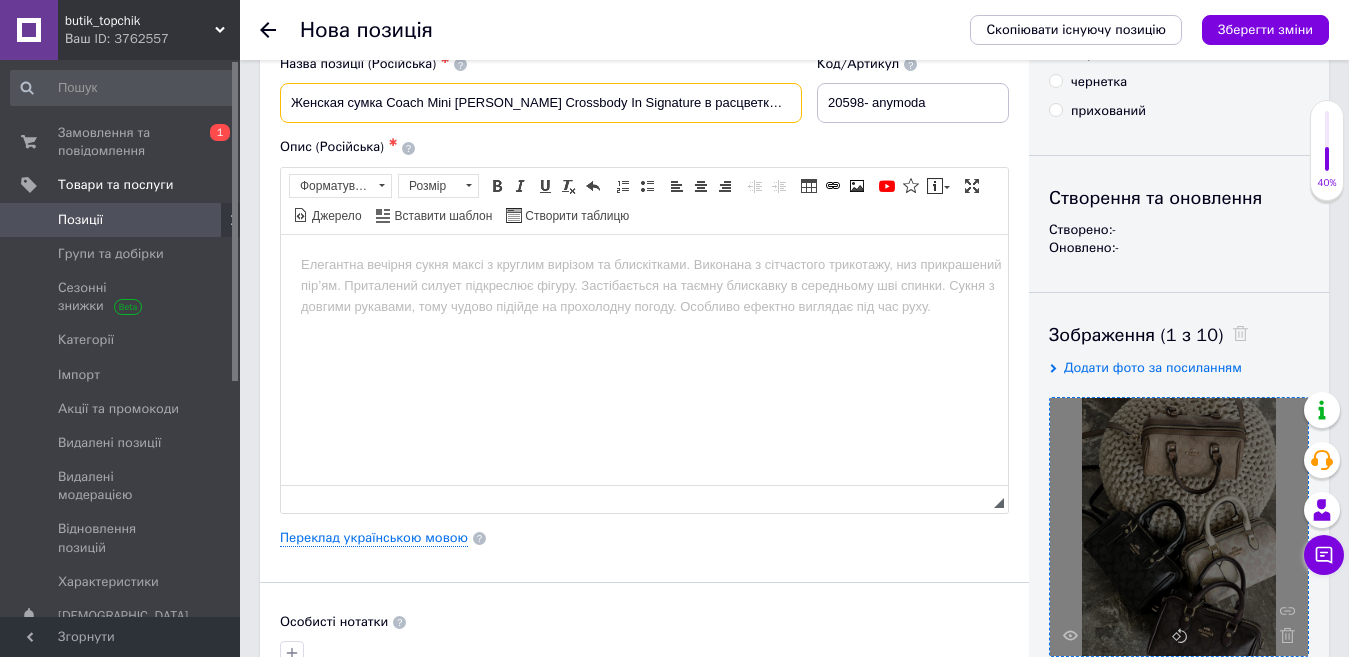 drag, startPoint x: 291, startPoint y: 104, endPoint x: 716, endPoint y: 105, distance: 425.0012 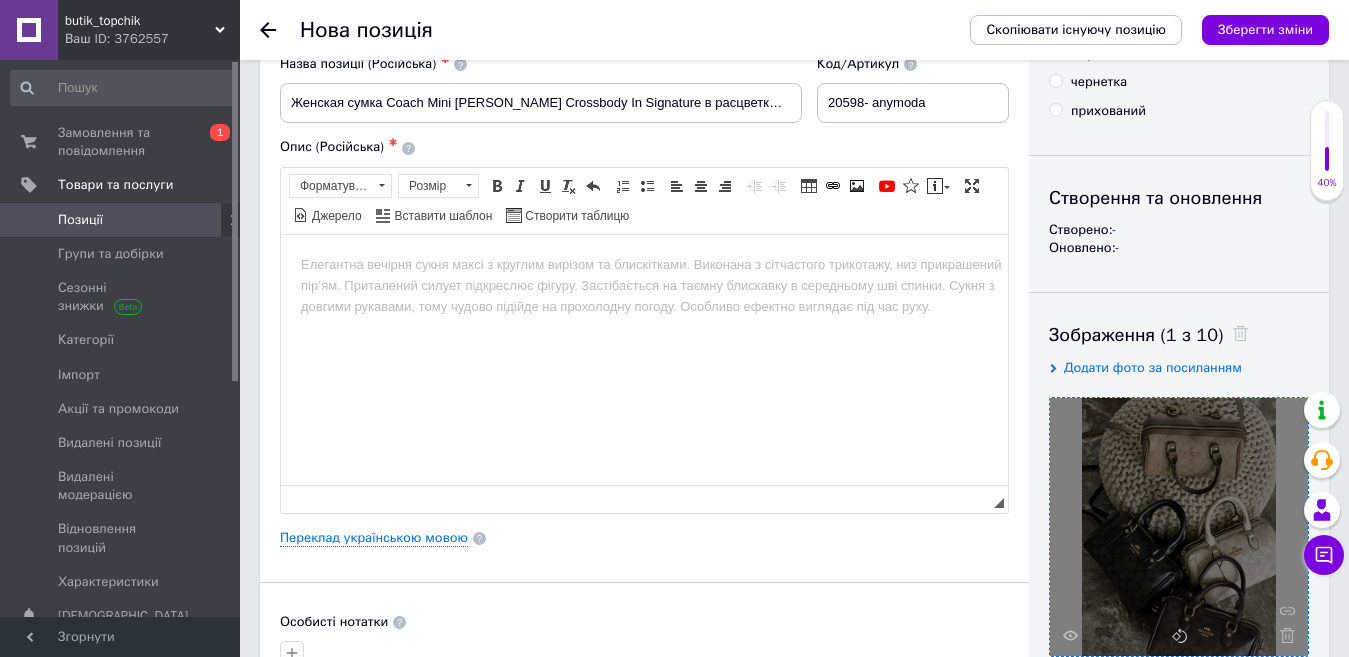 click at bounding box center (644, 264) 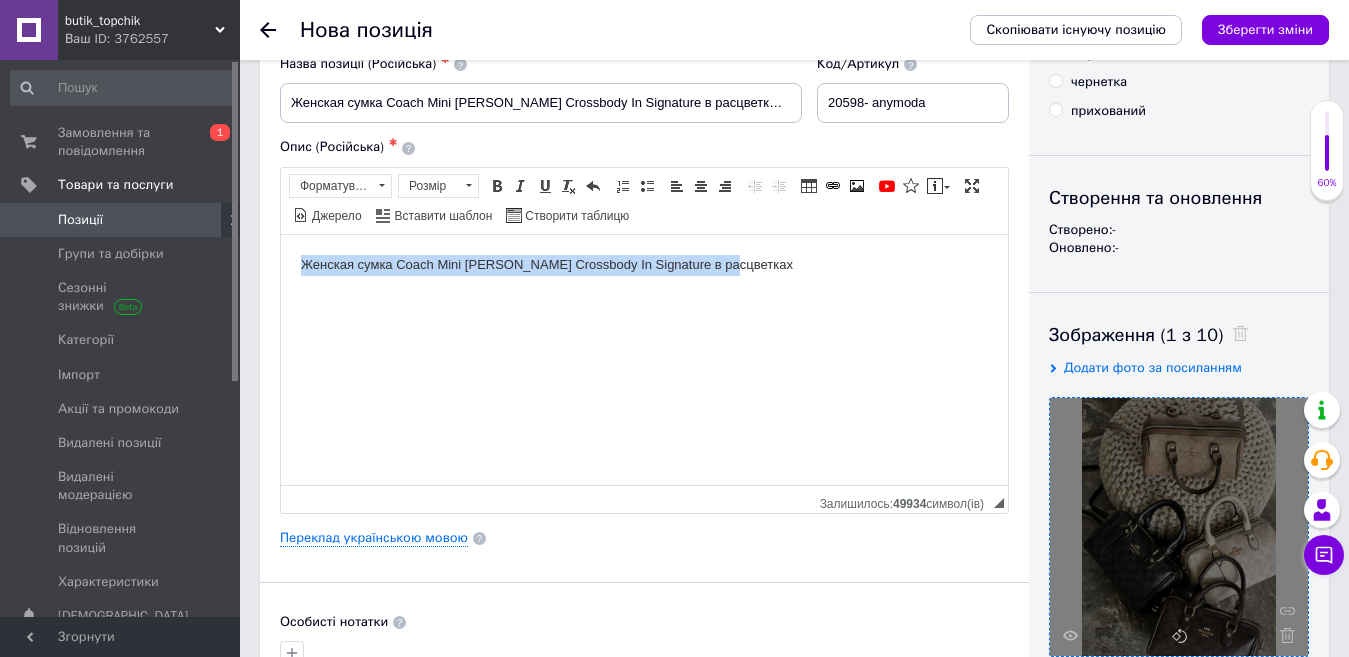 drag, startPoint x: 300, startPoint y: 258, endPoint x: 998, endPoint y: 467, distance: 728.6185 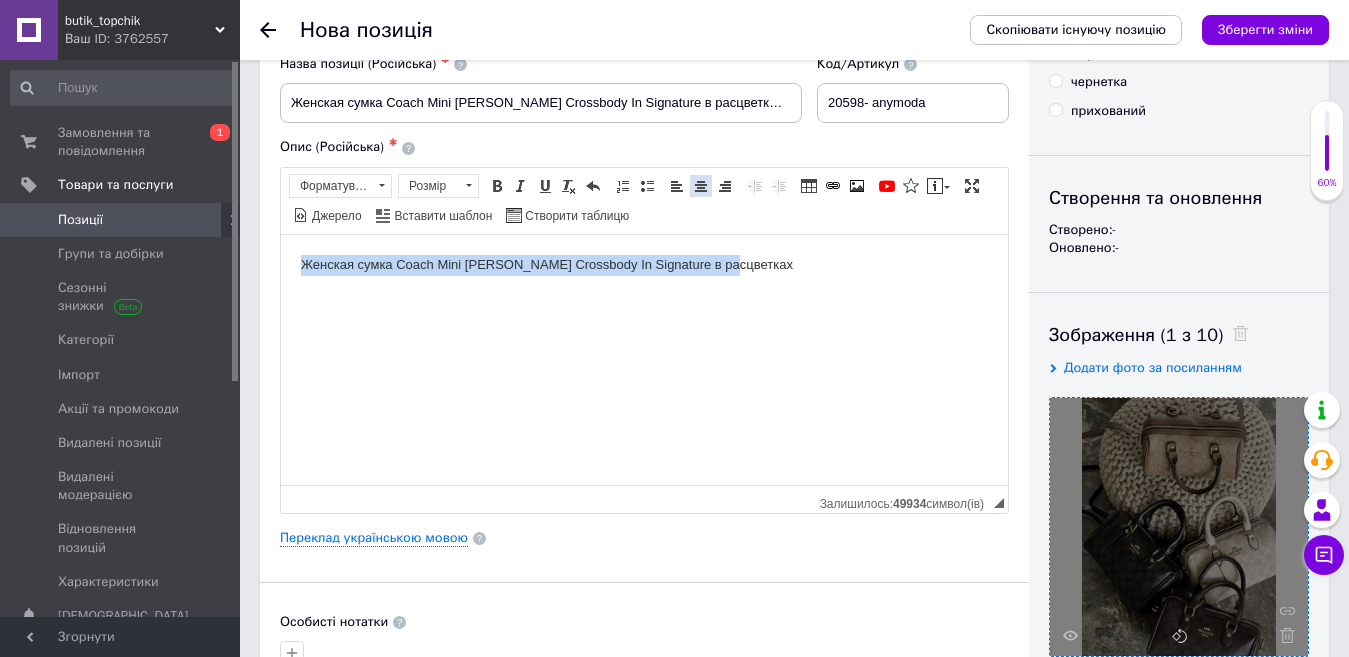 click at bounding box center [701, 186] 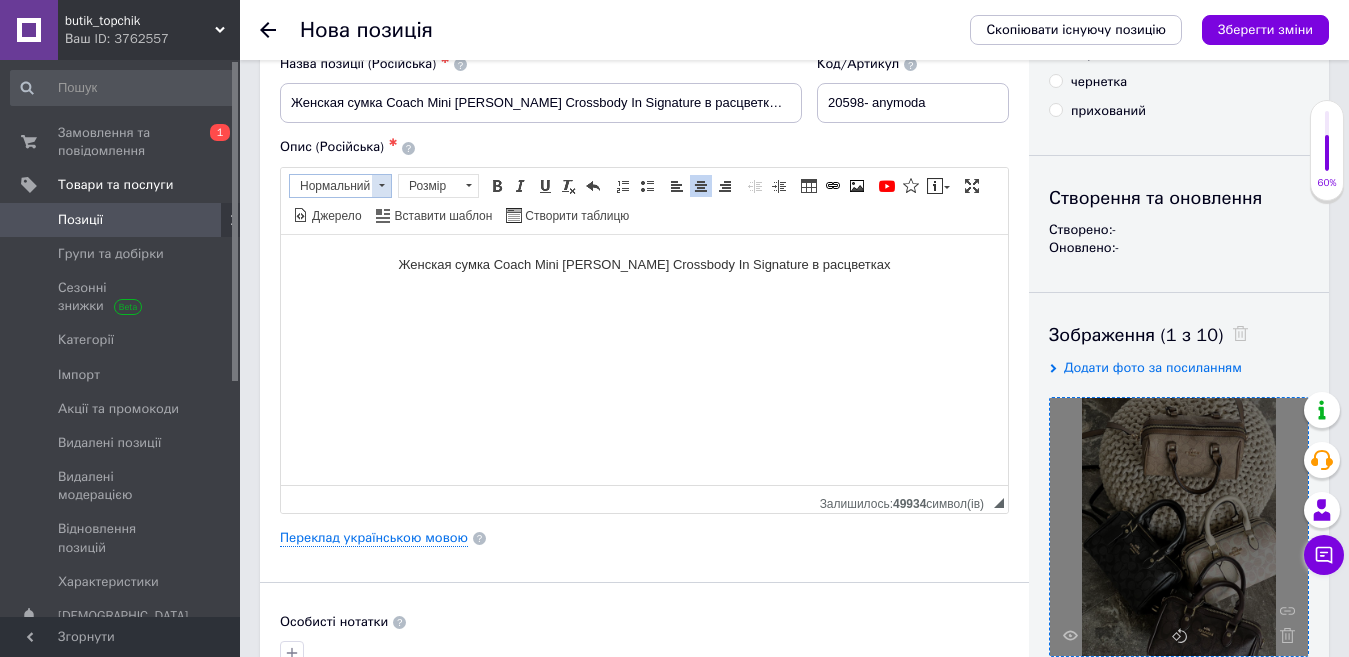 click at bounding box center (381, 186) 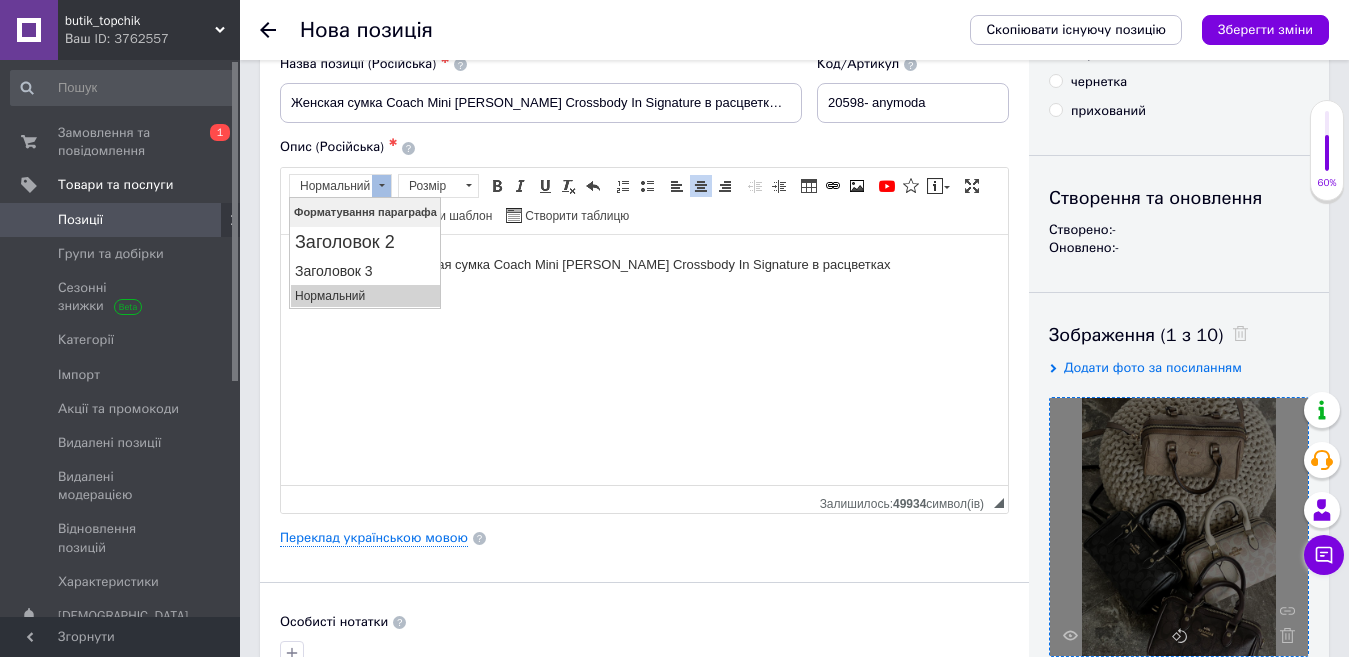 scroll, scrollTop: 0, scrollLeft: 0, axis: both 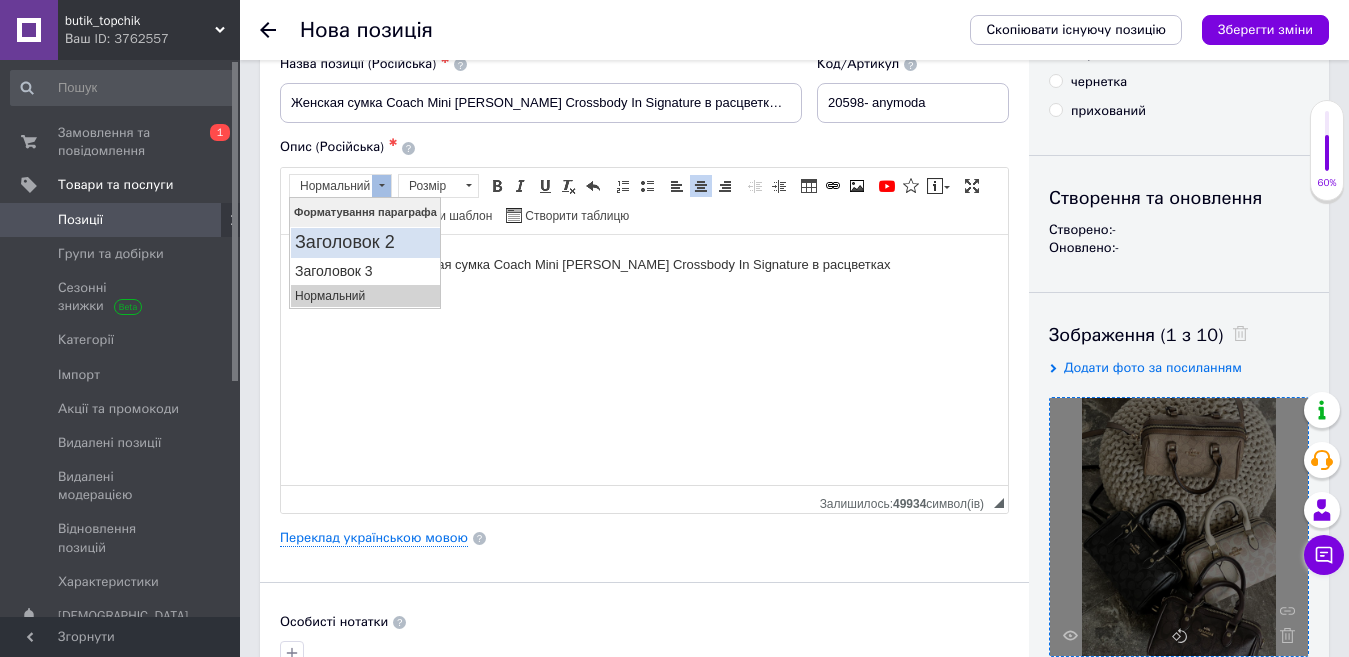 click on "Заголовок 2" at bounding box center (365, 242) 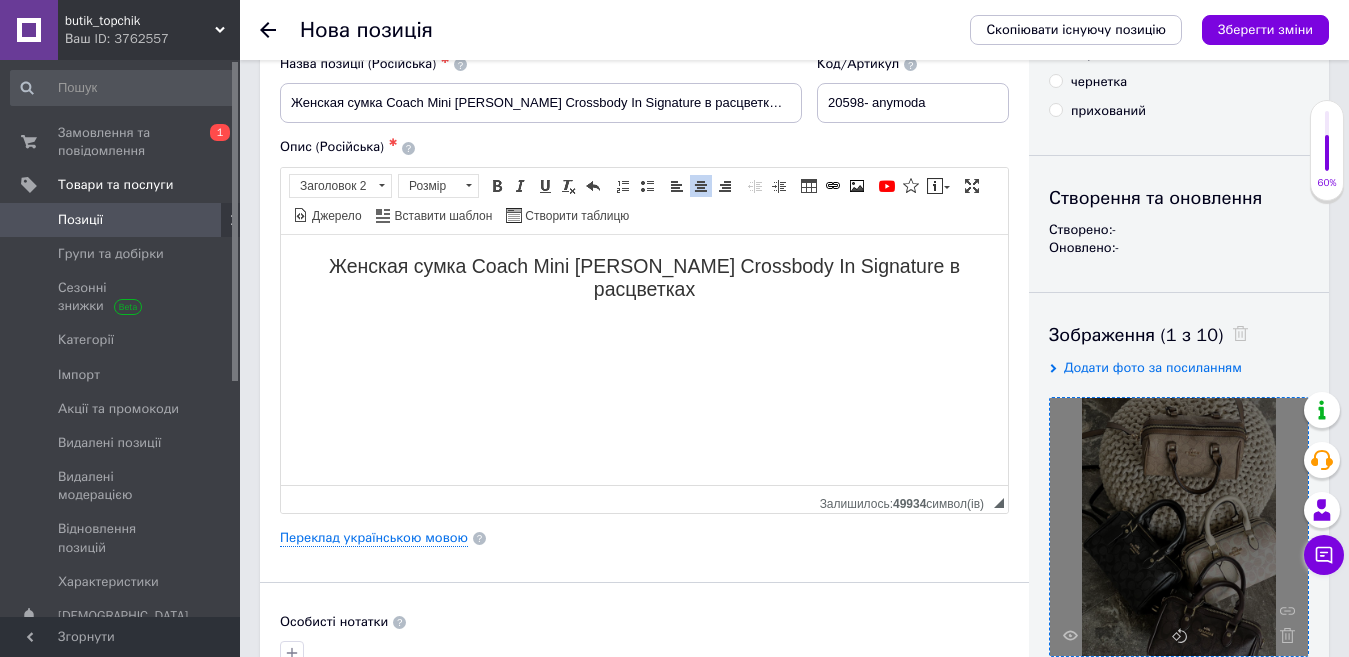 click on "Женская сумка Coach Mini [PERSON_NAME] Crossbody In Signature в расцветках" at bounding box center [644, 277] 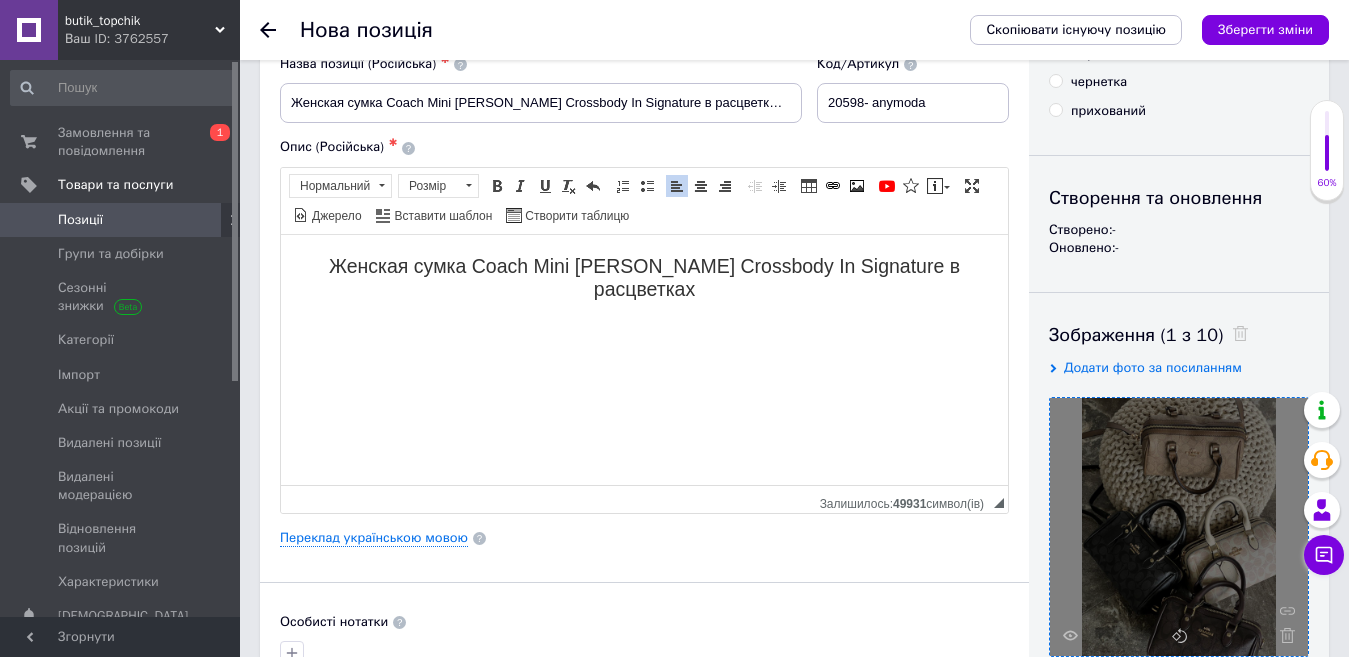 type 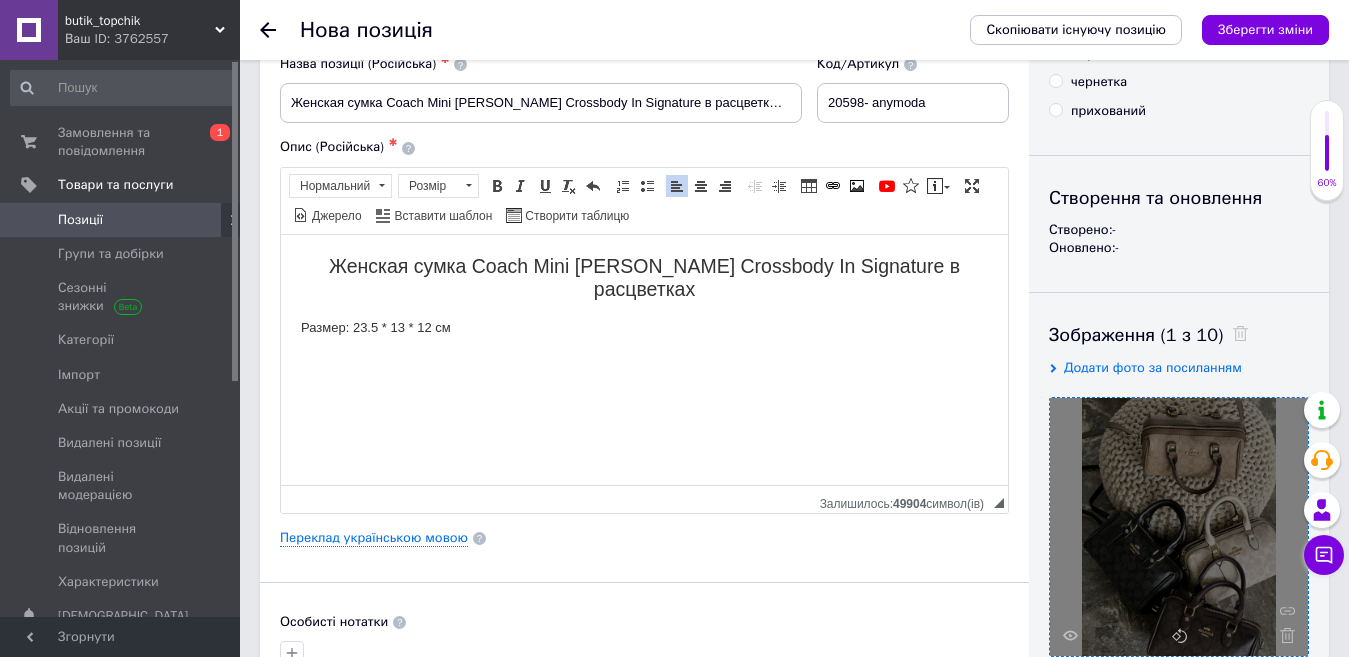 click on "Размер: 23.5 * 13 * 12 см" at bounding box center [644, 327] 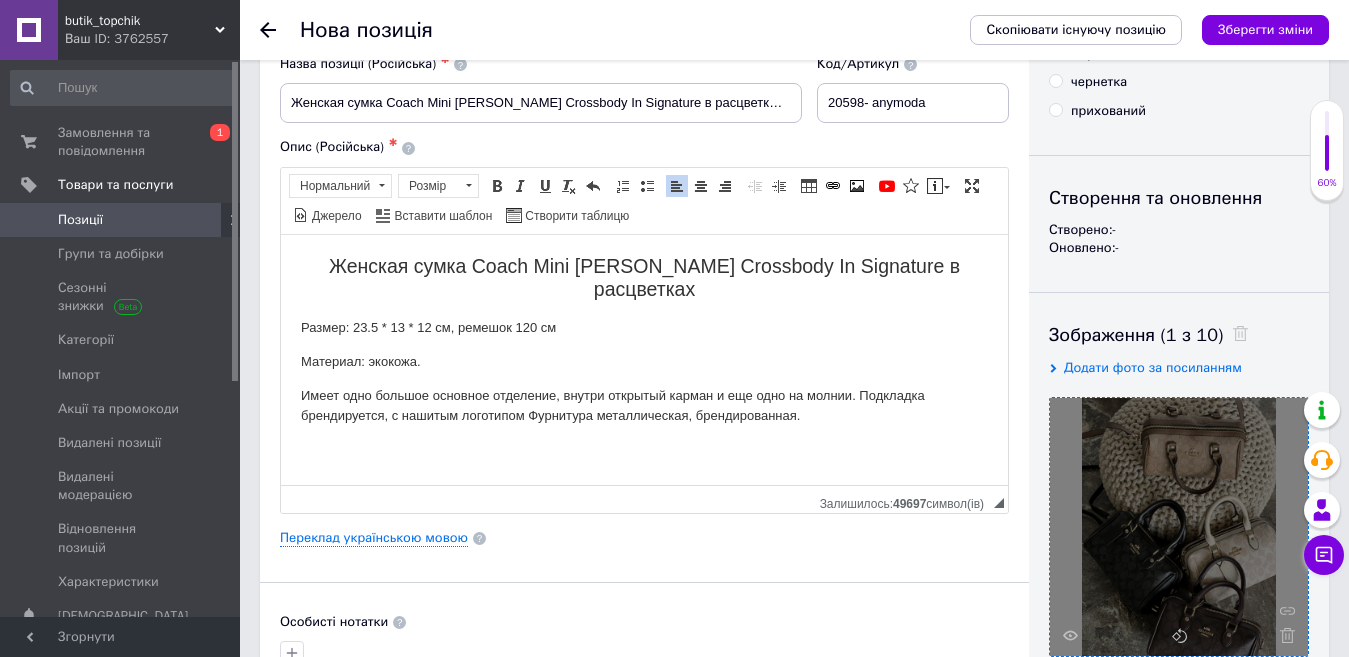 click on "Имеет одно большое основное отделение, внутри открытый карман и еще одно на молнии. Подкладка брендируется, с нашитым логотипом Фурнитура металлическая, брендированная." at bounding box center (644, 406) 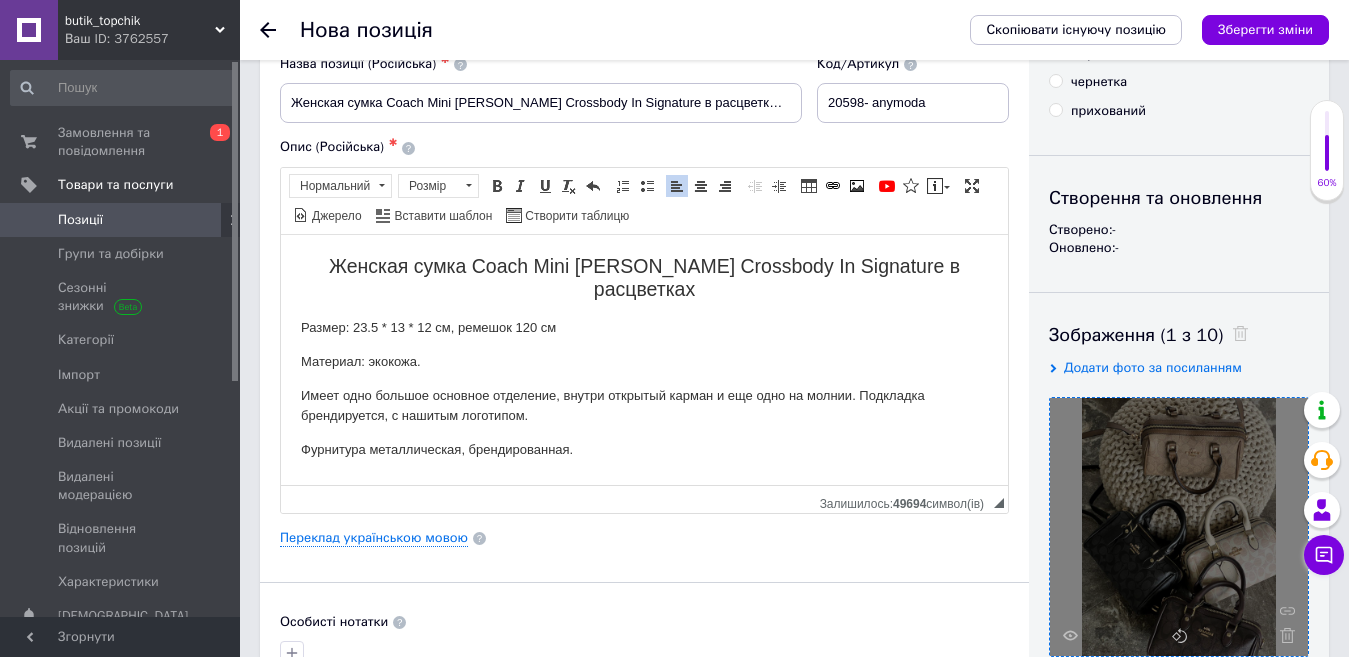 click on "Имеет одно большое основное отделение, внутри открытый карман и еще одно на молнии. Подкладка брендируется, с нашитым логотипом." at bounding box center (644, 406) 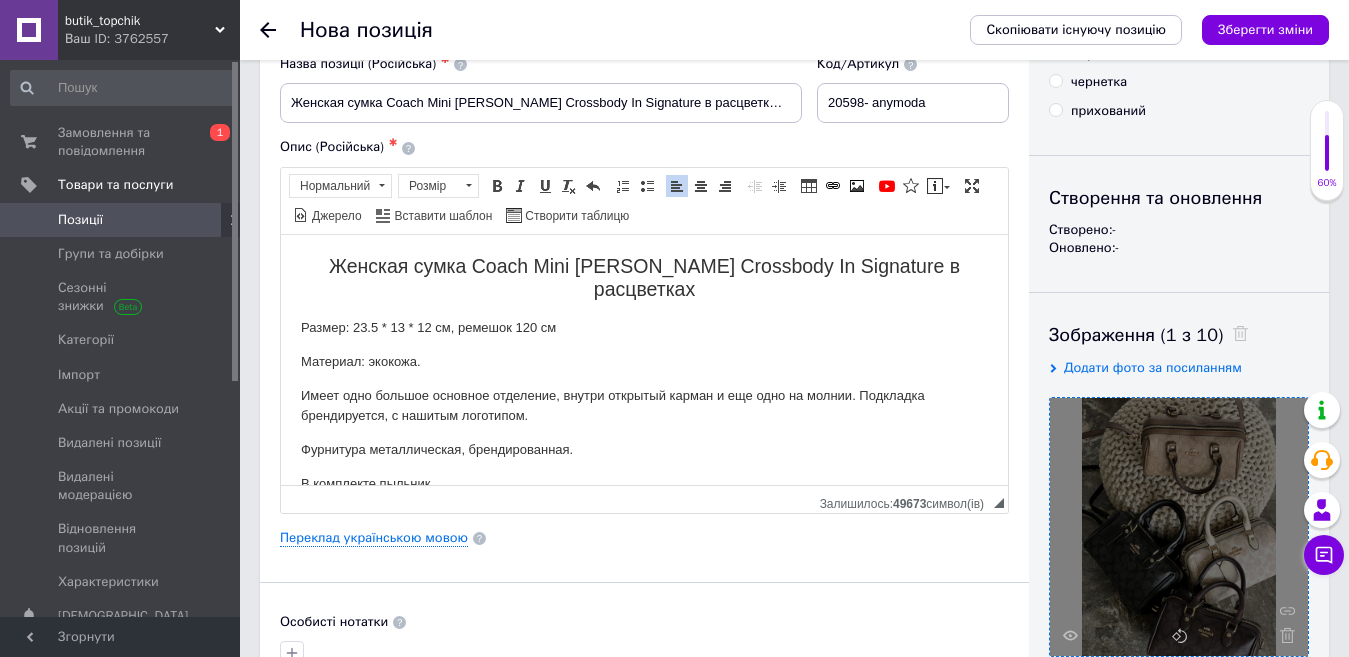 scroll, scrollTop: 16, scrollLeft: 0, axis: vertical 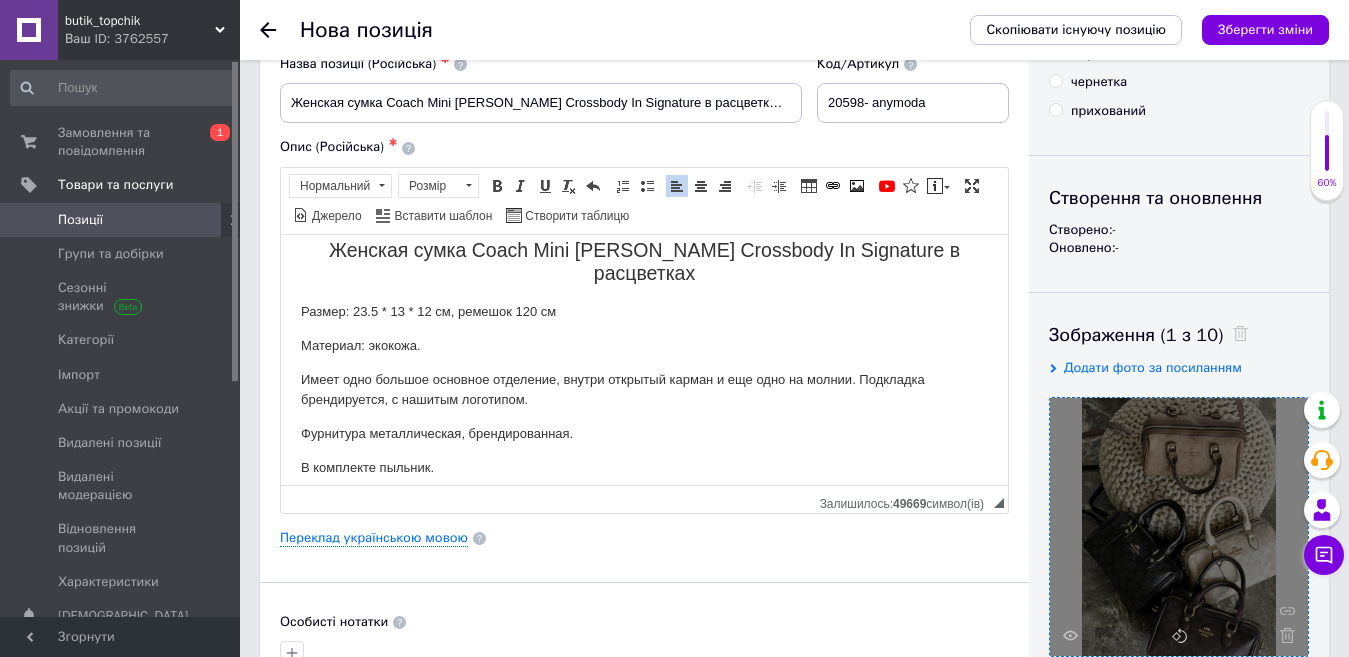 click on "◢ Залишилось:  49669  символ(iв)" at bounding box center [644, 499] 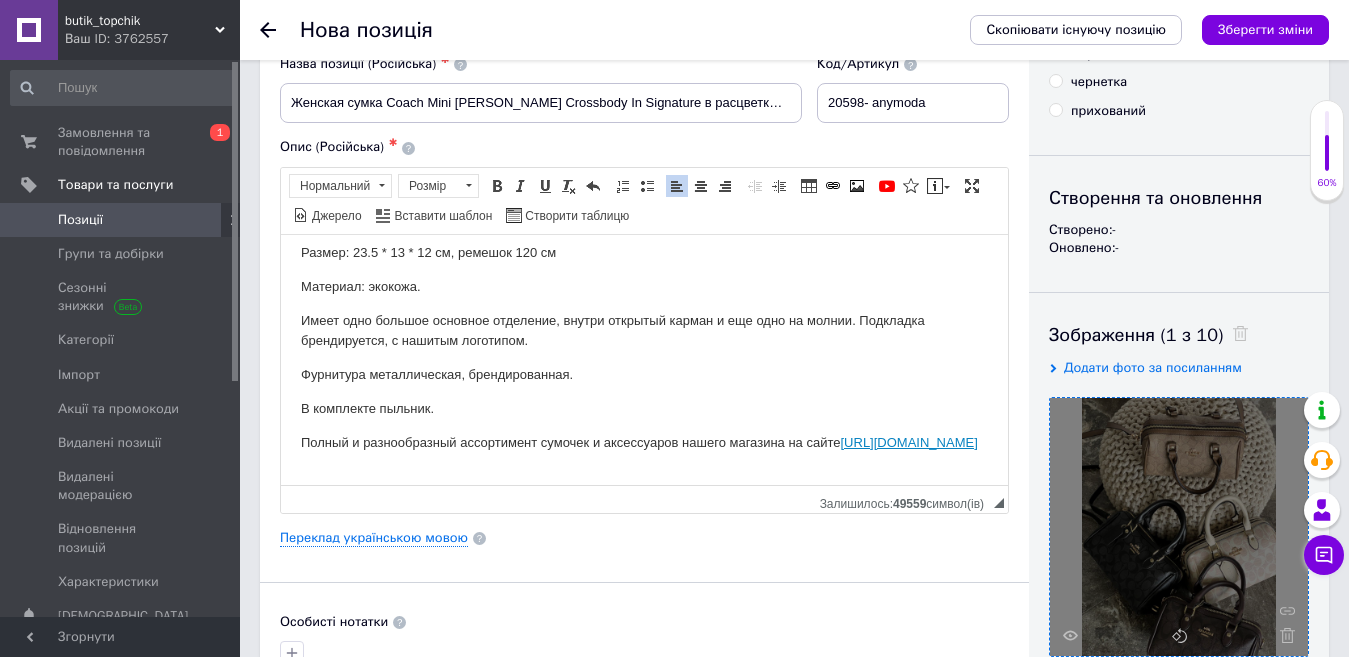 scroll, scrollTop: 95, scrollLeft: 0, axis: vertical 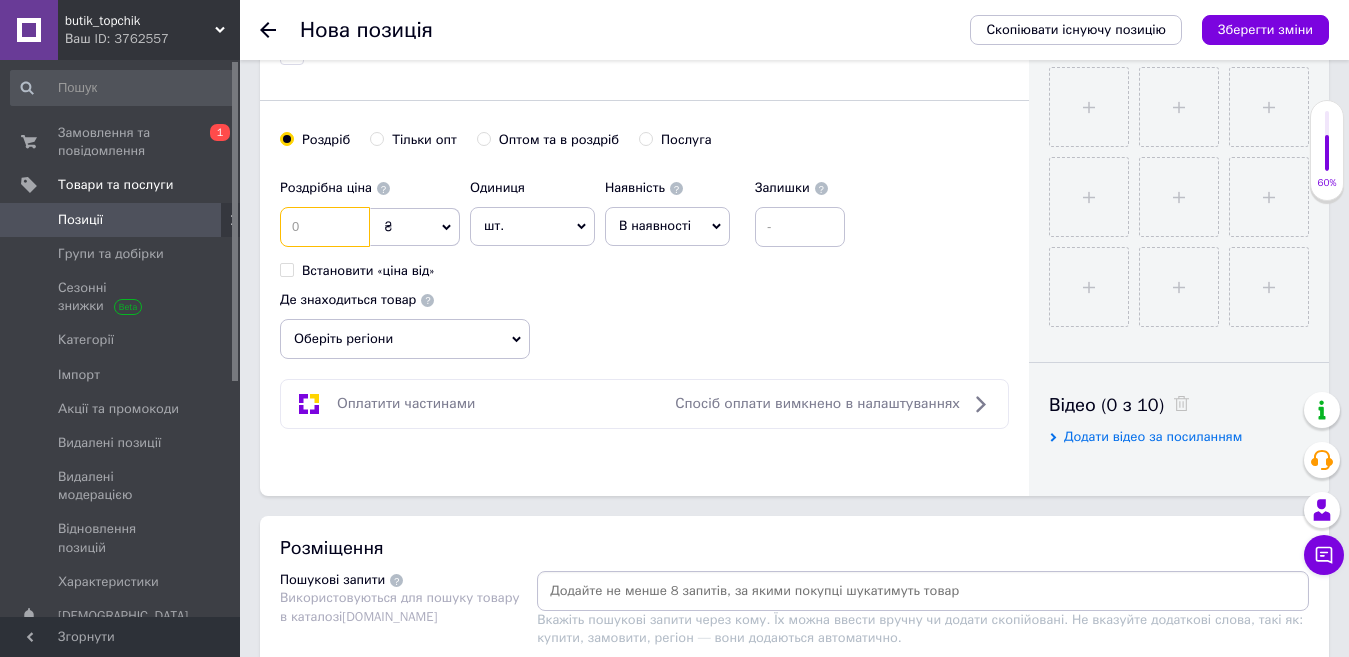 click at bounding box center (325, 227) 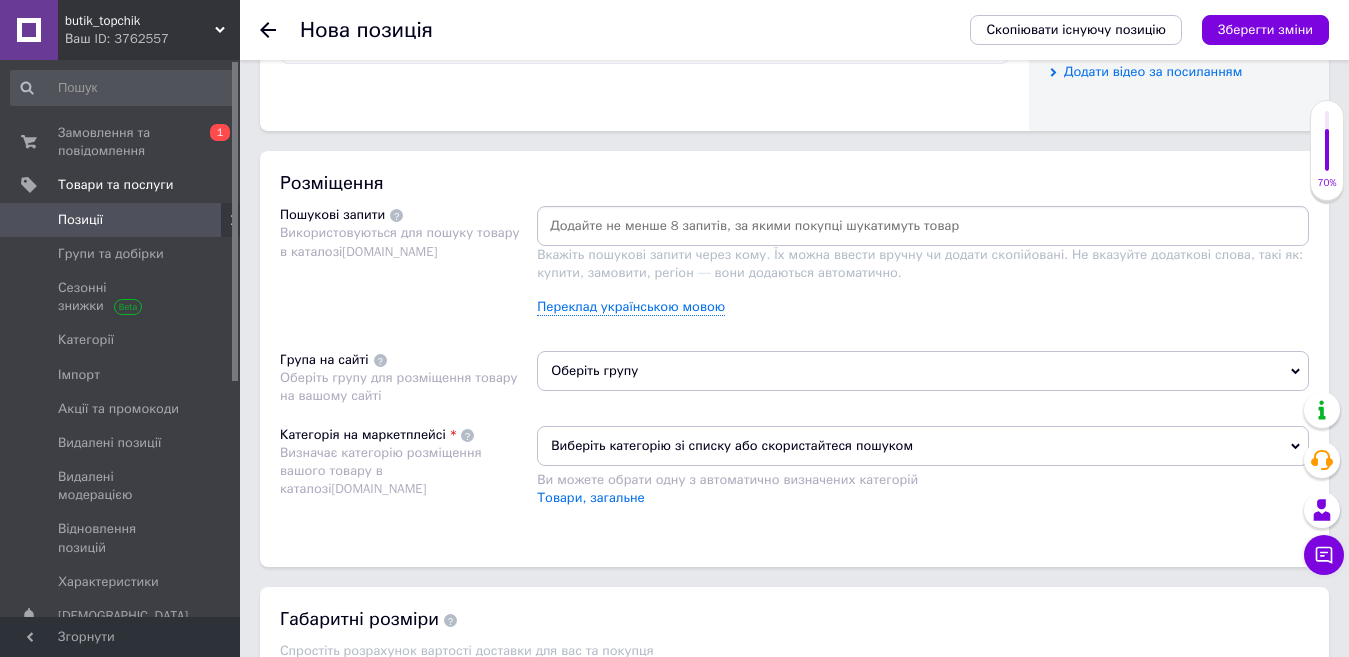 scroll, scrollTop: 1100, scrollLeft: 0, axis: vertical 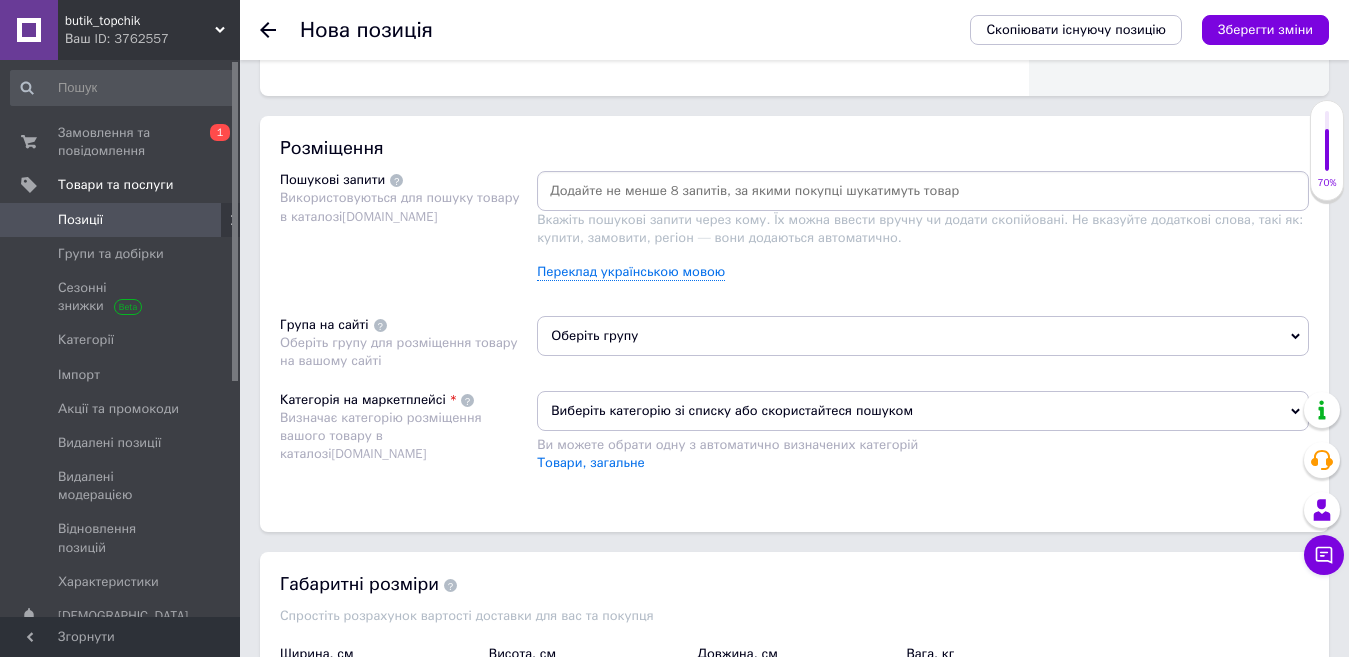 type on "1500" 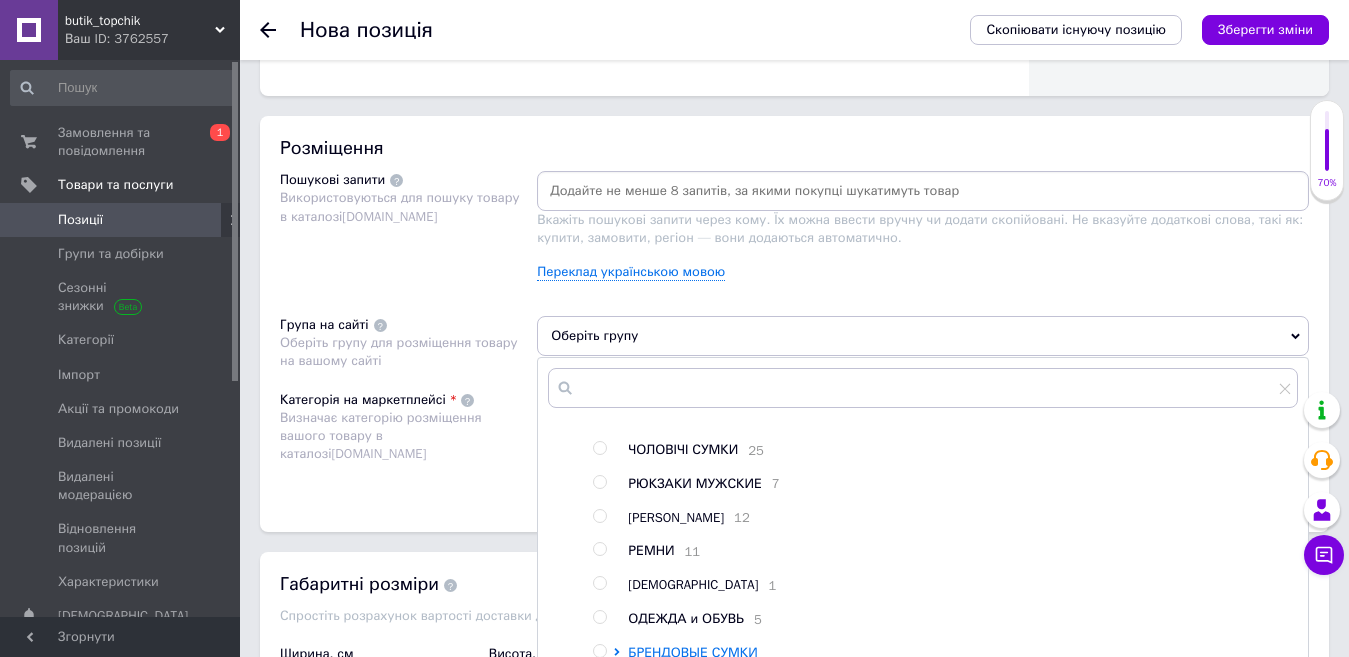 scroll, scrollTop: 240, scrollLeft: 0, axis: vertical 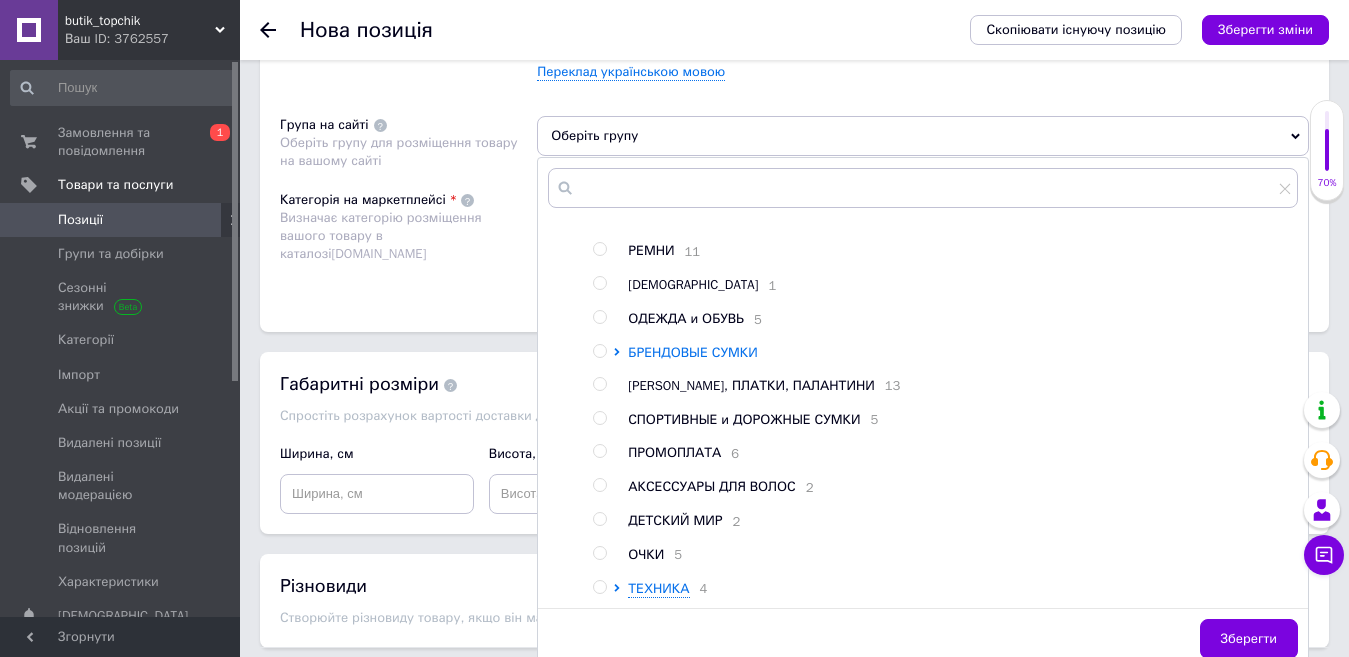 click on "БРЕНДОВЫЕ СУМКИ" at bounding box center (692, 352) 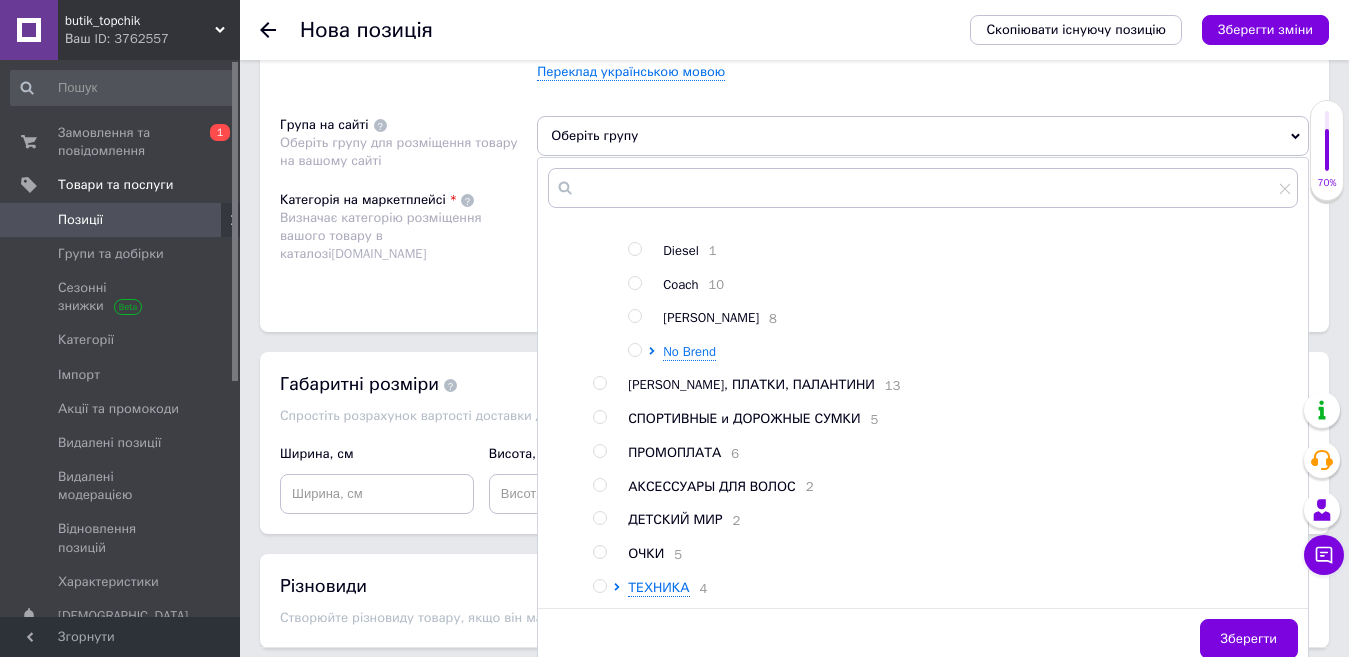 scroll, scrollTop: 766, scrollLeft: 0, axis: vertical 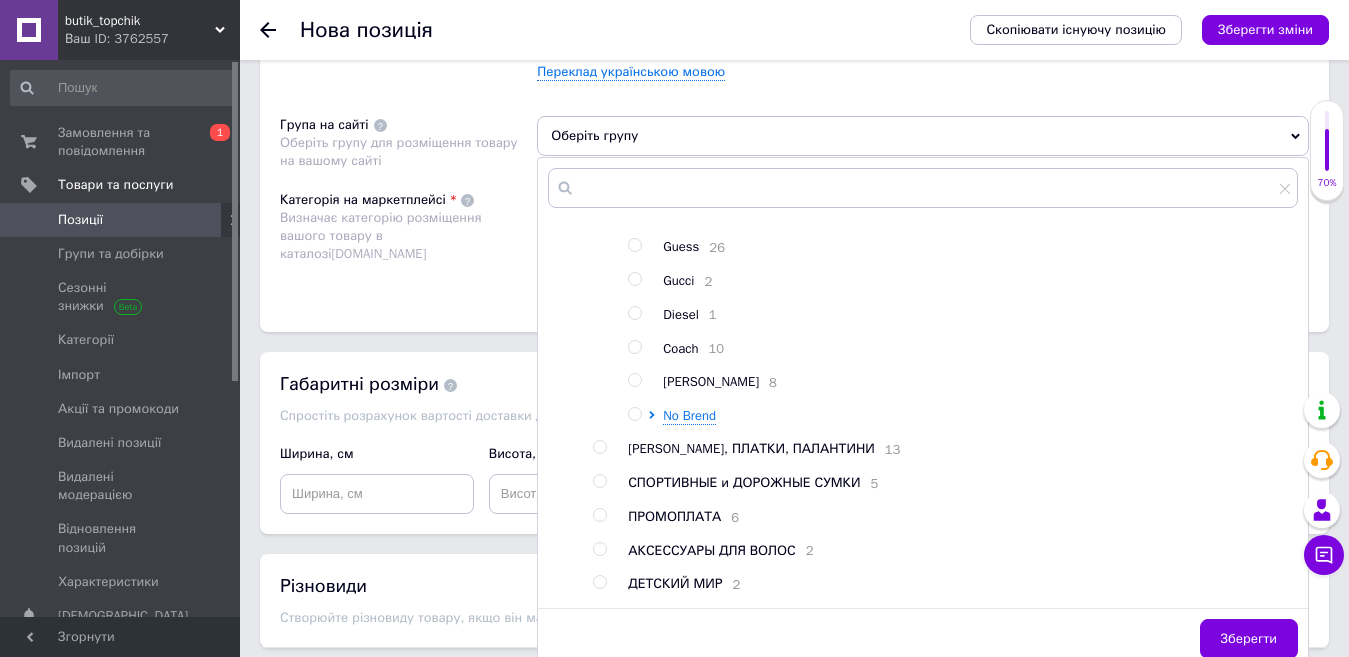 click at bounding box center [638, 349] 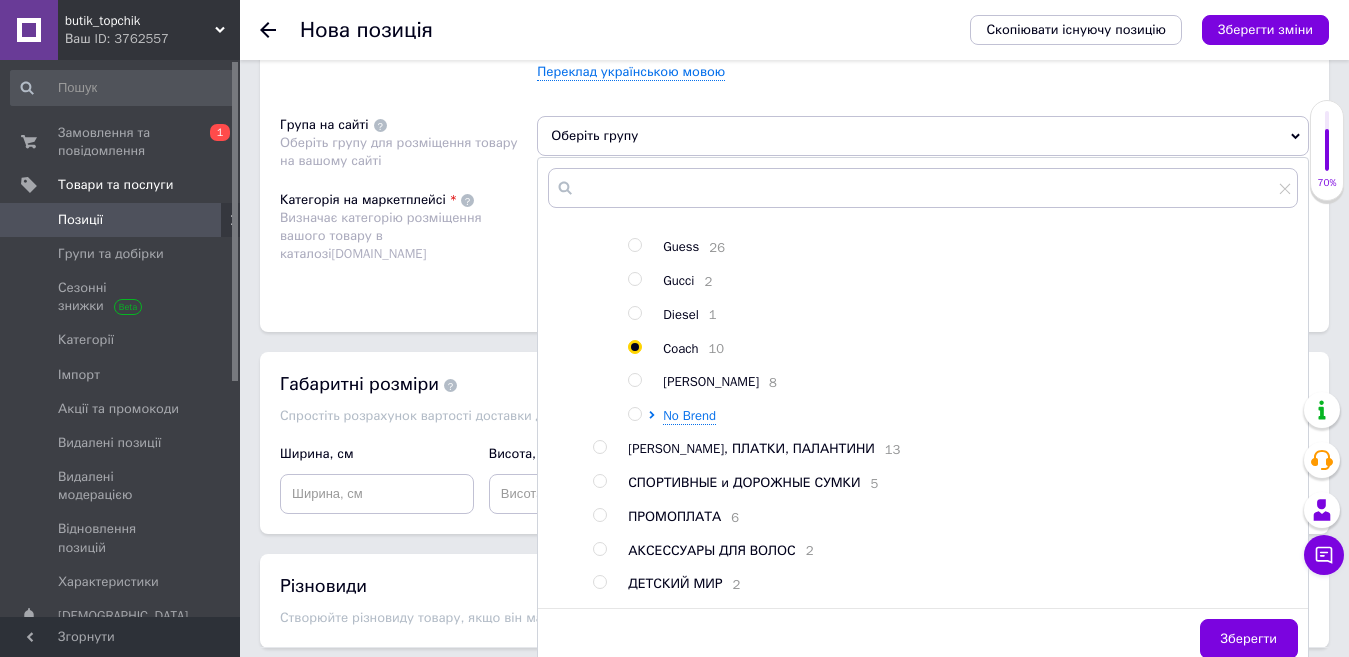 radio on "true" 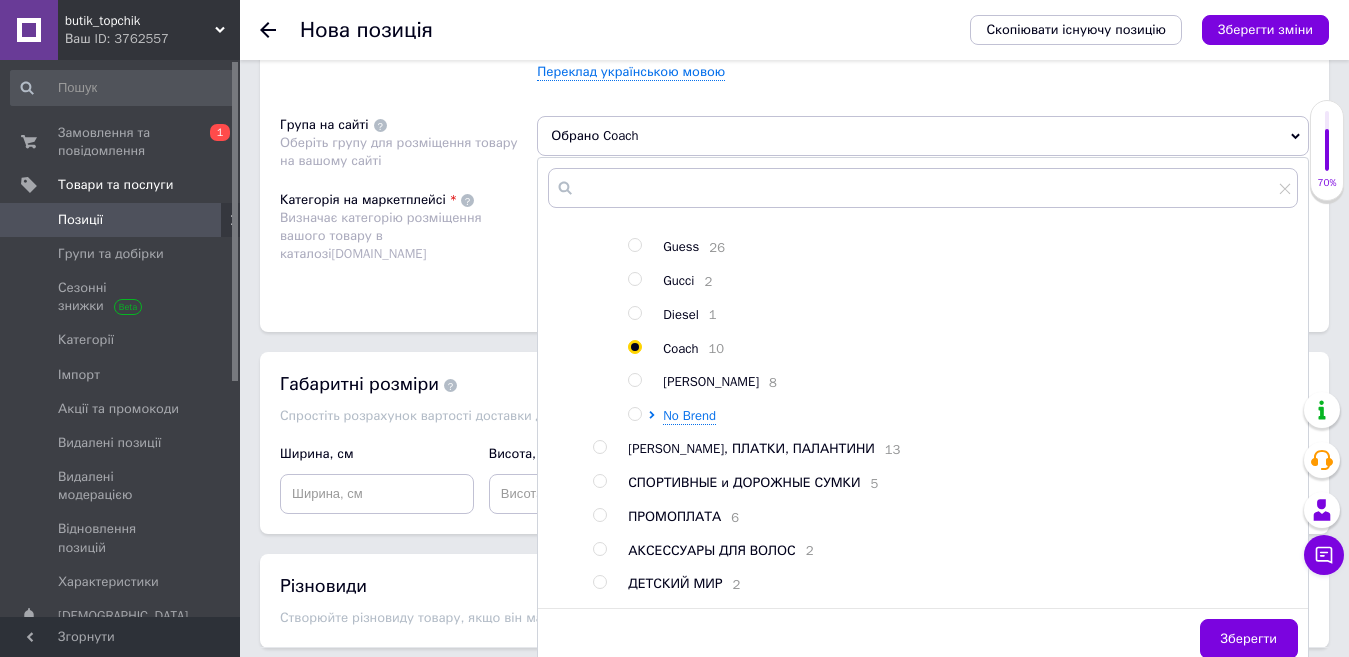 click on "Розміщення Пошукові запити Використовуються для пошуку товару в каталозі  [DOMAIN_NAME] Вкажіть пошукові запити через кому. Їх можна ввести вручну чи додати скопійовані. Не вказуйте додаткові слова, такі як: купити, замовити, регіон — вони додаються автоматично. Переклад українською мовою Група на сайті Оберіть групу для розміщення товару на вашому сайті Обрано Coach [PERSON_NAME] група 26 ЖІНОЧІ ГАМАНЦІ 63 ГОЛОВНІ УБОРИ 39 ЧОЛОВІЧІ ГАМАНЦІ 1 ЧОЛОВІЧІ СУМКИ 25 РЮКЗАКИ МУЖСКИЕ 7 РЮКЗАКИ ЖІНОЧІ 12 РЕМНИ 11 ЗОНТЫ 1 ОДЕЖДА и ОБУВЬ 5 БРЕНДОВЫЕ СУМКИ [PERSON_NAME] Vuitton 10 Pinko 5 [PERSON_NAME] Saint Laurent 13 [PERSON_NAME] 7" at bounding box center (794, 124) 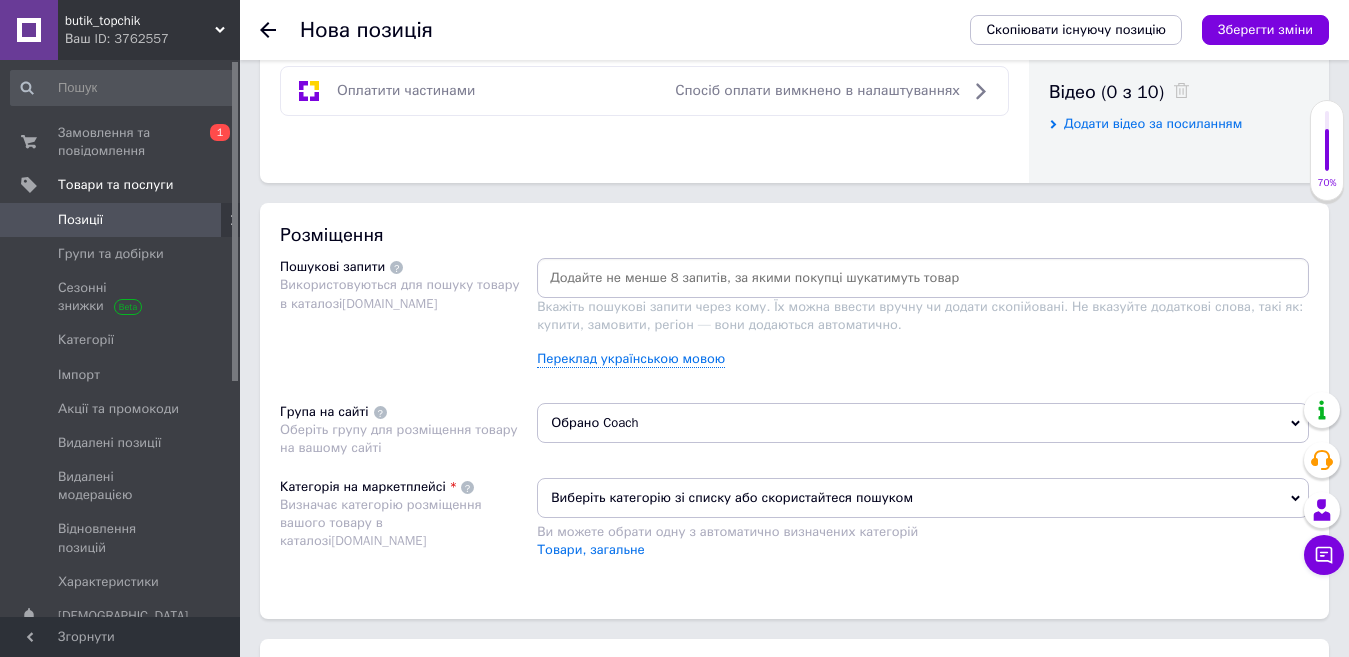 scroll, scrollTop: 1000, scrollLeft: 0, axis: vertical 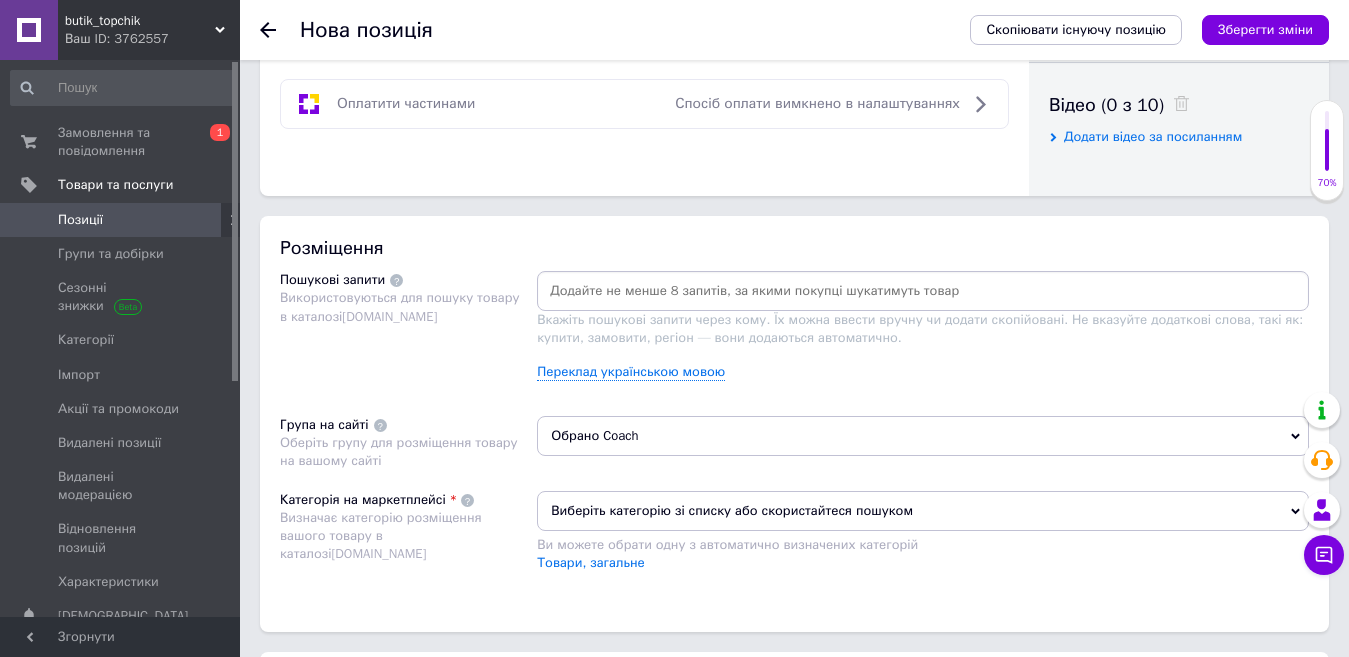 click at bounding box center (923, 291) 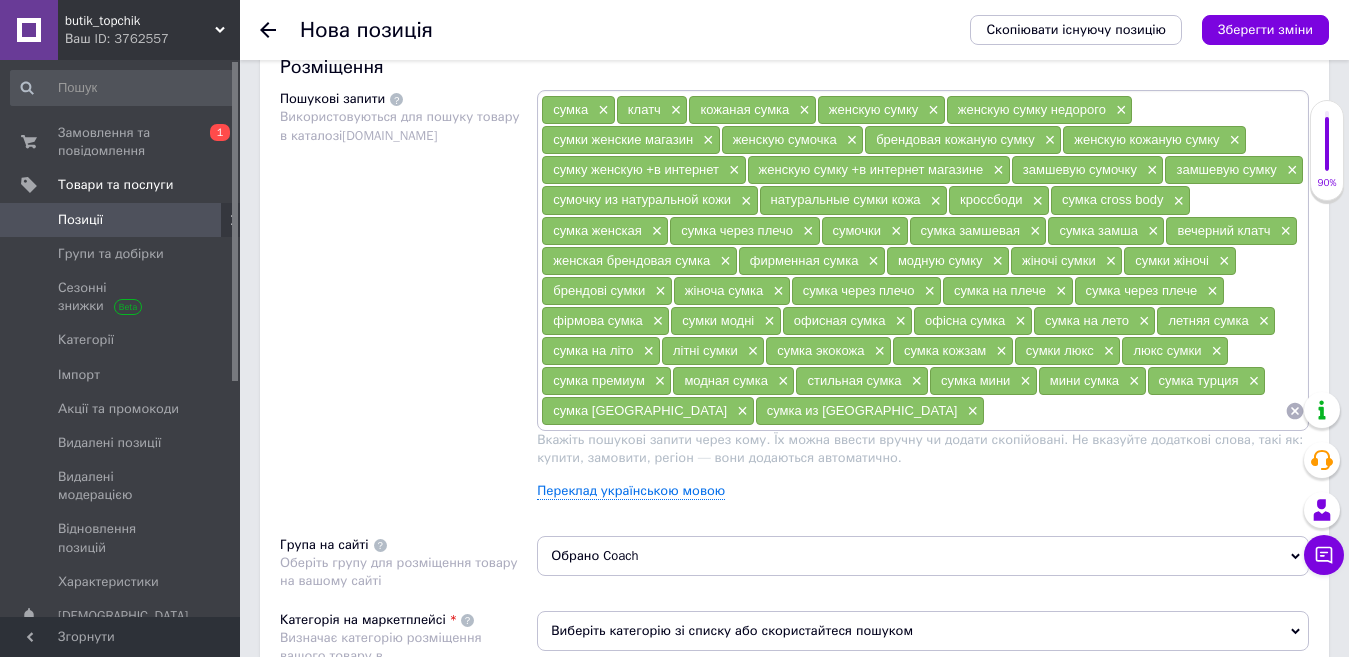 scroll, scrollTop: 1400, scrollLeft: 0, axis: vertical 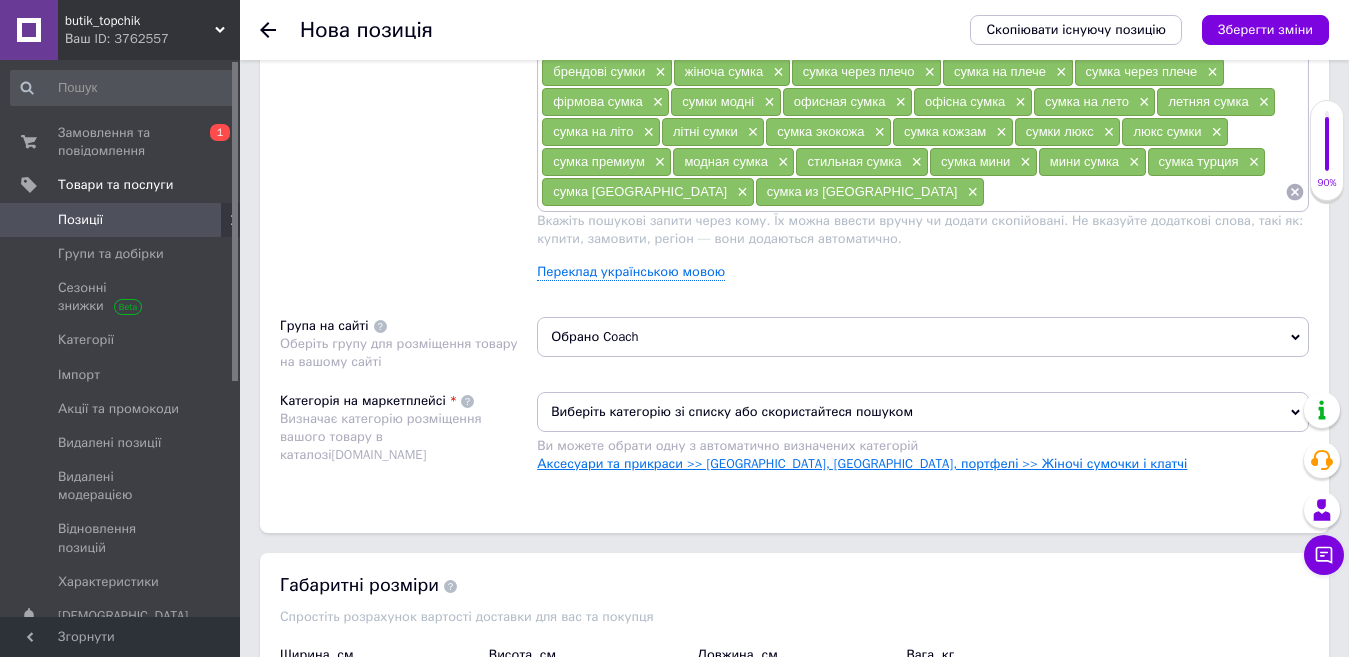 click on "Аксесуари та прикраси >> [GEOGRAPHIC_DATA], [GEOGRAPHIC_DATA], портфелі >> Жіночі сумочки і клатчі" at bounding box center [862, 463] 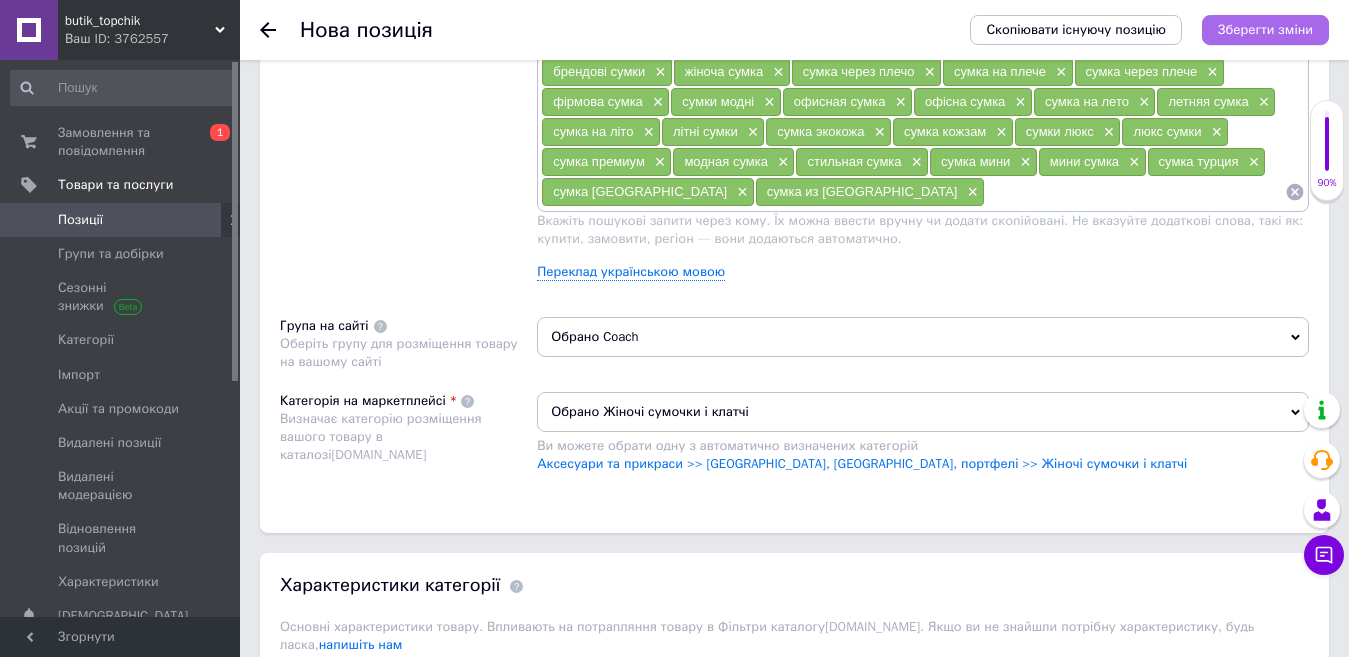 click on "Зберегти зміни" at bounding box center (1265, 30) 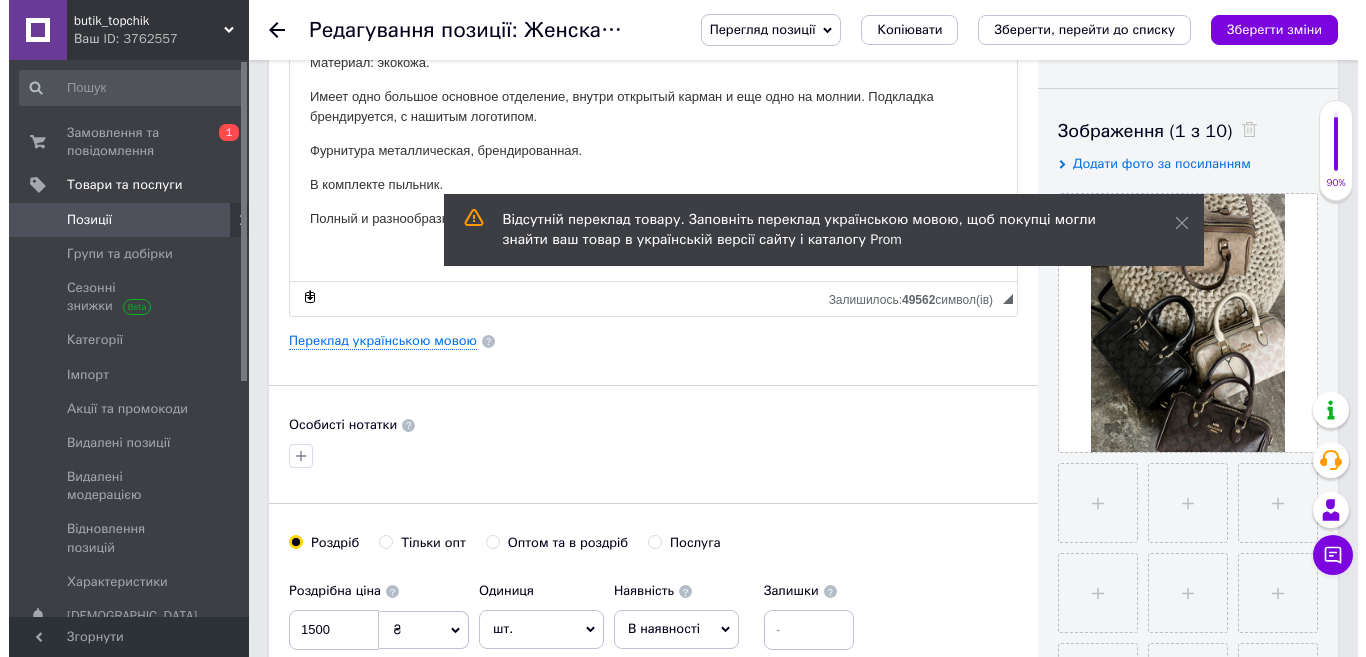 scroll, scrollTop: 400, scrollLeft: 0, axis: vertical 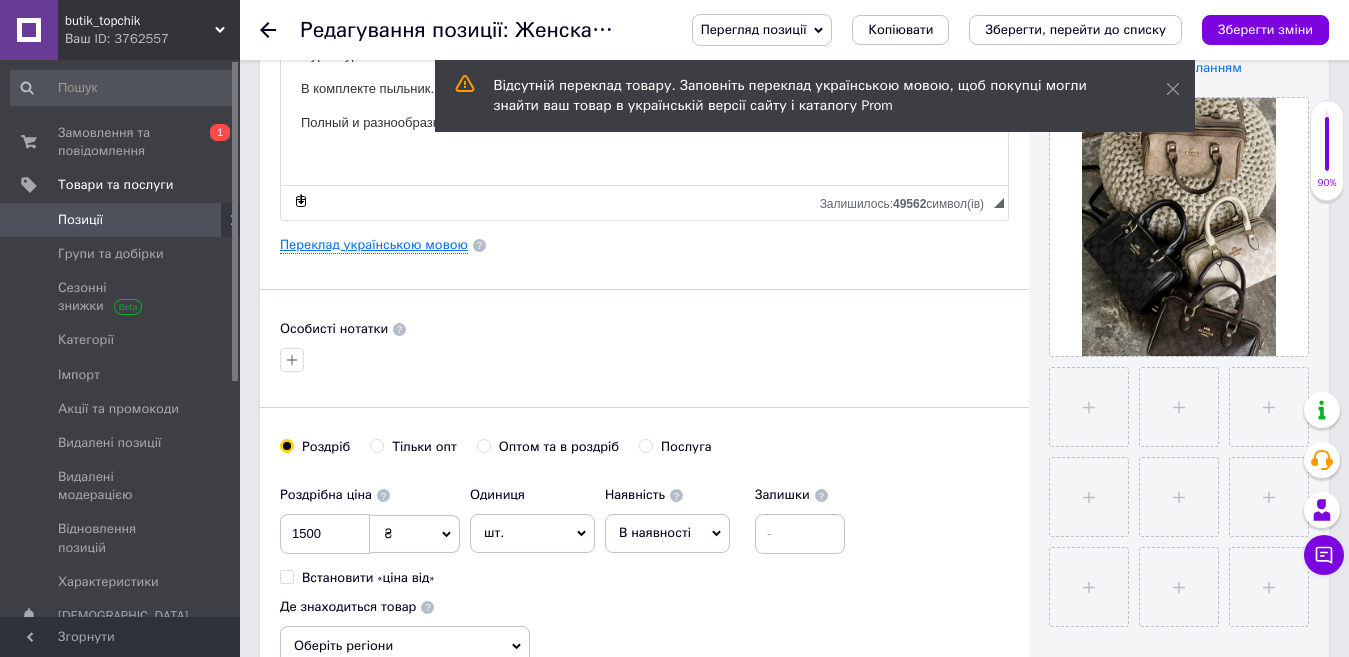 click on "Переклад українською мовою" at bounding box center [374, 245] 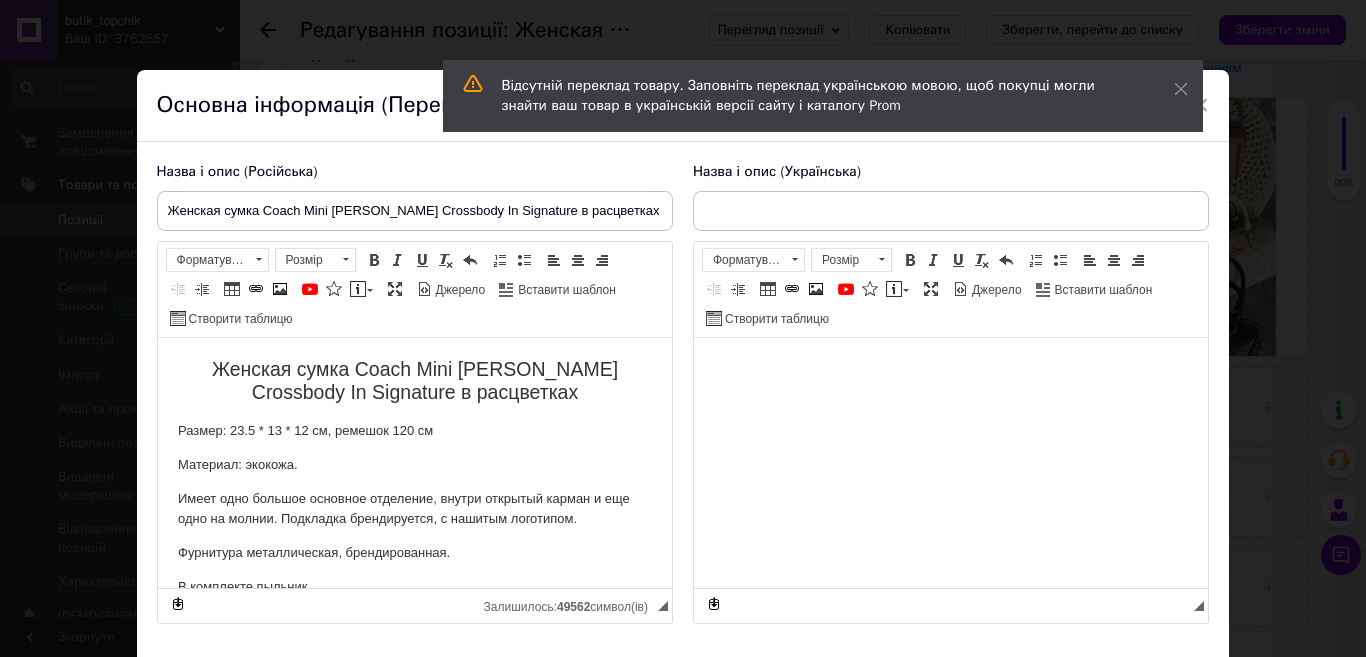 scroll, scrollTop: 0, scrollLeft: 0, axis: both 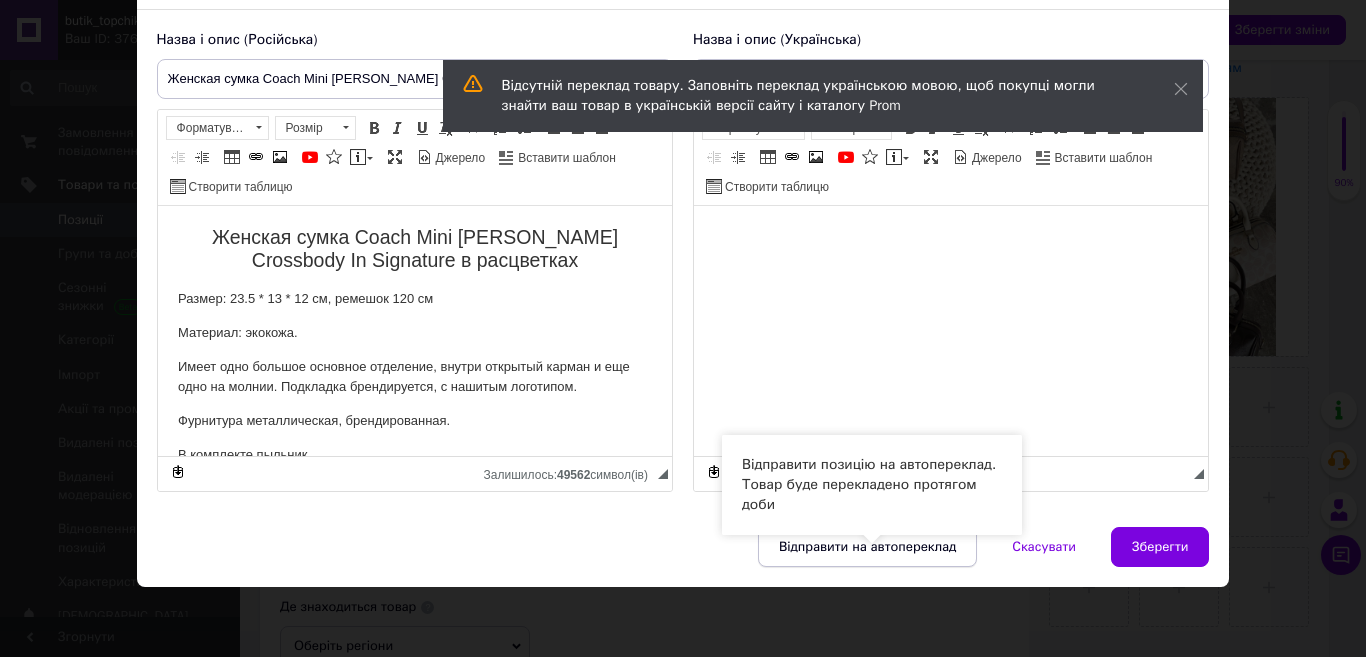 click on "Відправити на автопереклад" at bounding box center (867, 547) 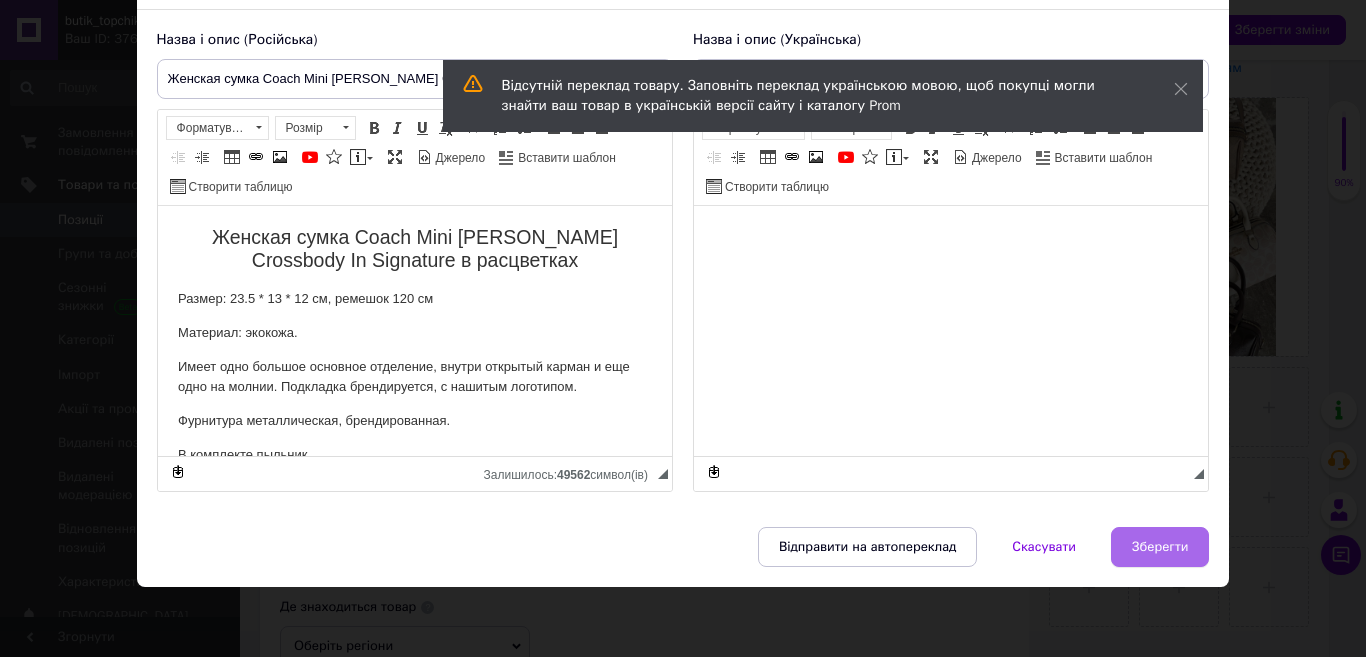 click on "Зберегти" at bounding box center [1160, 547] 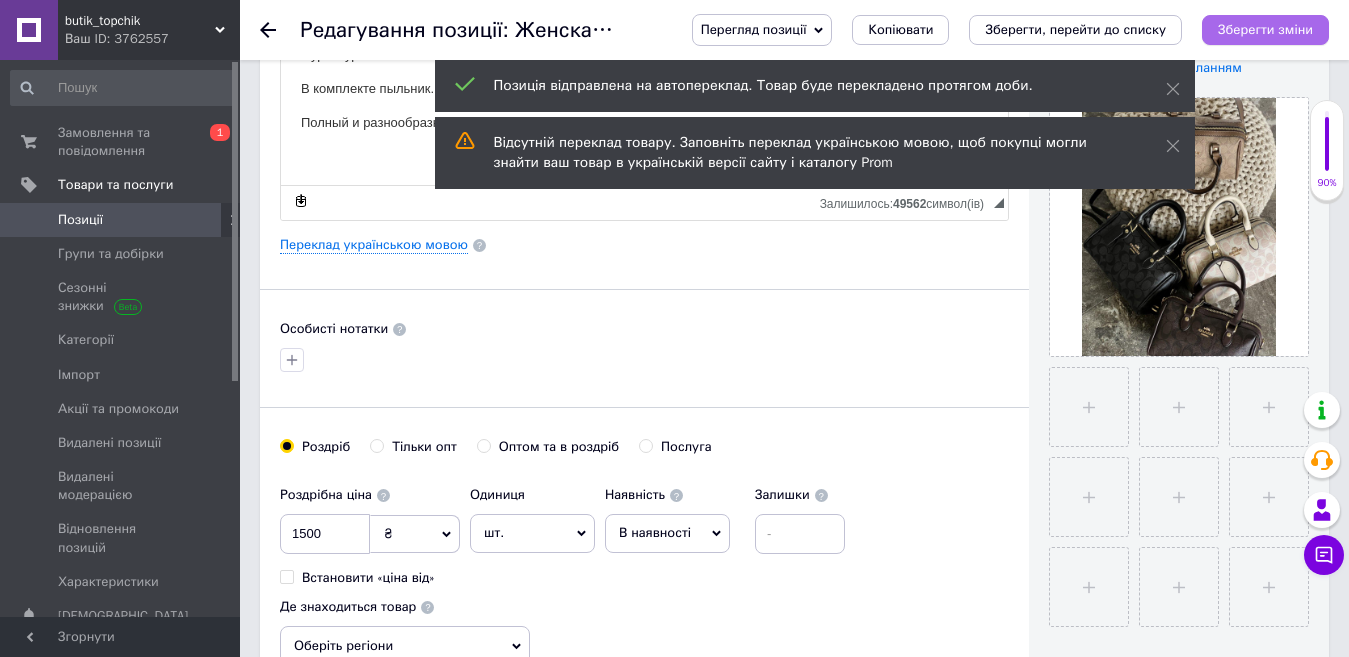 click on "Зберегти зміни" at bounding box center [1265, 29] 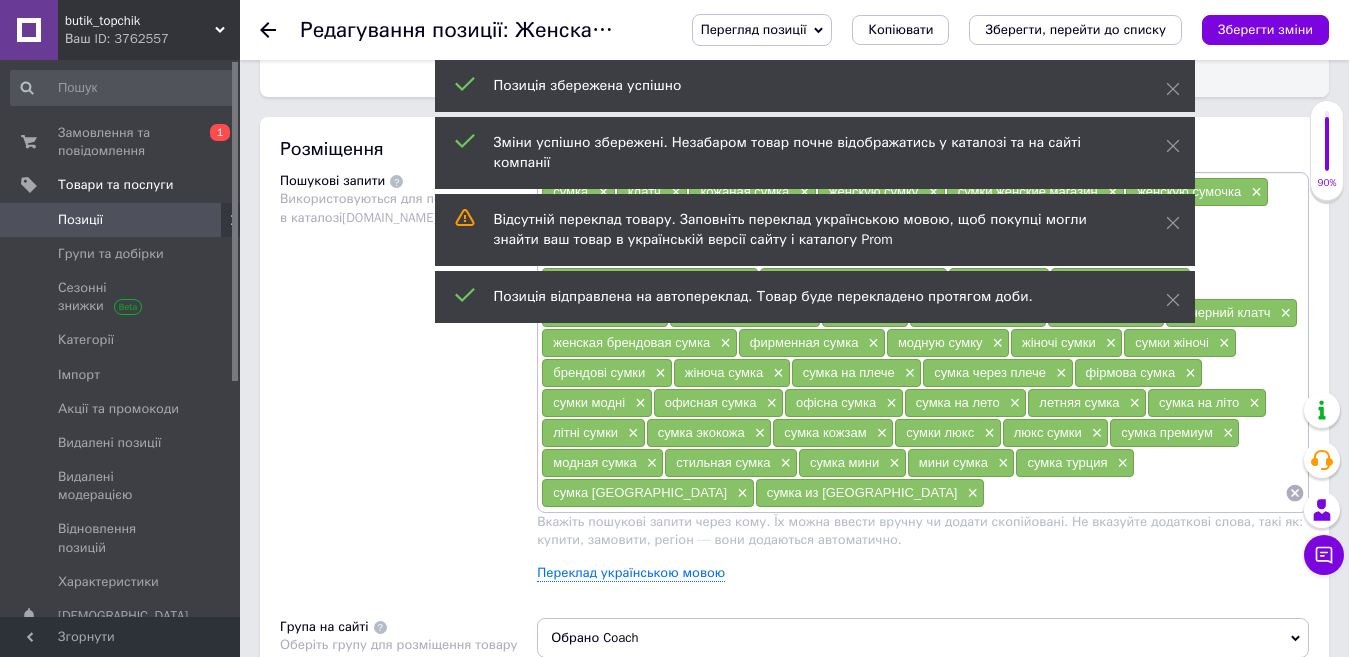 scroll, scrollTop: 1100, scrollLeft: 0, axis: vertical 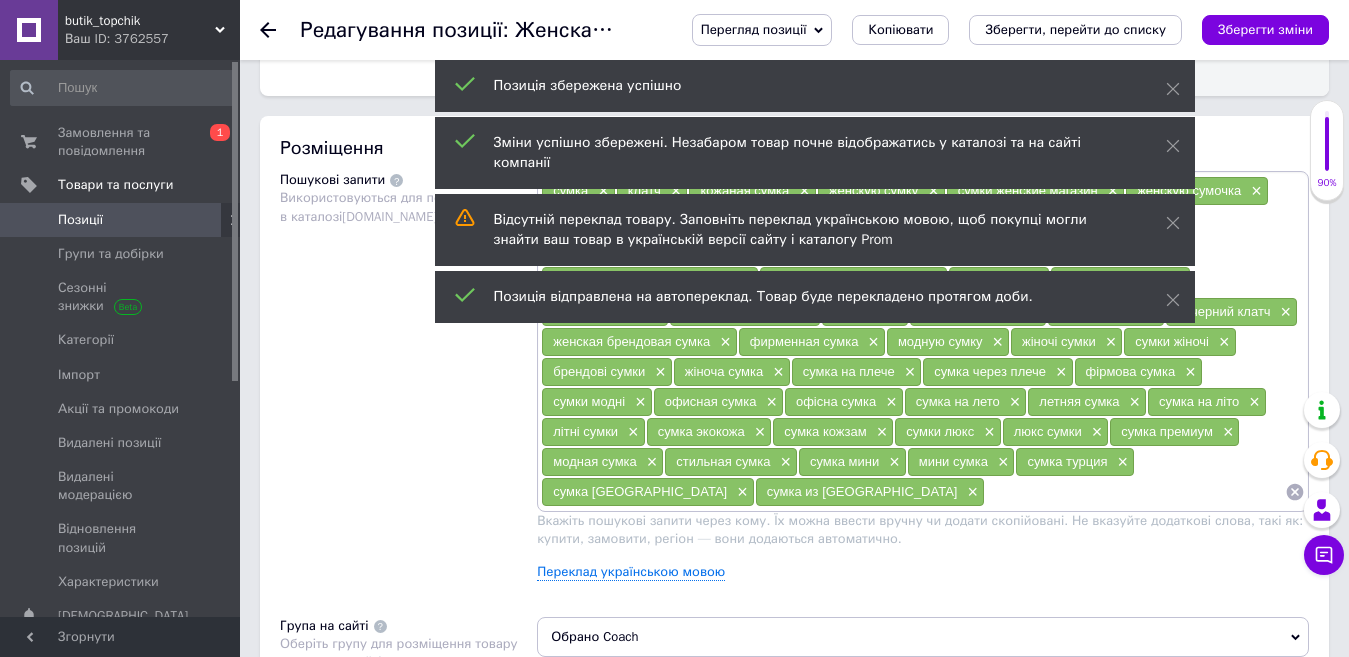 click at bounding box center (1135, 492) 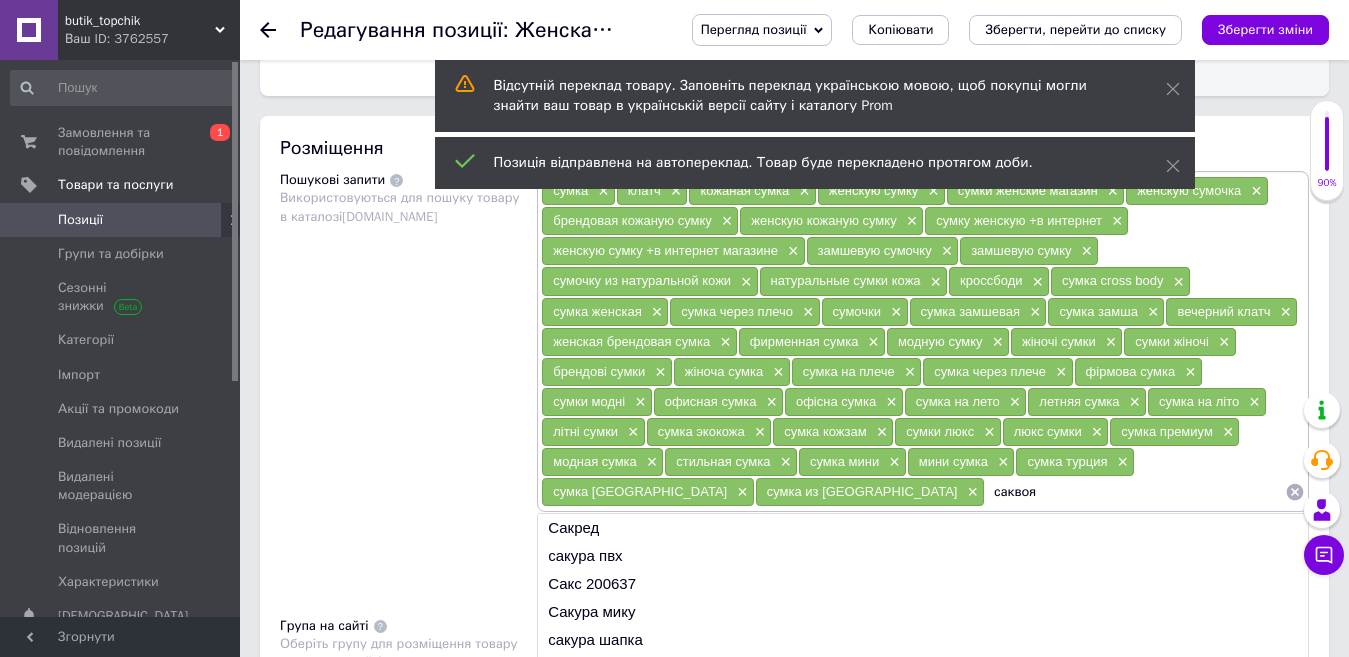 type on "саквояж" 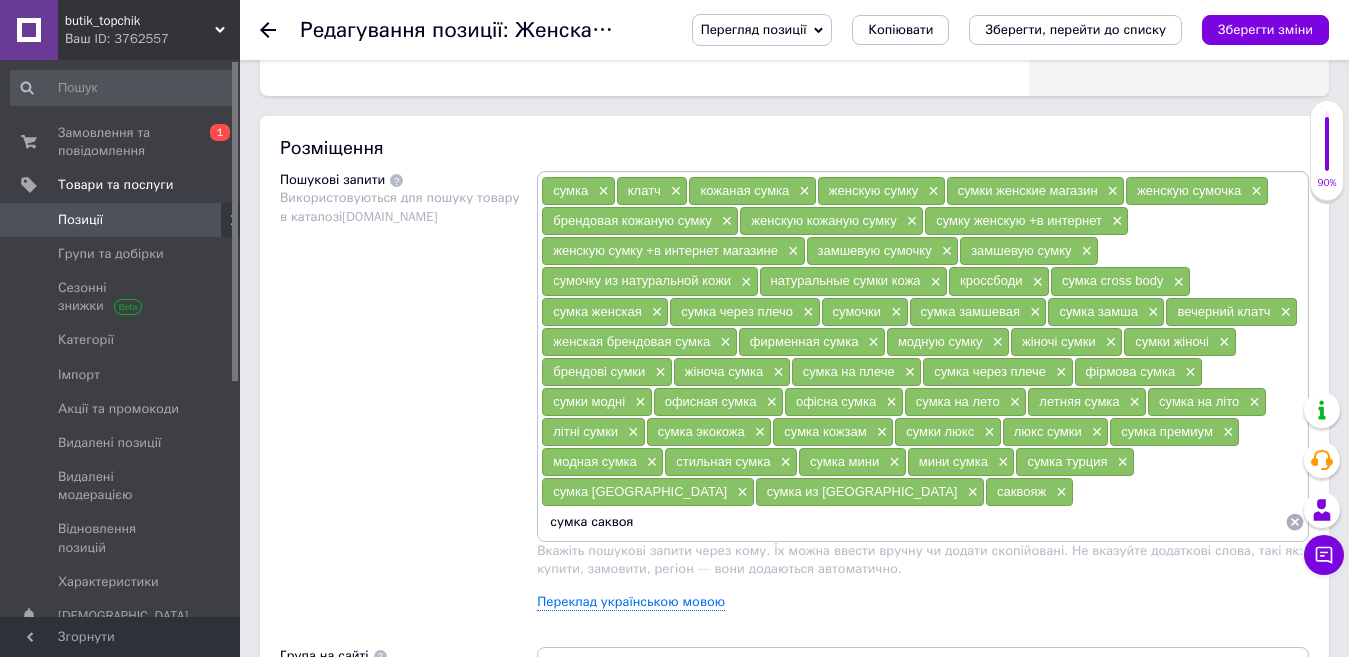 type on "сумка саквояж" 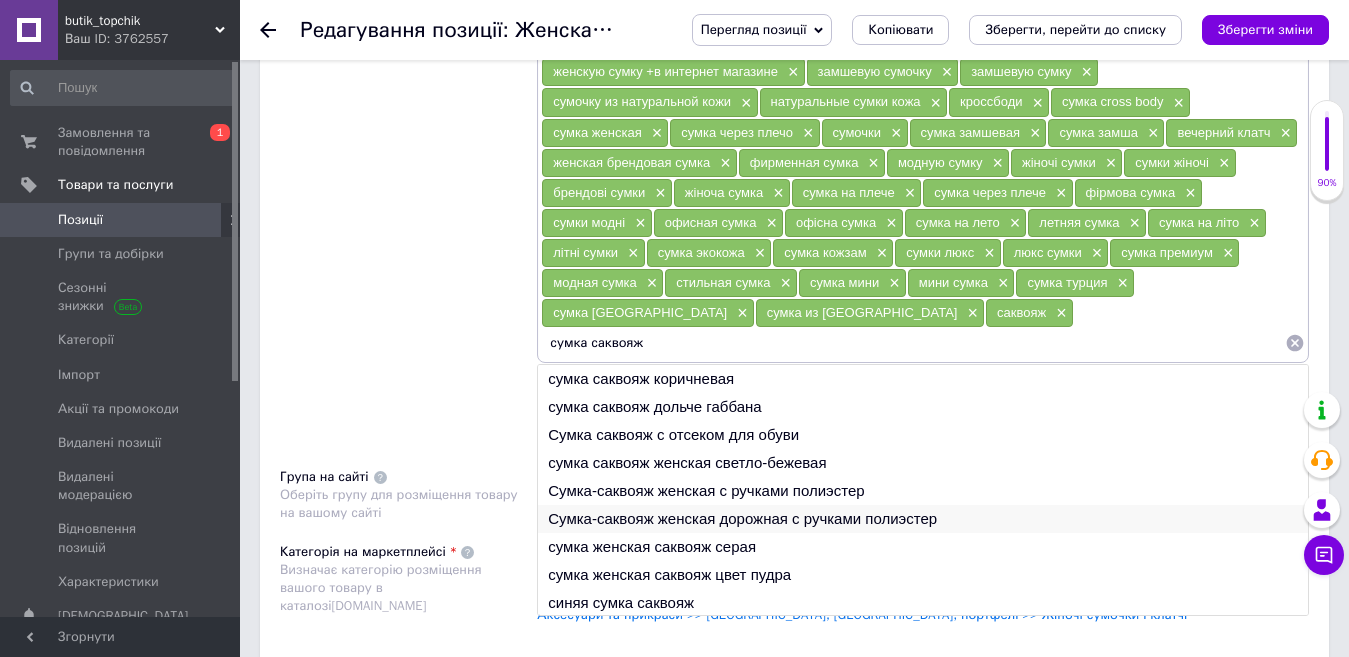 scroll, scrollTop: 1300, scrollLeft: 0, axis: vertical 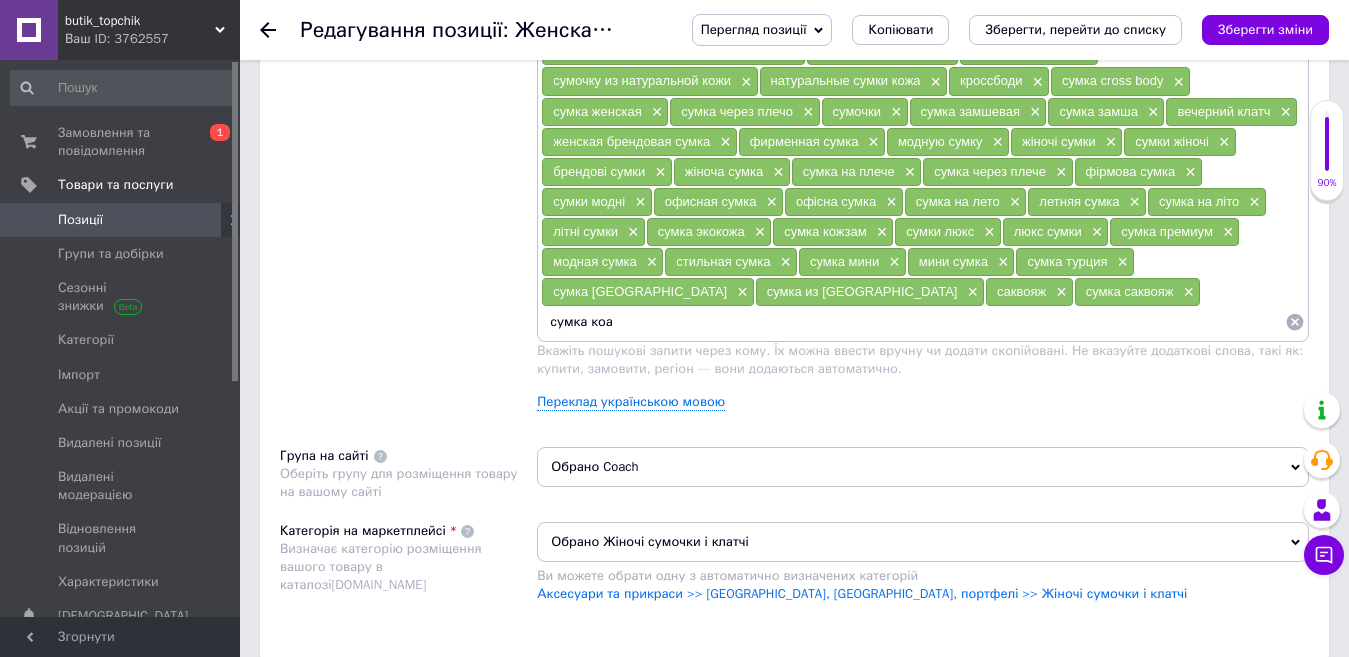 type on "сумка коач" 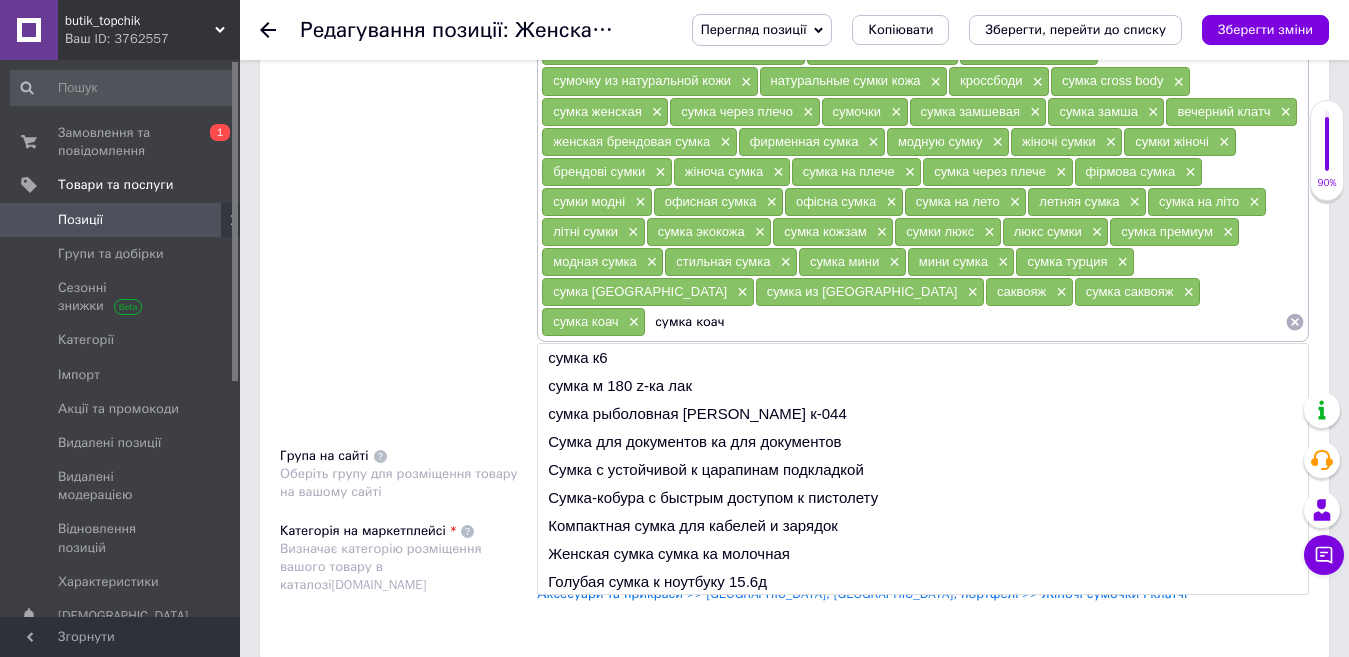 type on "сумка коачь" 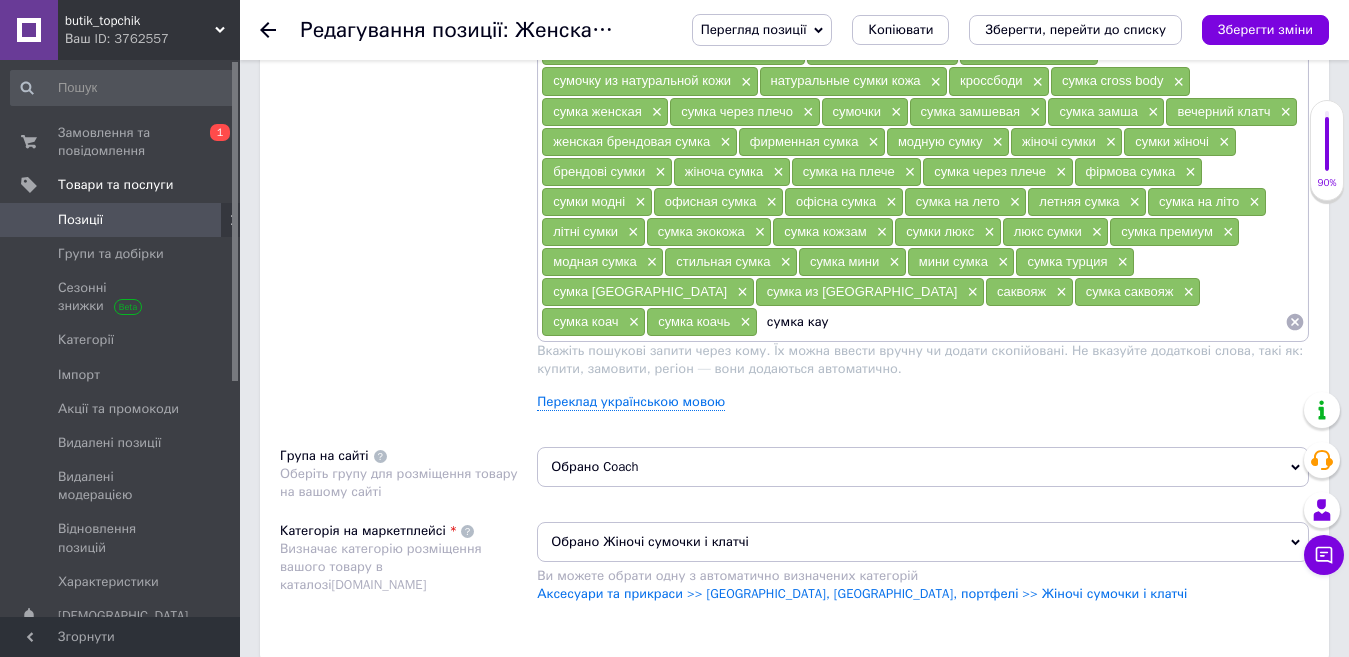 type on "сумка кауч" 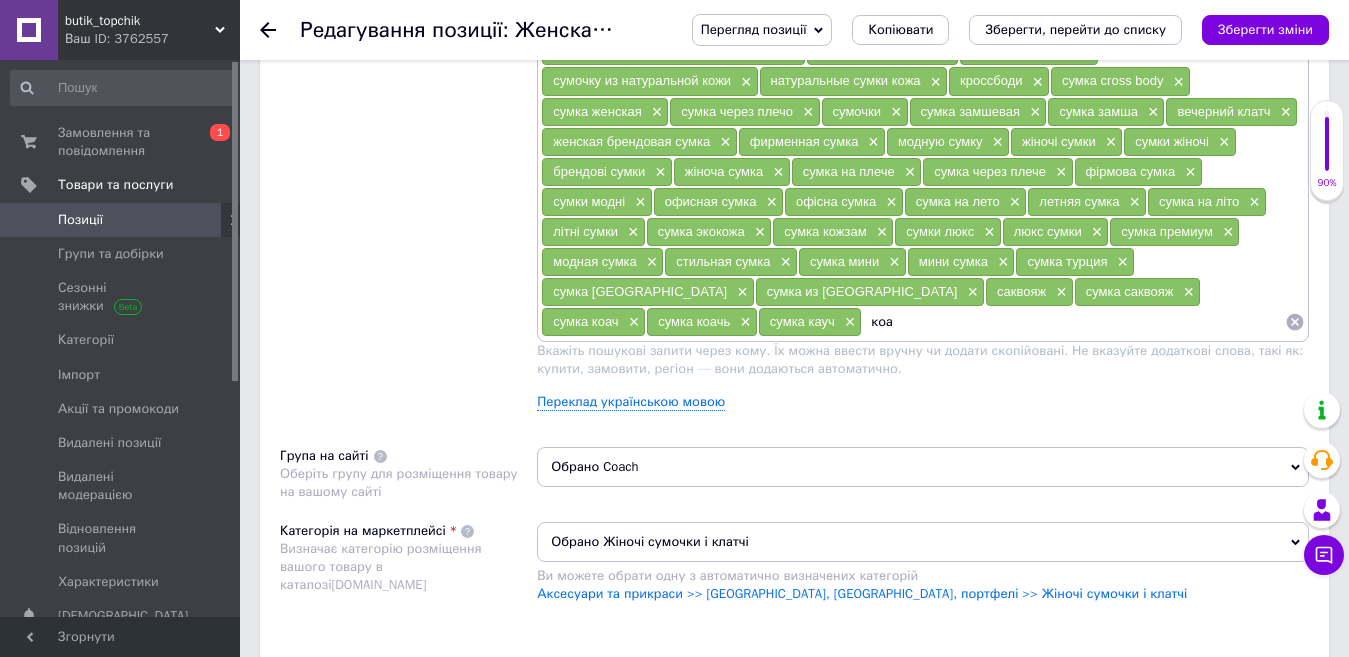 type on "коач" 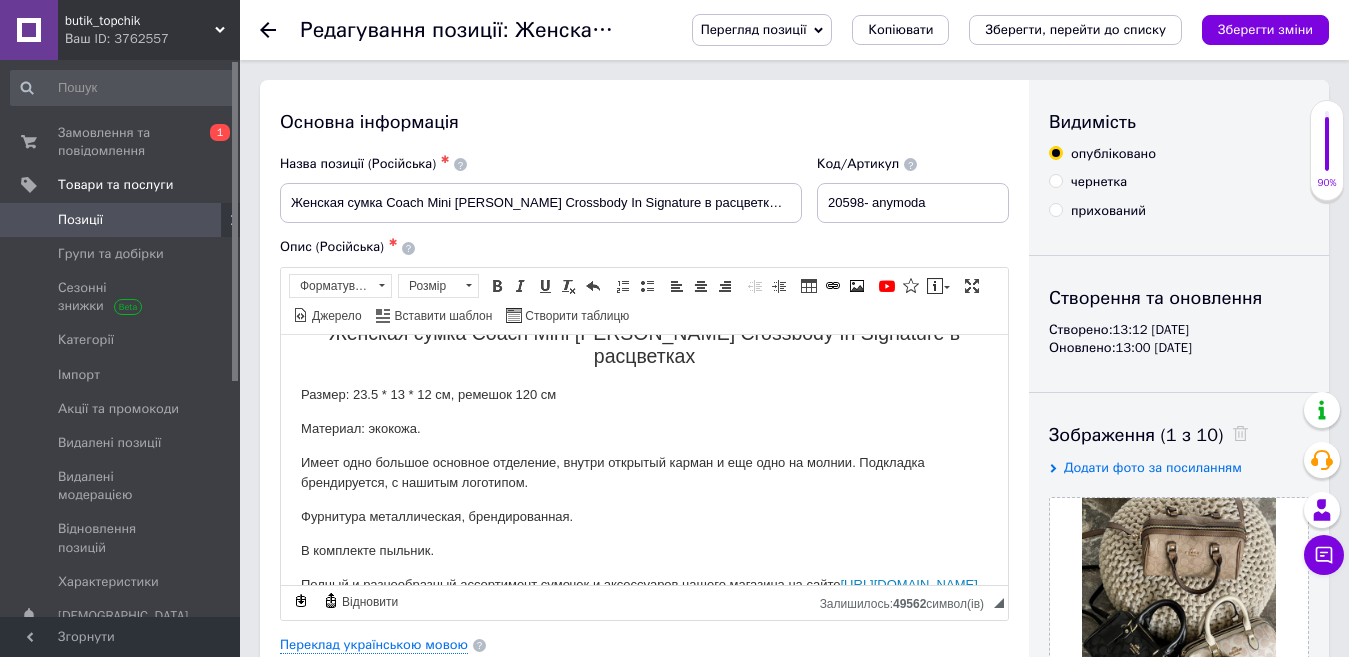 scroll, scrollTop: 0, scrollLeft: 0, axis: both 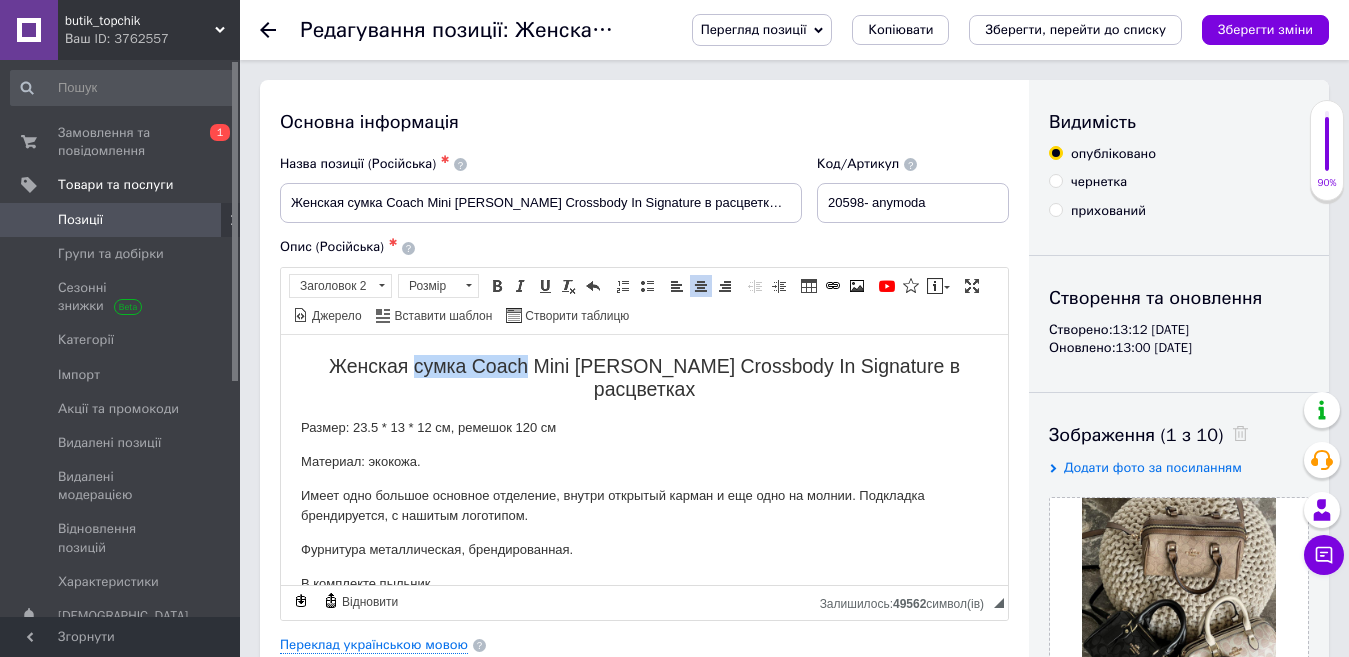 drag, startPoint x: 401, startPoint y: 368, endPoint x: 518, endPoint y: 368, distance: 117 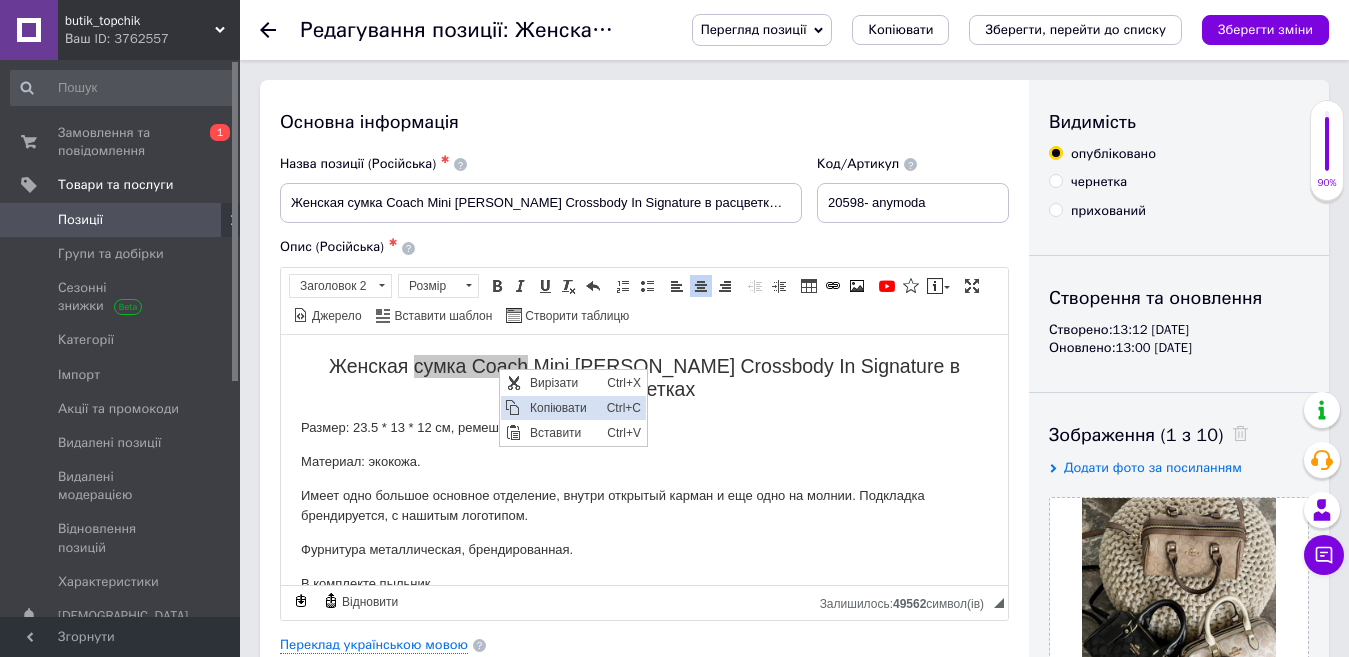 scroll, scrollTop: 0, scrollLeft: 0, axis: both 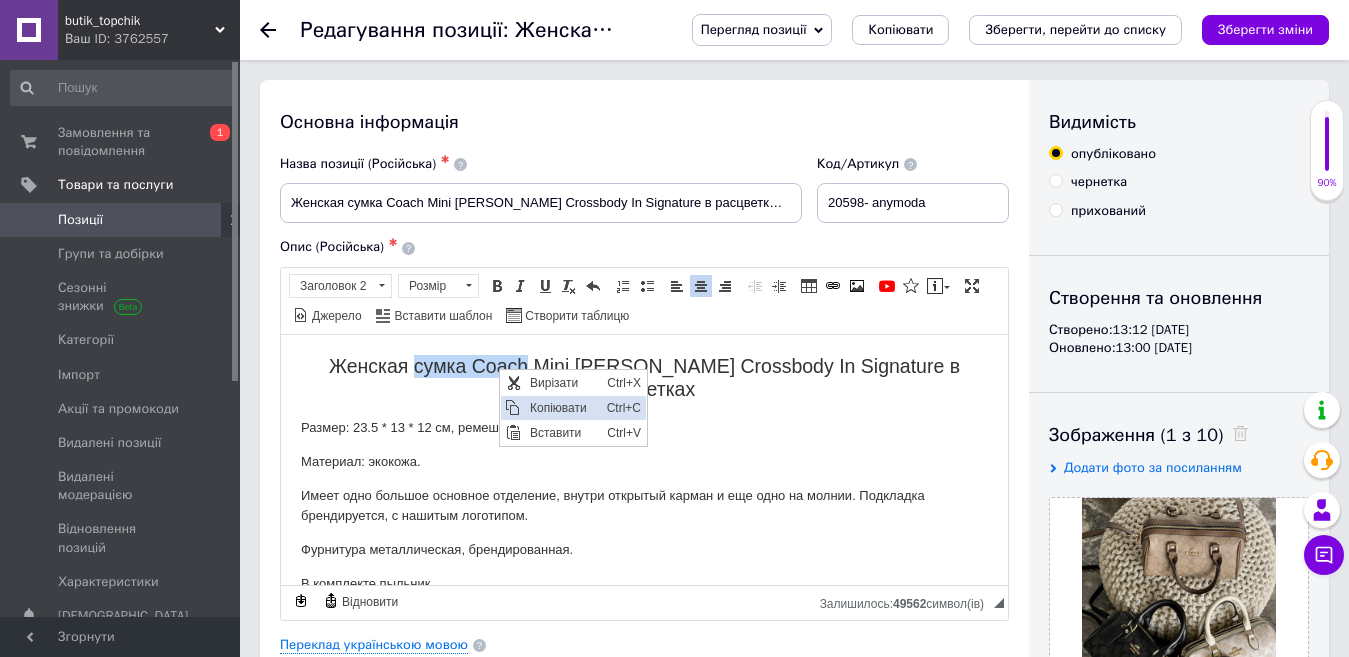 copy on "сумка Coach" 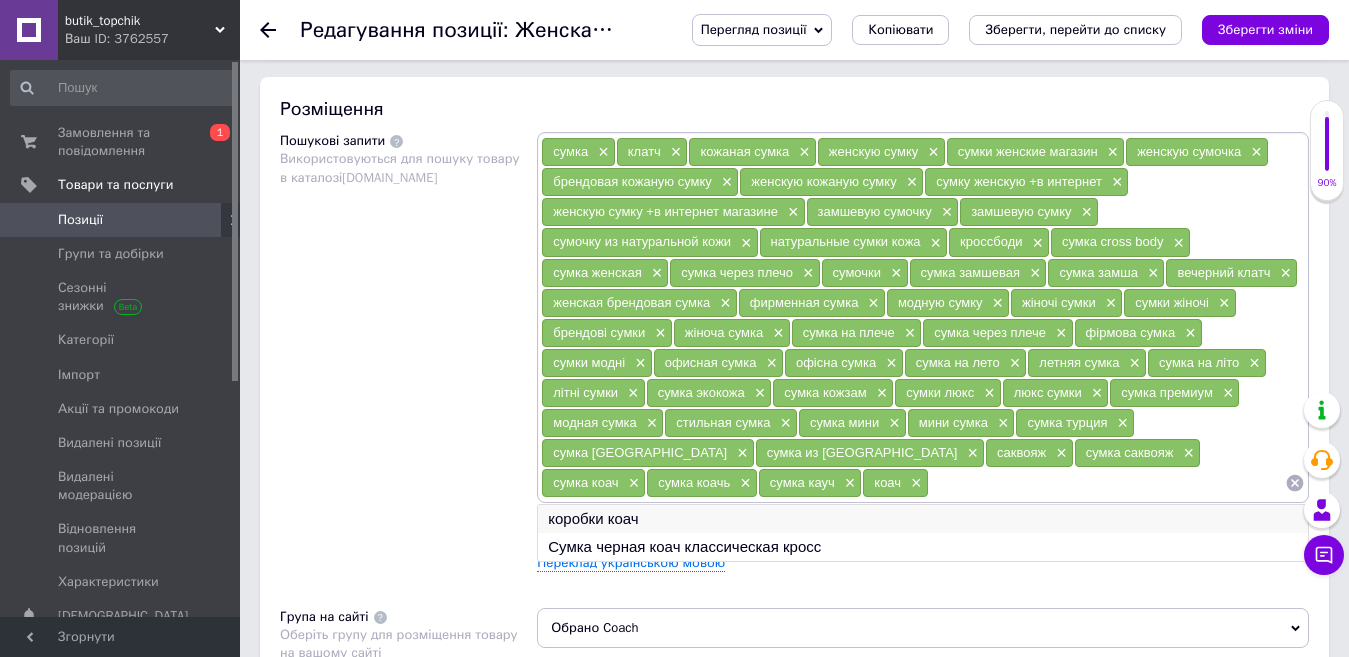 scroll, scrollTop: 1300, scrollLeft: 0, axis: vertical 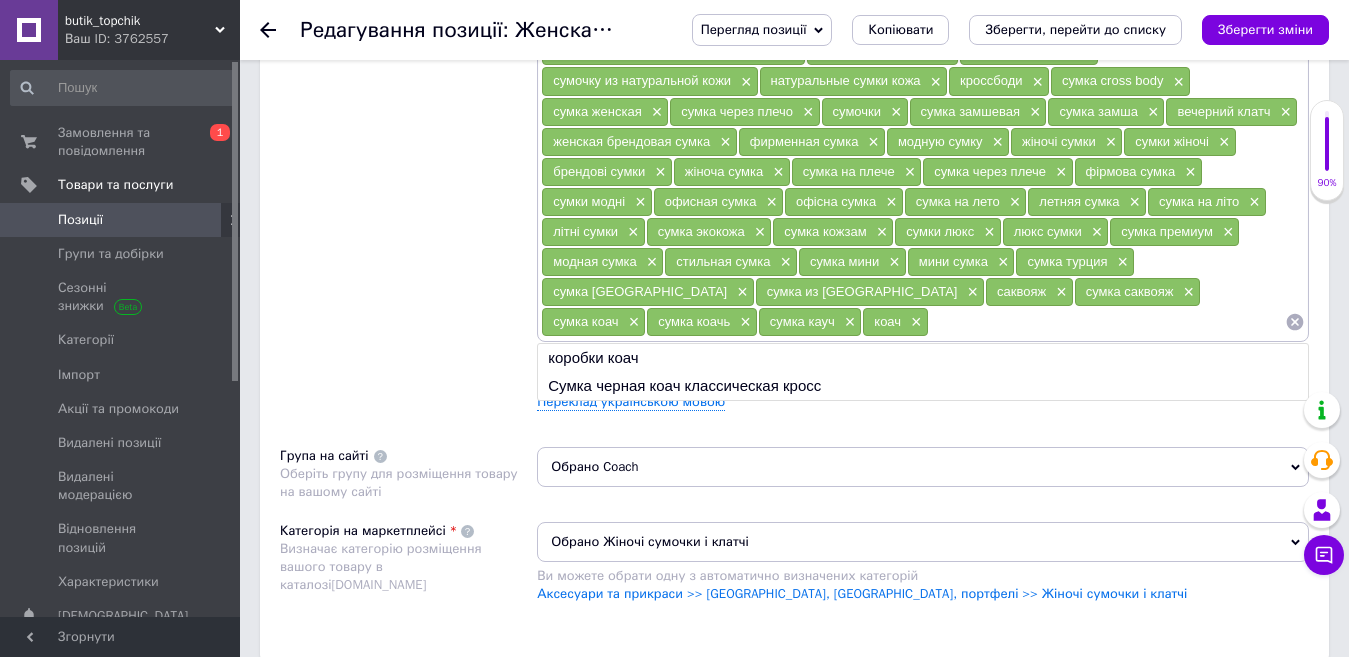 click at bounding box center [1107, 322] 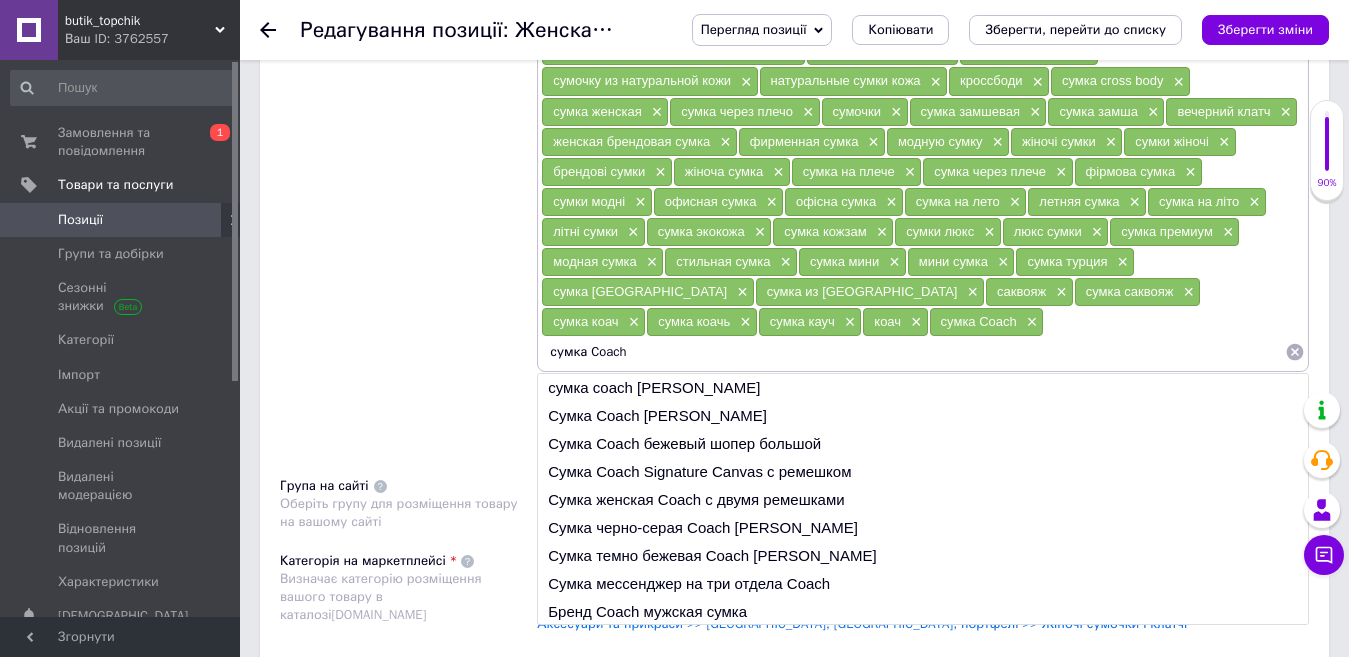 click on "сумка Coach" at bounding box center [913, 352] 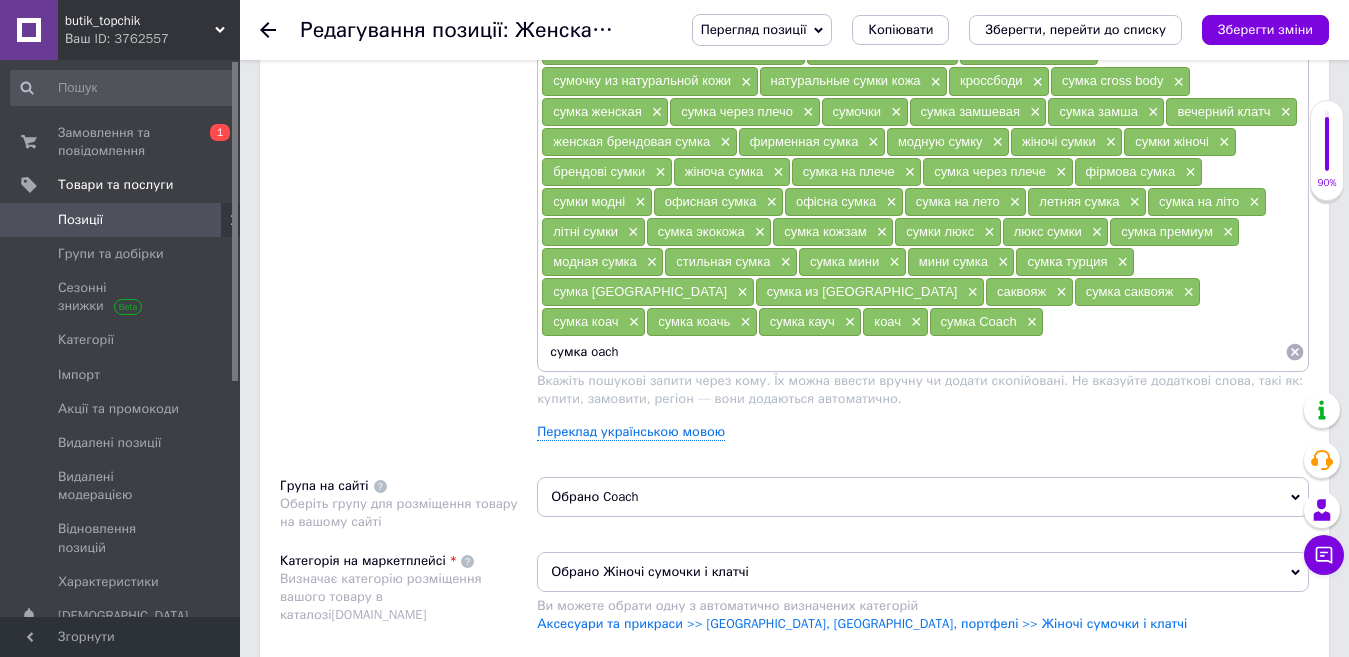 type on "сумка coach" 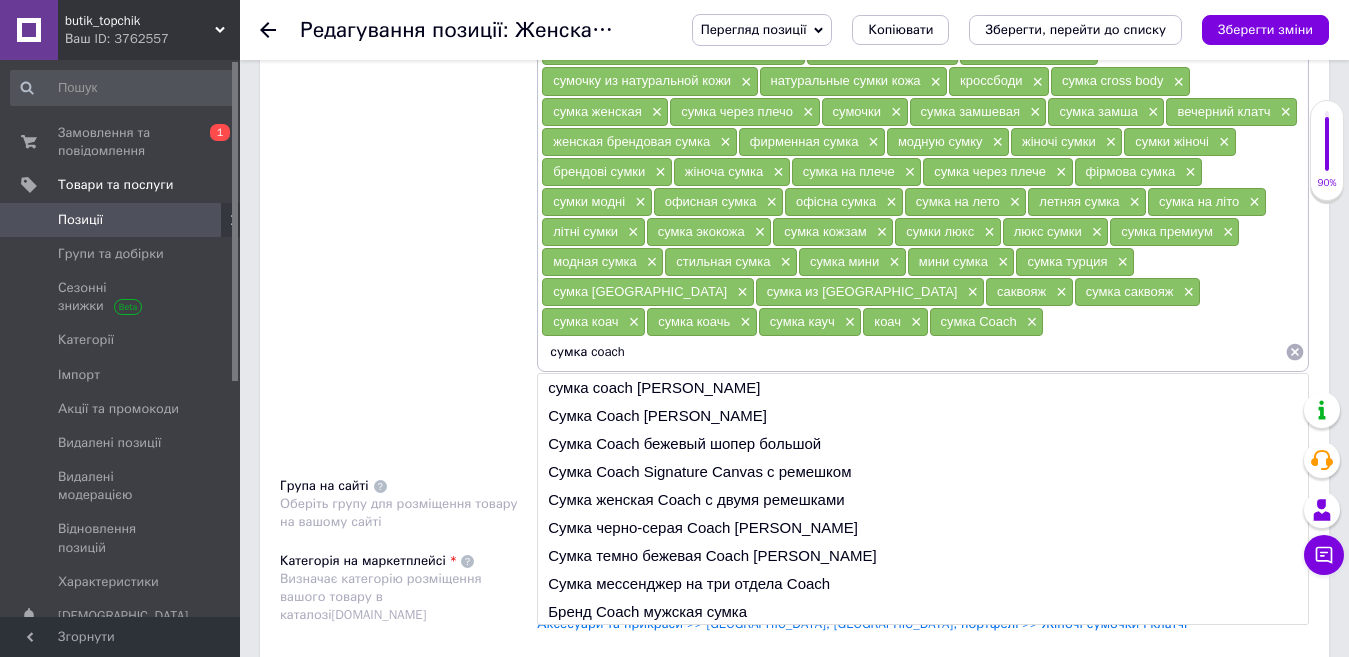 type 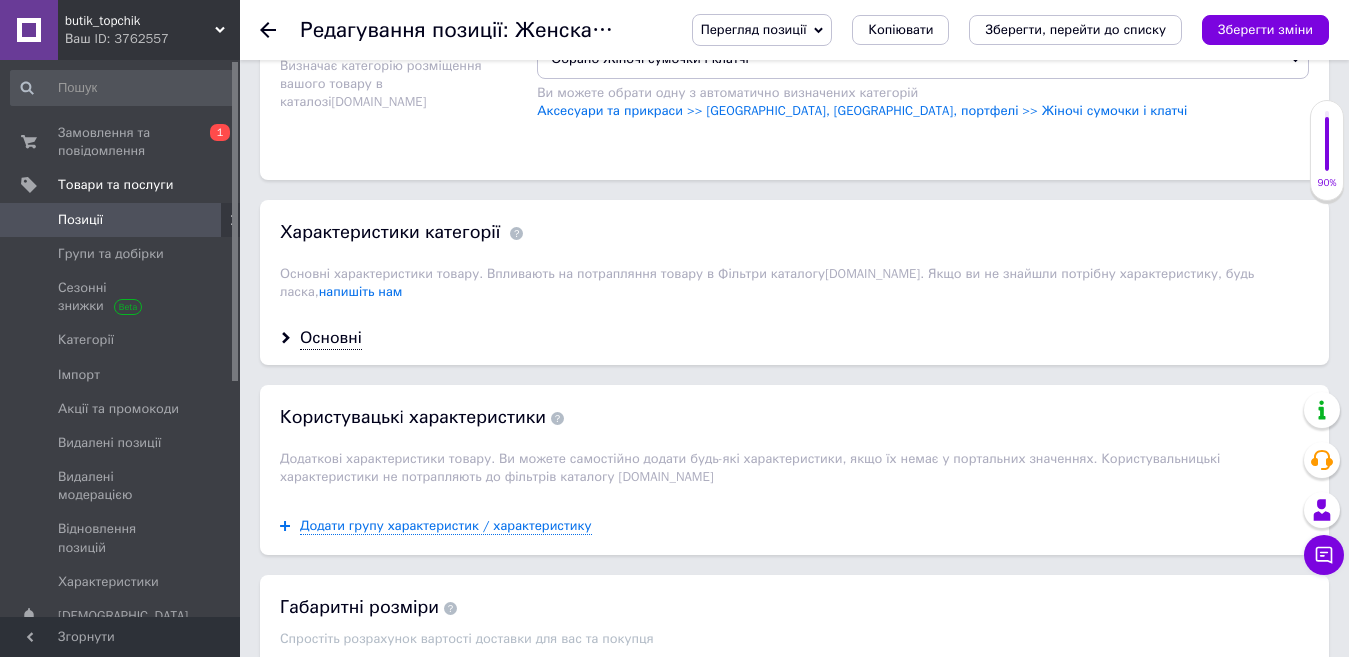 scroll, scrollTop: 1800, scrollLeft: 0, axis: vertical 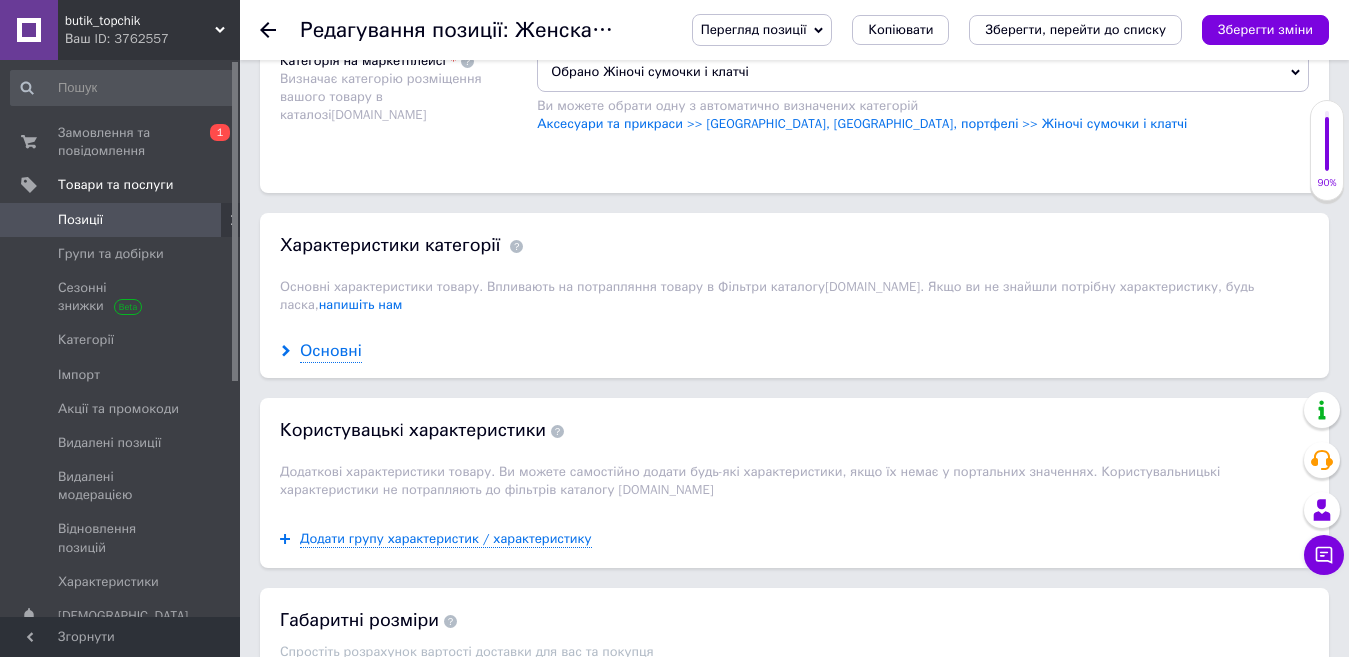 click on "Основні" at bounding box center [331, 351] 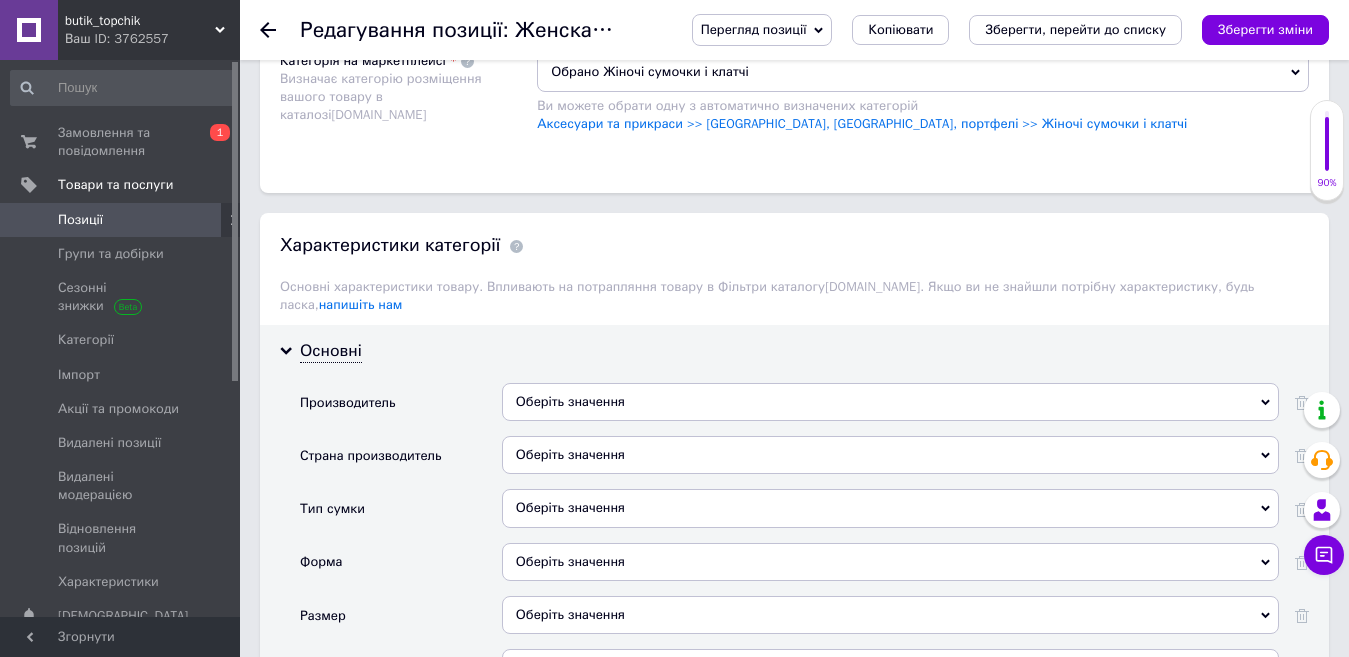 click on "Оберіть значення" at bounding box center [890, 402] 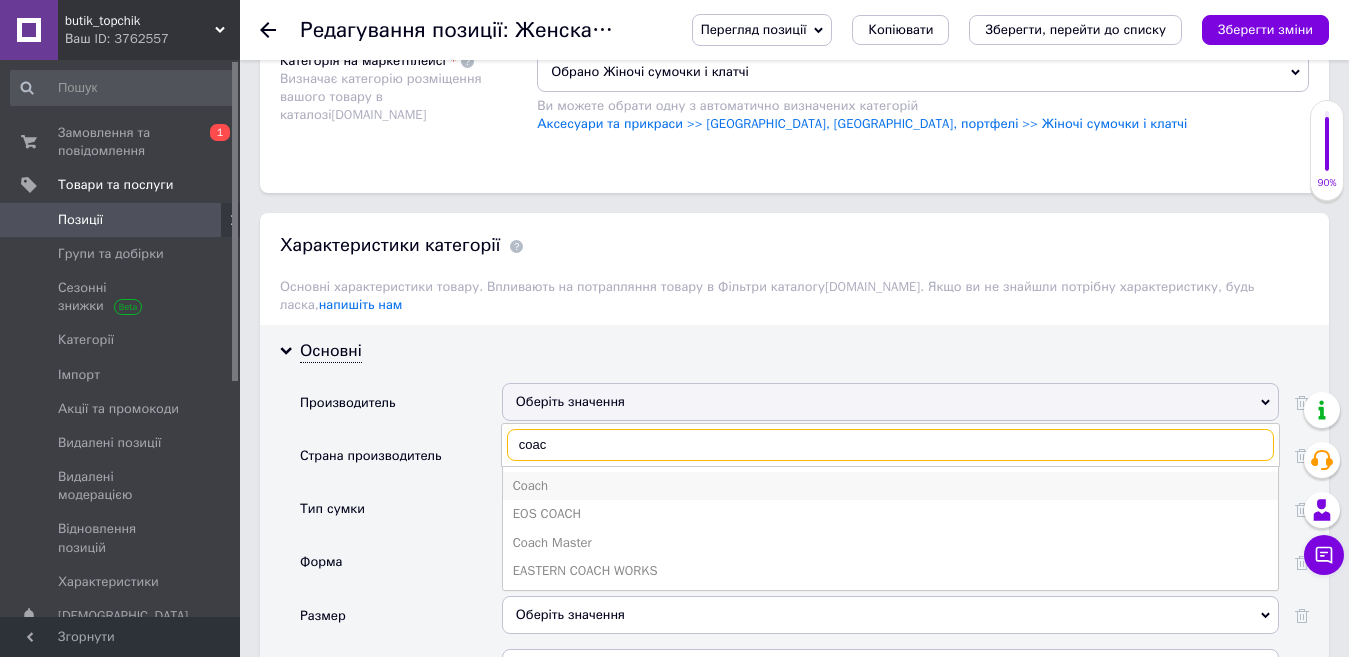 type on "coac" 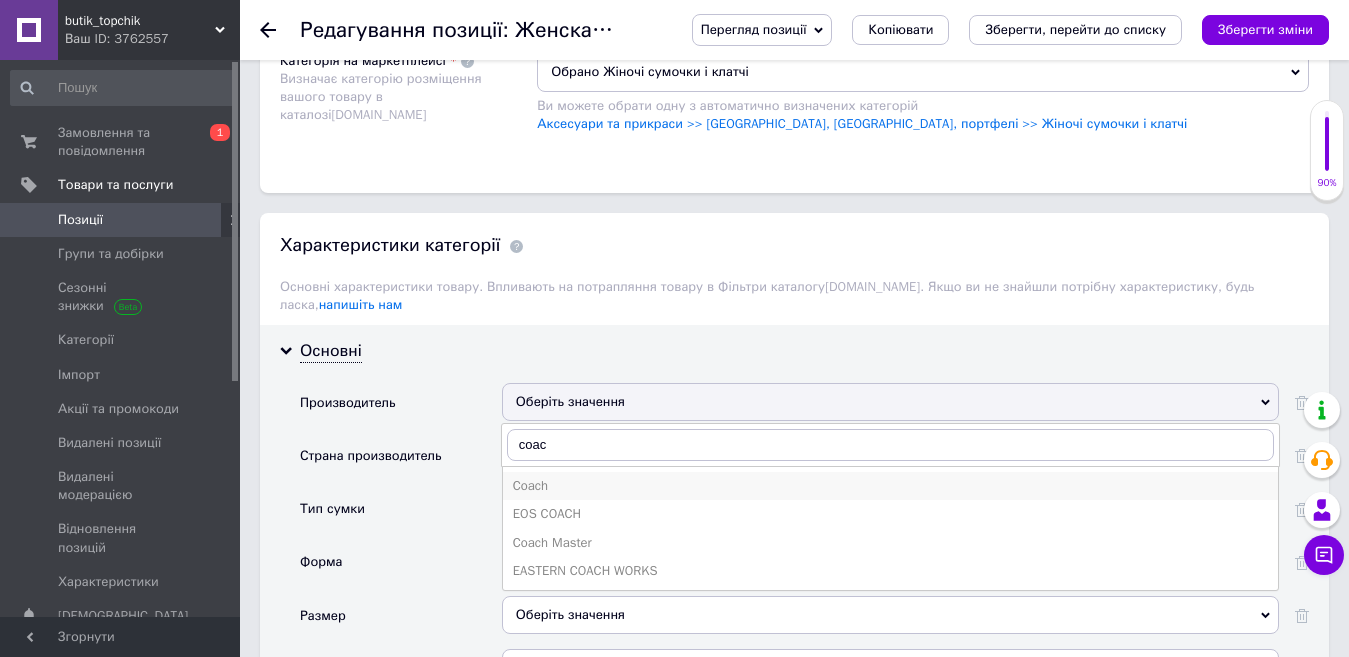 click on "Coach" at bounding box center [890, 486] 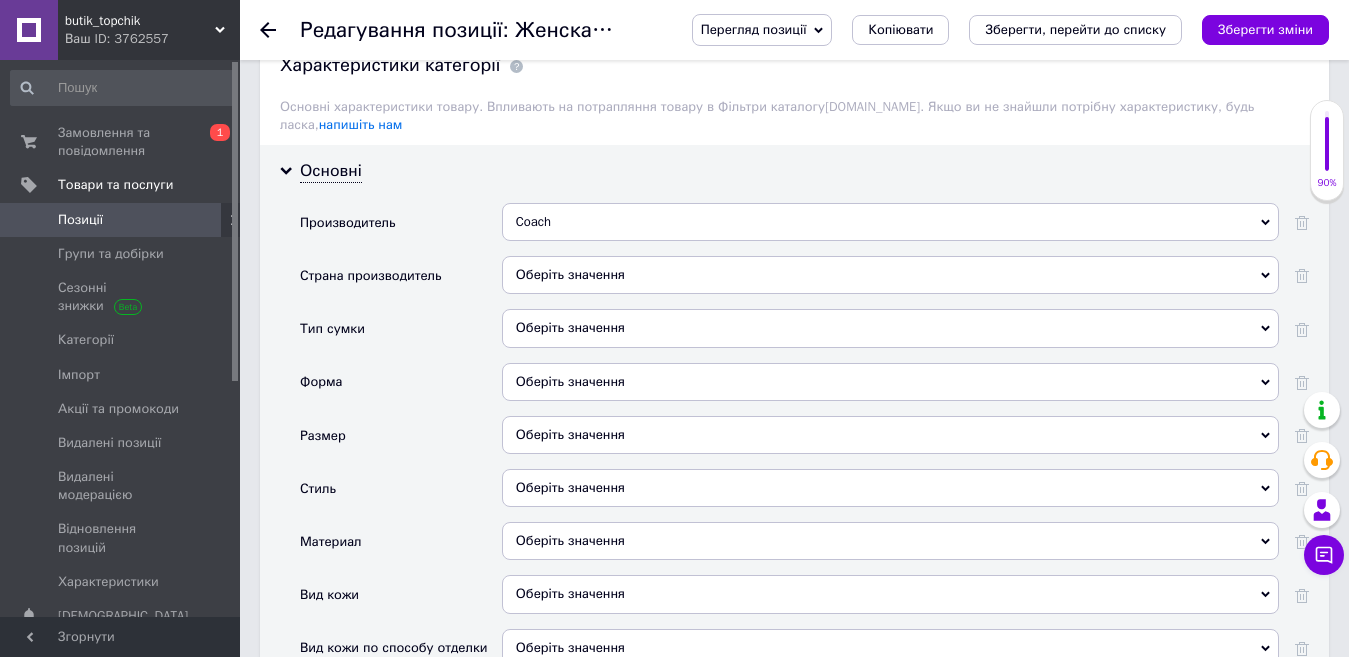 scroll, scrollTop: 2000, scrollLeft: 0, axis: vertical 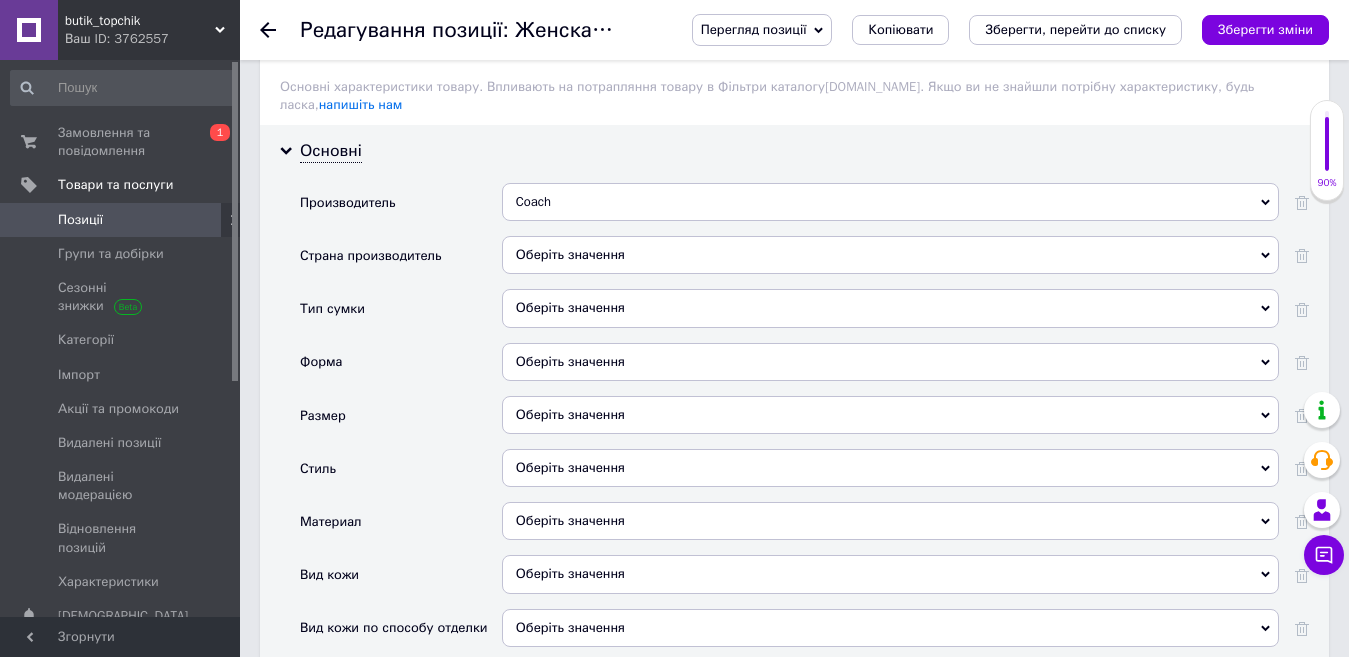 click on "Оберіть значення" at bounding box center (890, 308) 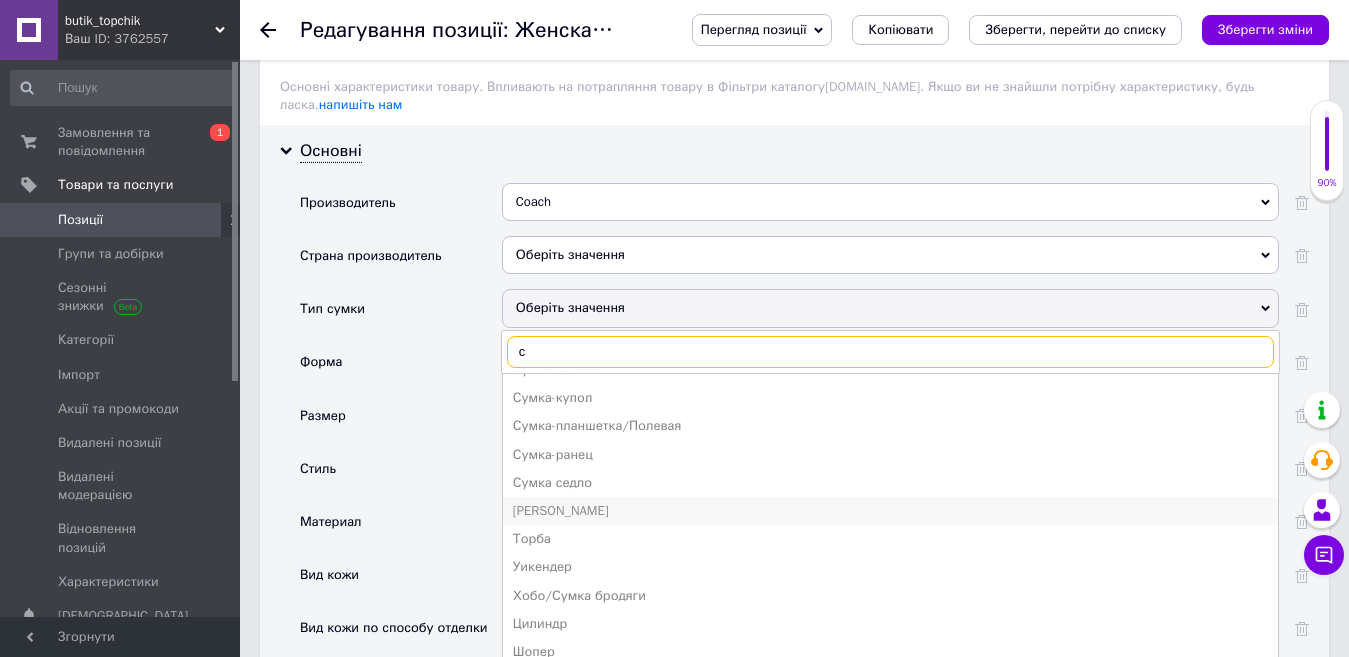 scroll, scrollTop: 135, scrollLeft: 0, axis: vertical 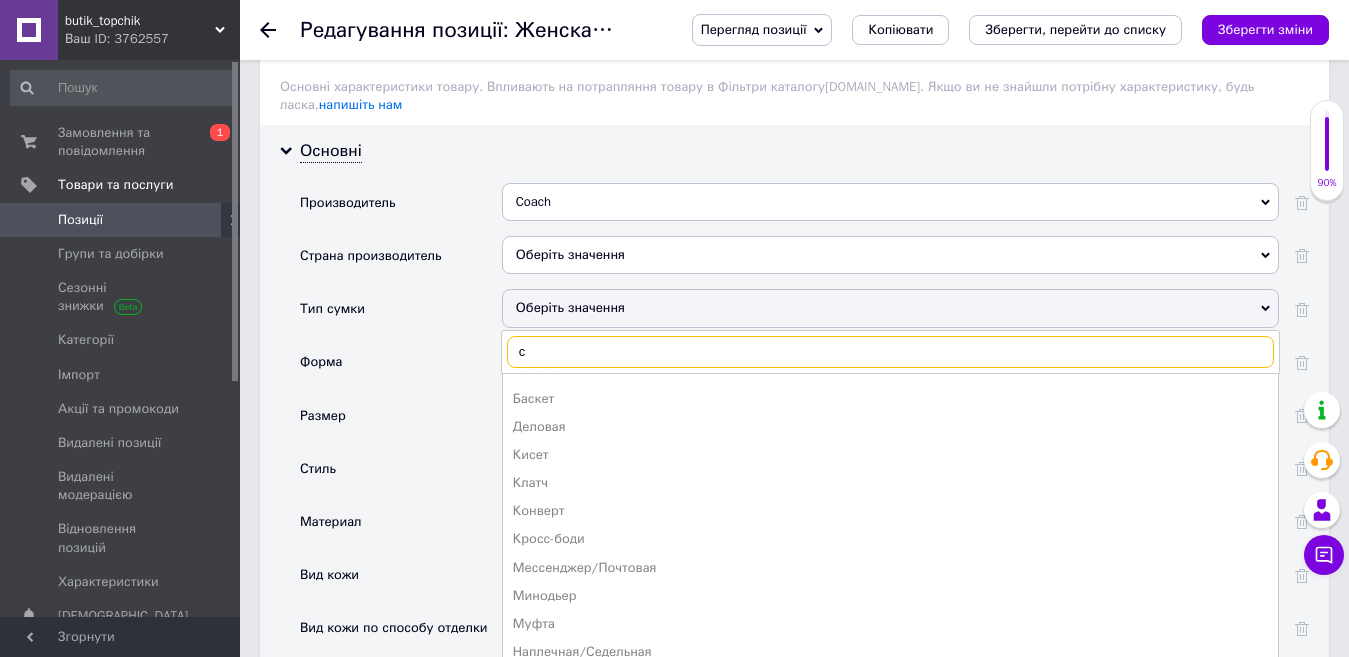 type on "са" 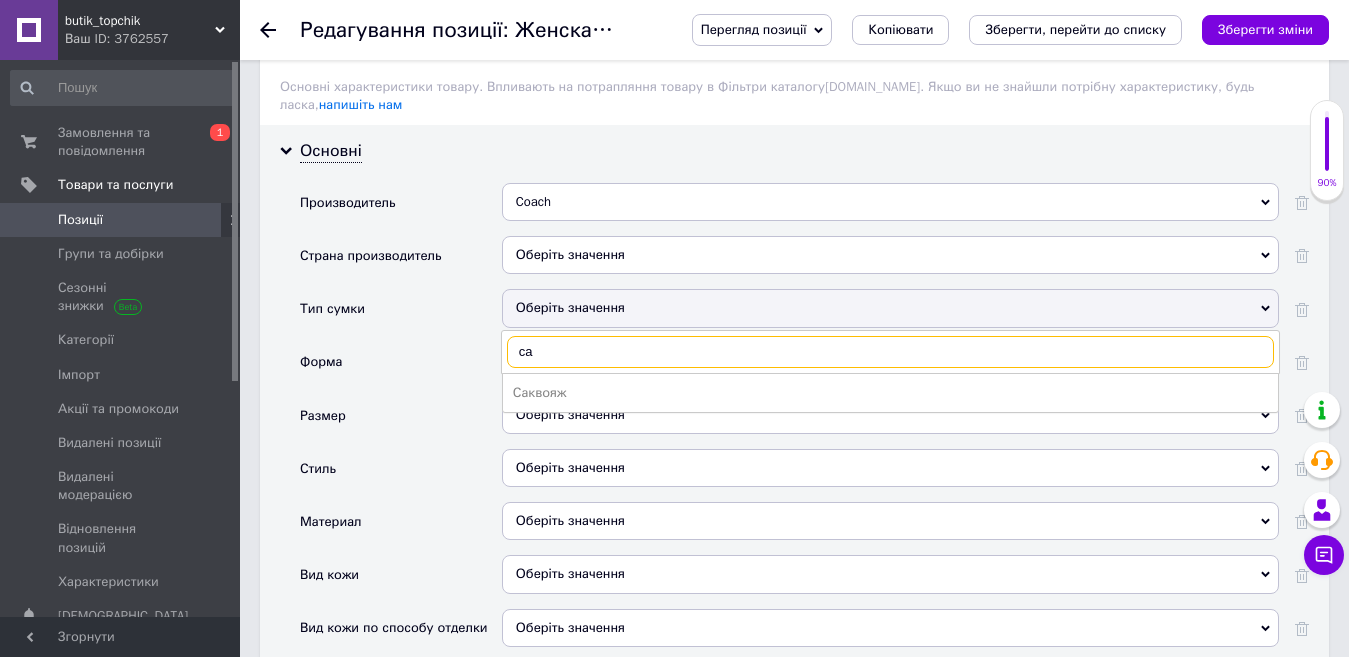 scroll, scrollTop: 0, scrollLeft: 0, axis: both 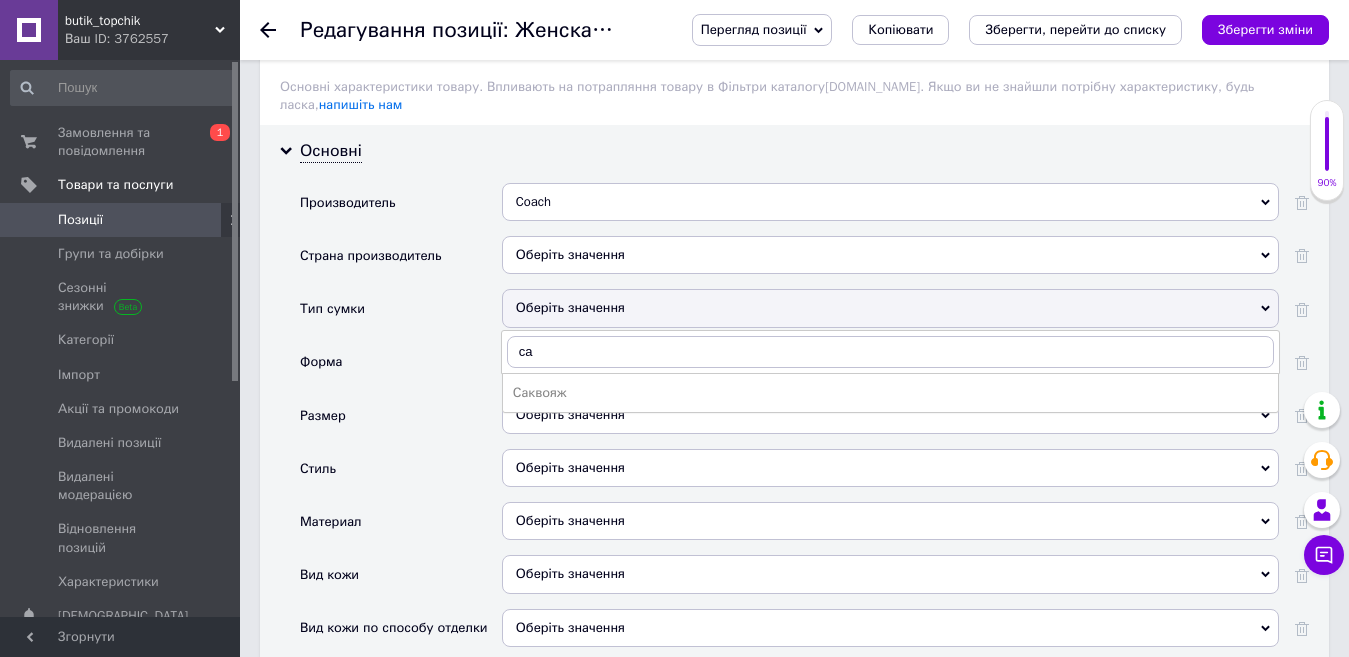 click on "Форма" at bounding box center (401, 369) 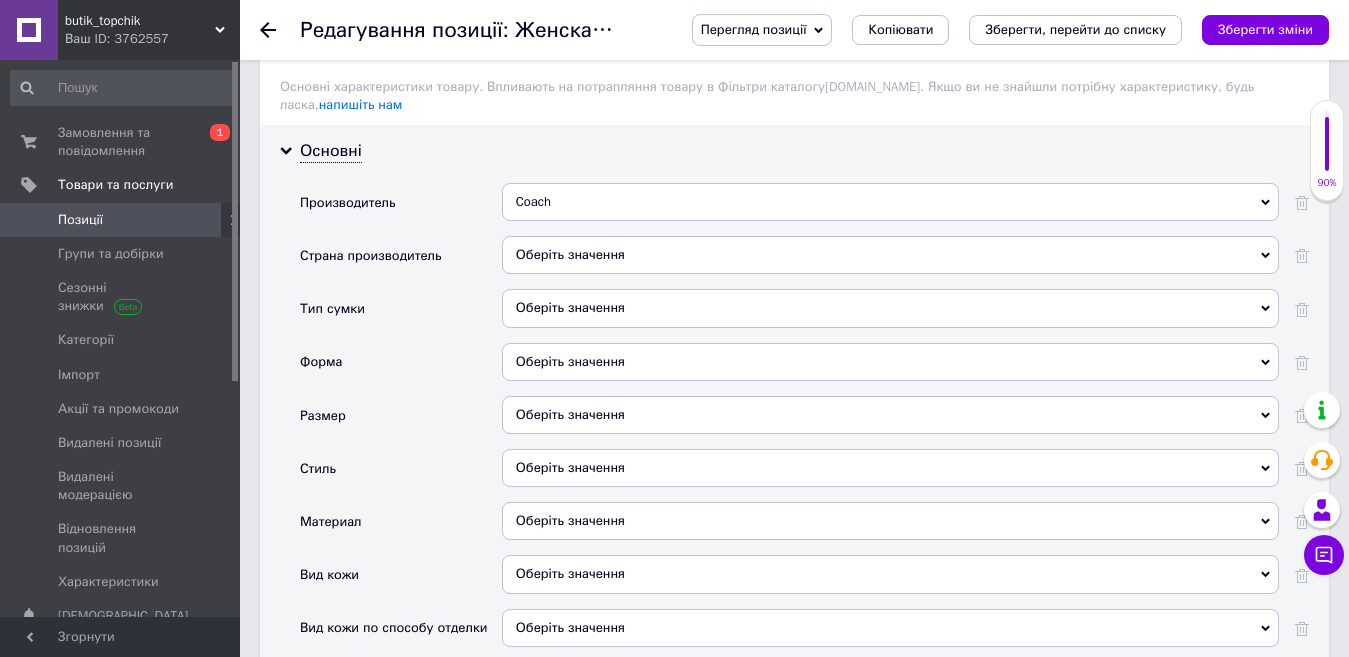 click on "Оберіть значення" at bounding box center [890, 415] 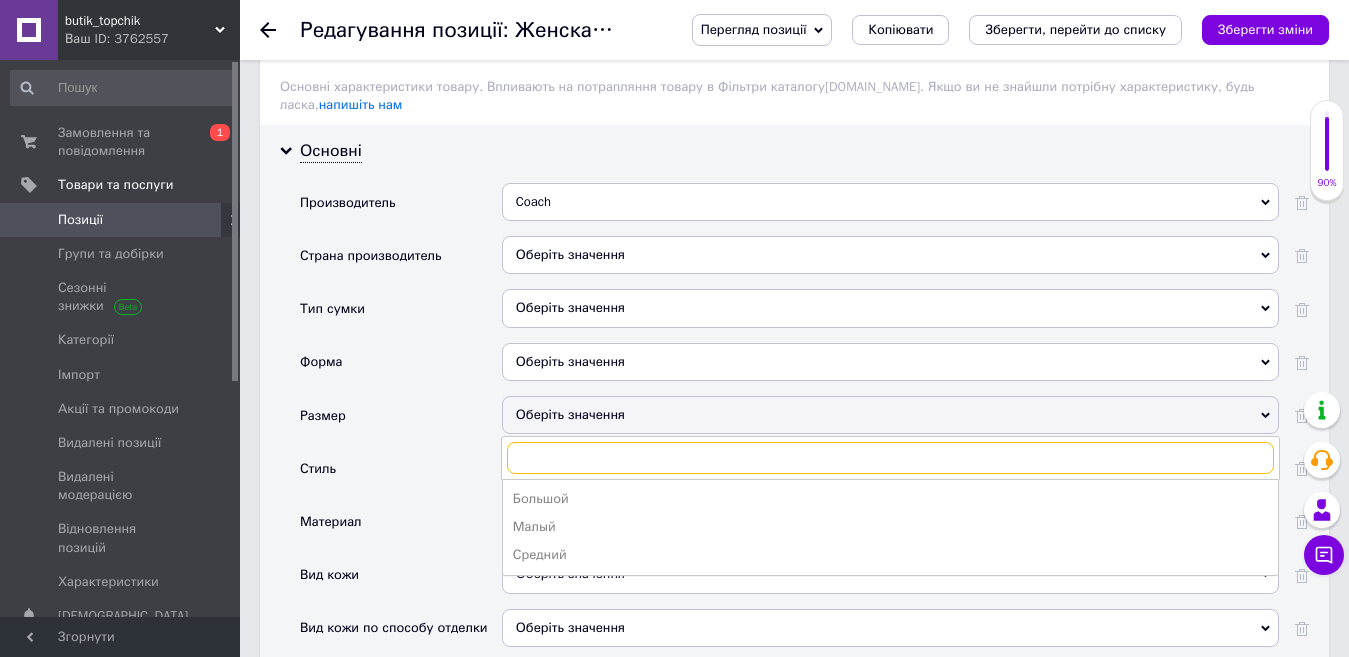 scroll, scrollTop: 2200, scrollLeft: 0, axis: vertical 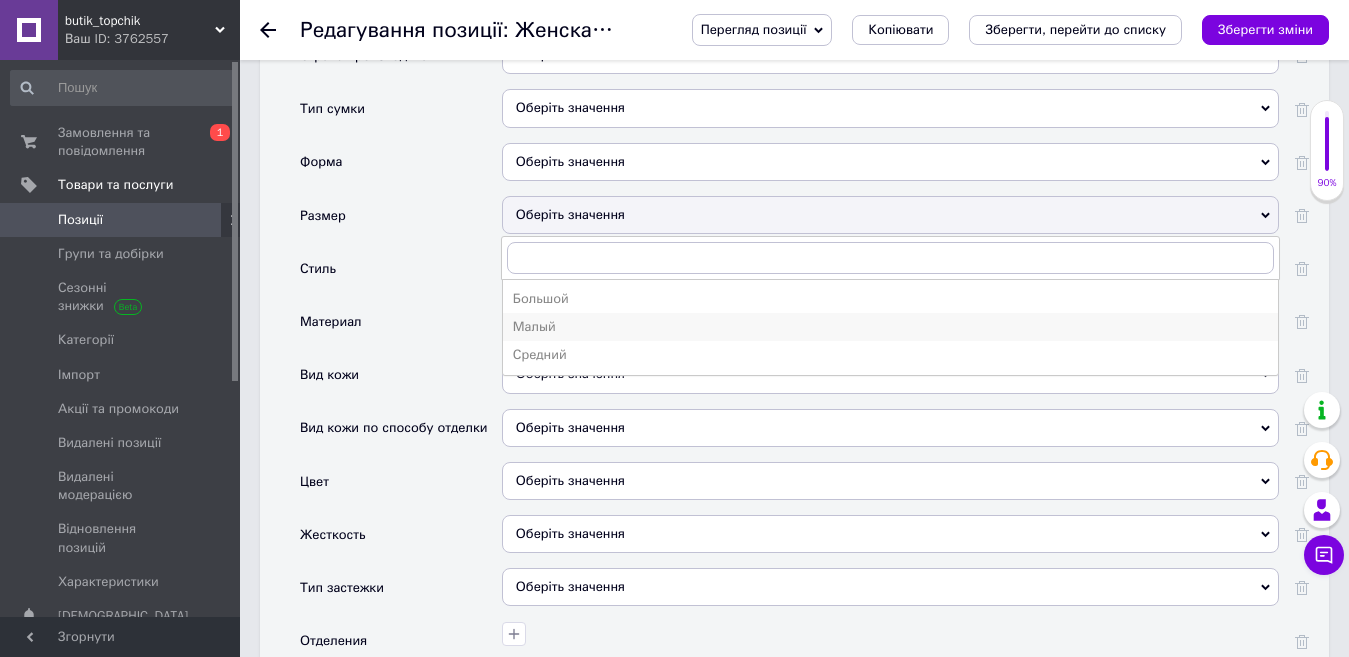 click on "Малый" at bounding box center (890, 327) 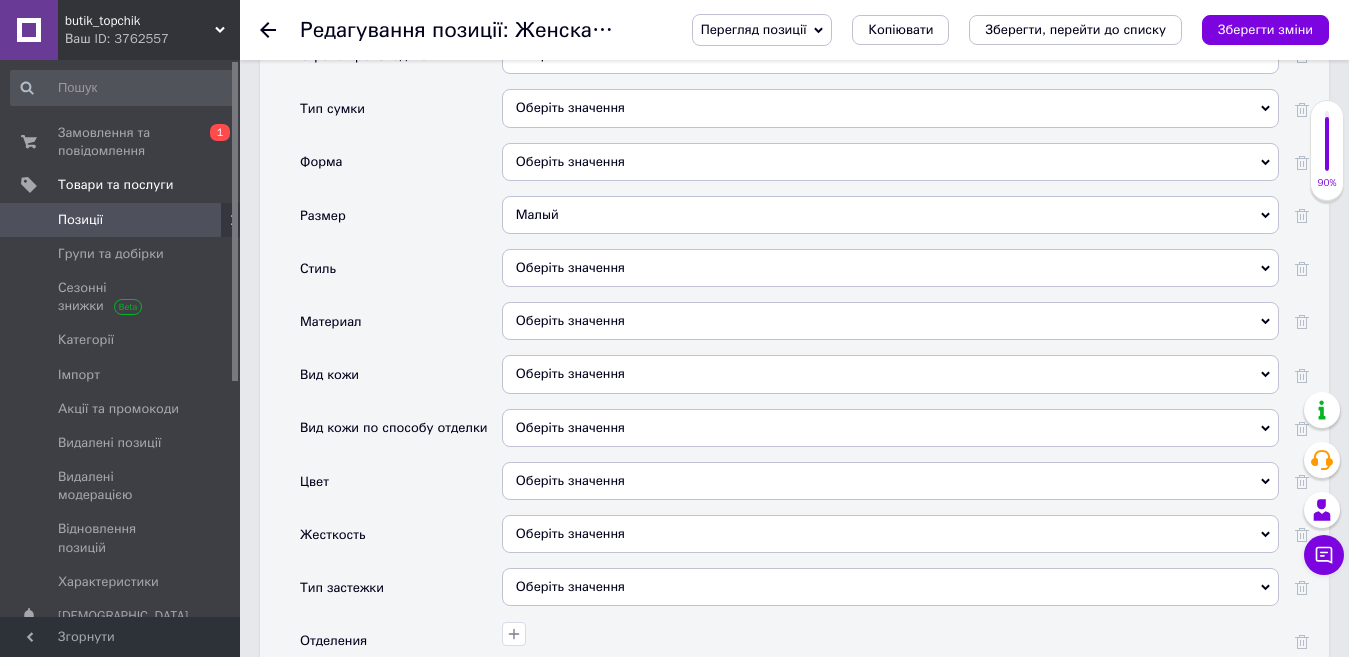 click on "Оберіть значення" at bounding box center [890, 321] 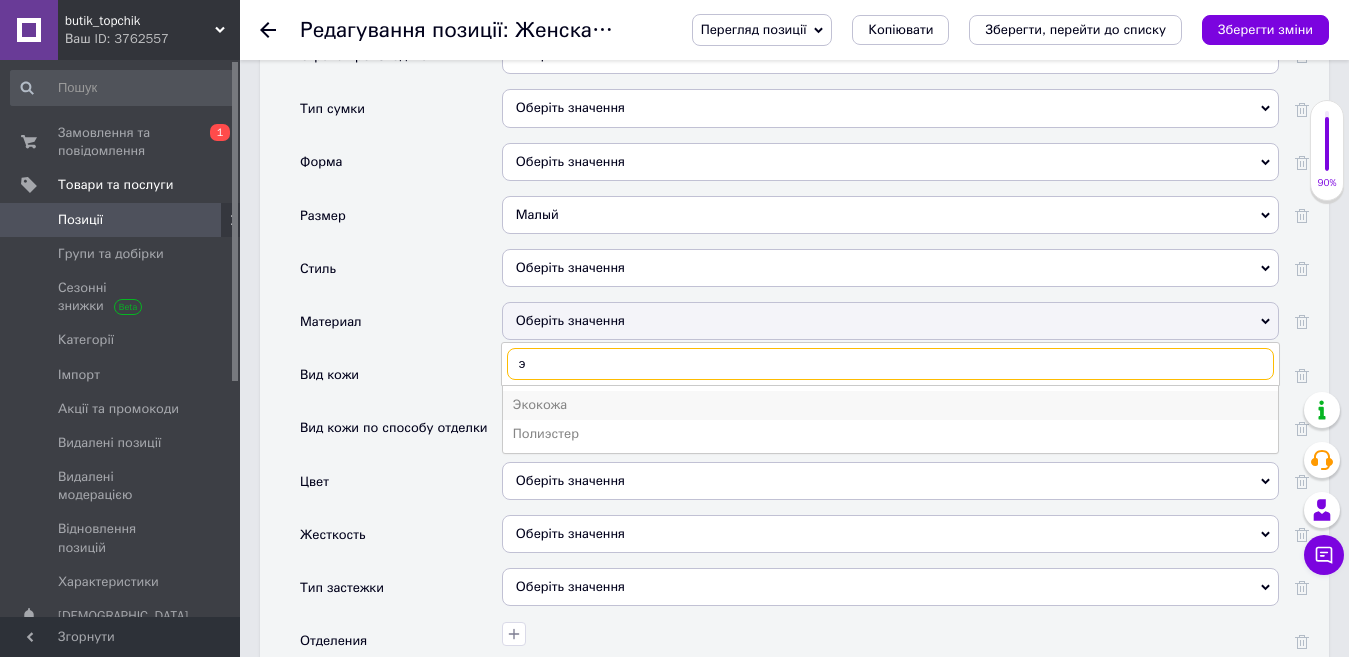 type on "э" 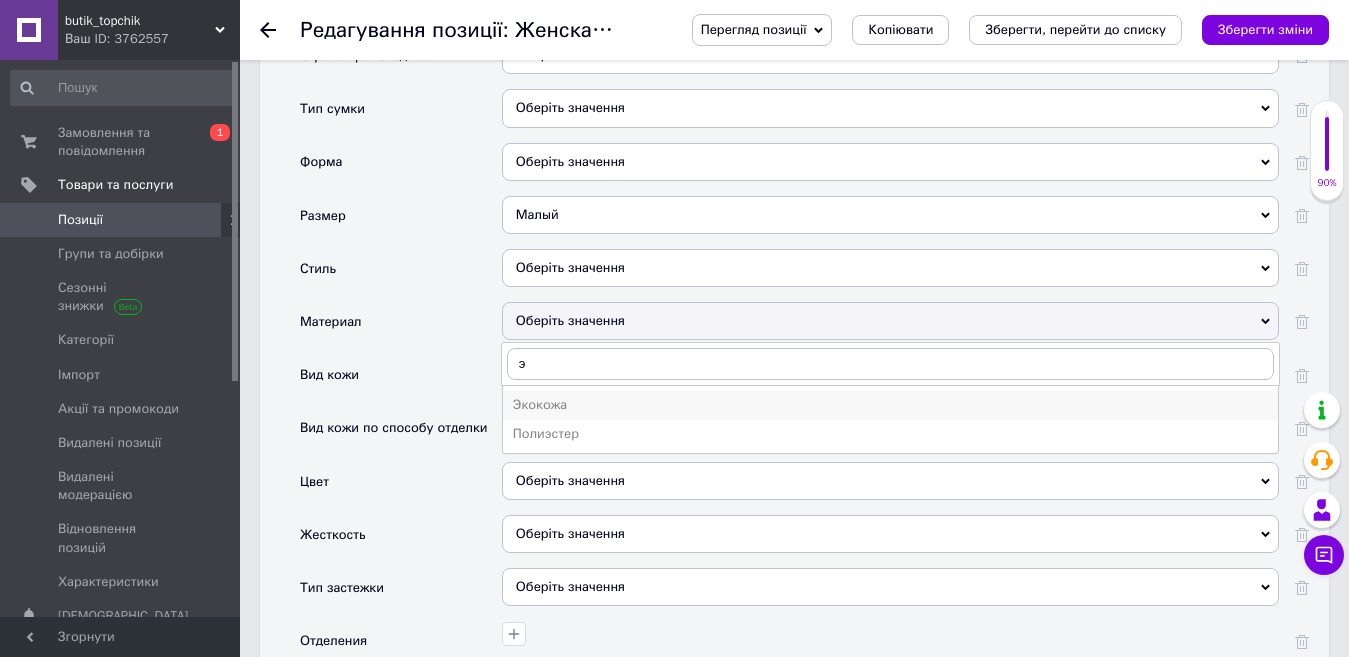 click on "Экокожа" at bounding box center (890, 405) 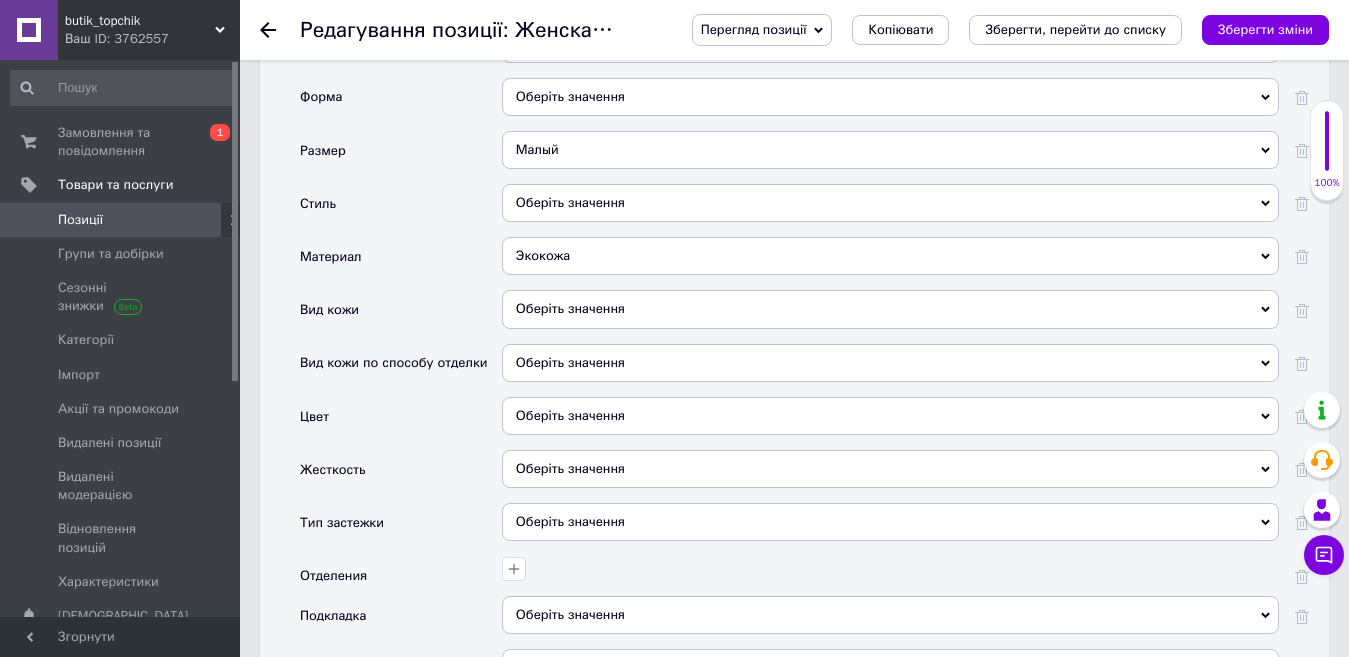 scroll, scrollTop: 2300, scrollLeft: 0, axis: vertical 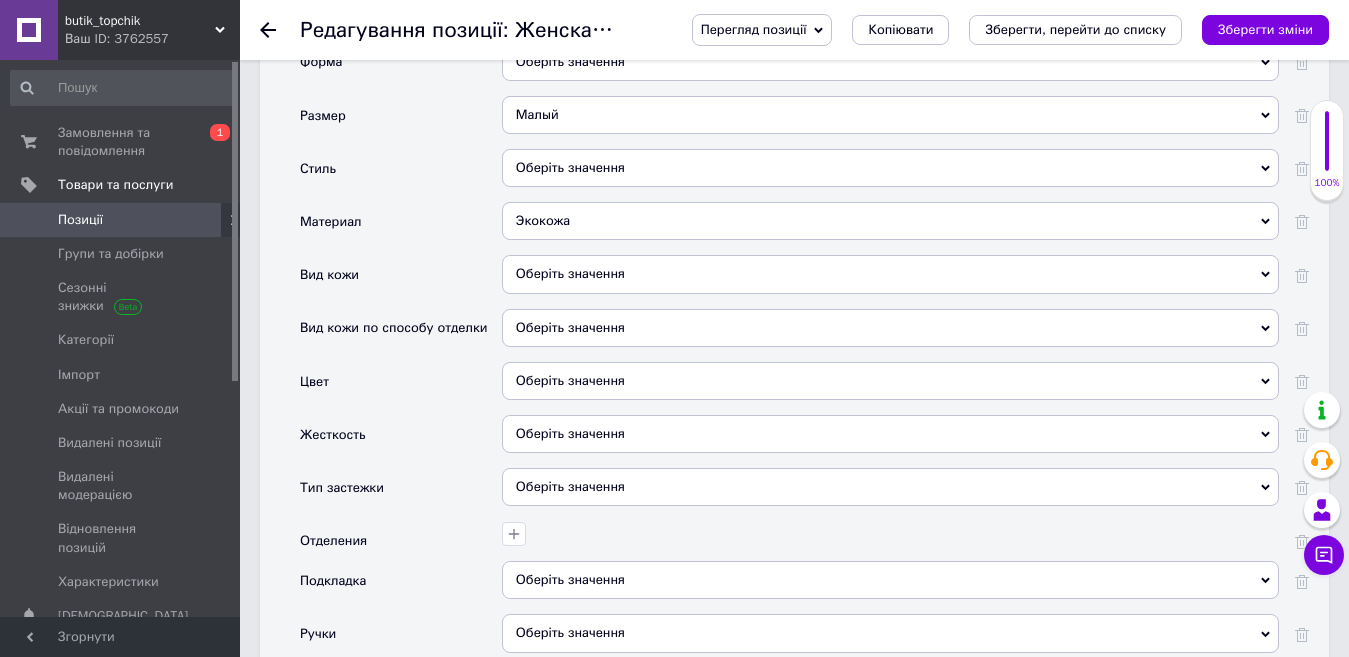 click on "Оберіть значення" at bounding box center (890, 381) 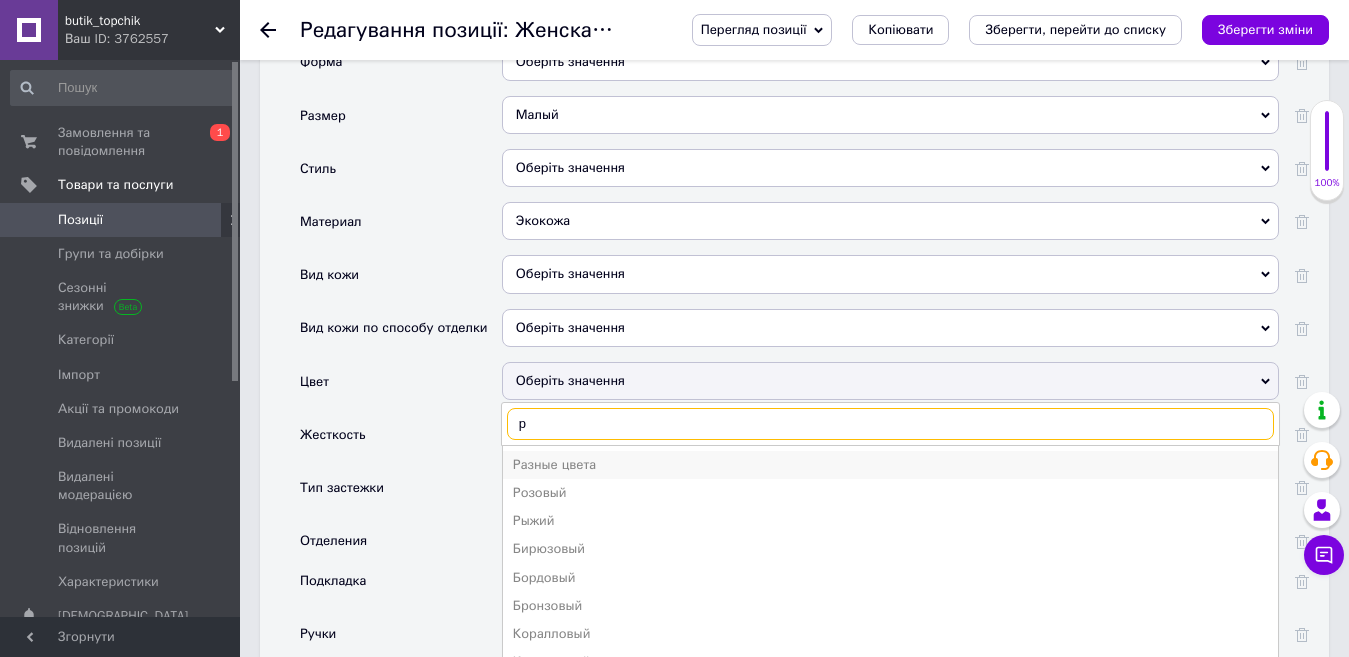 type on "р" 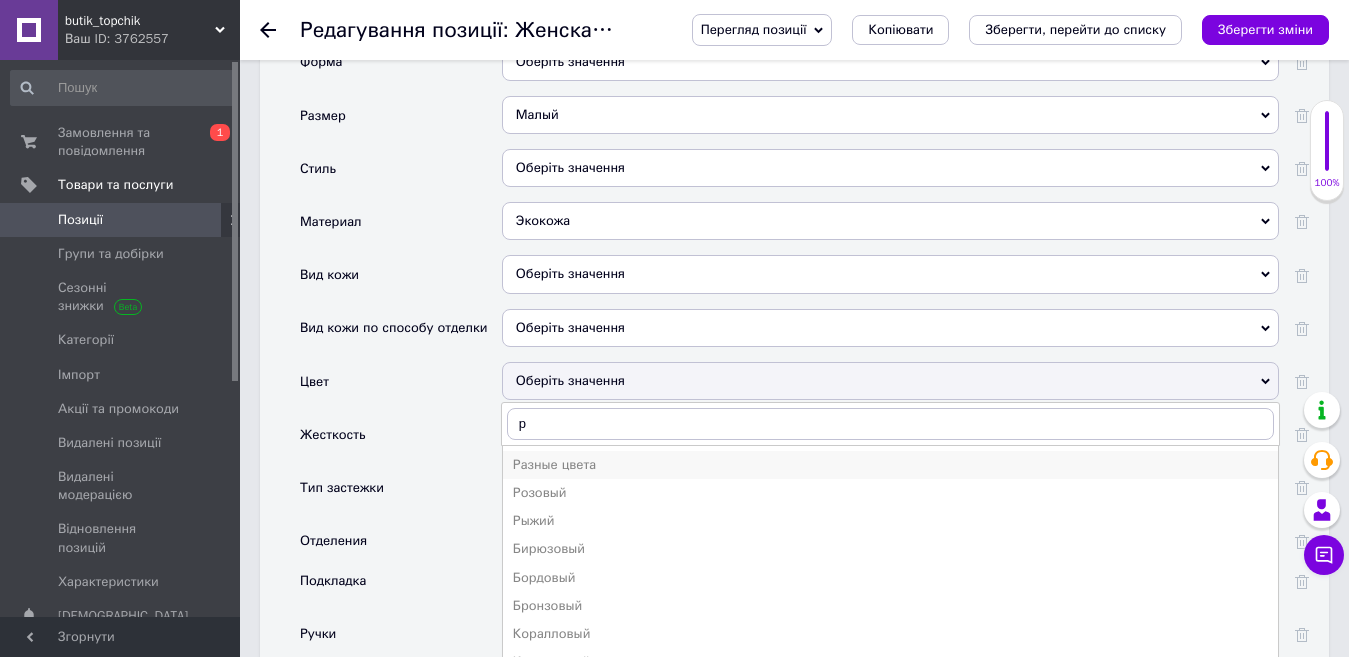 click on "Разные цвета" at bounding box center [890, 465] 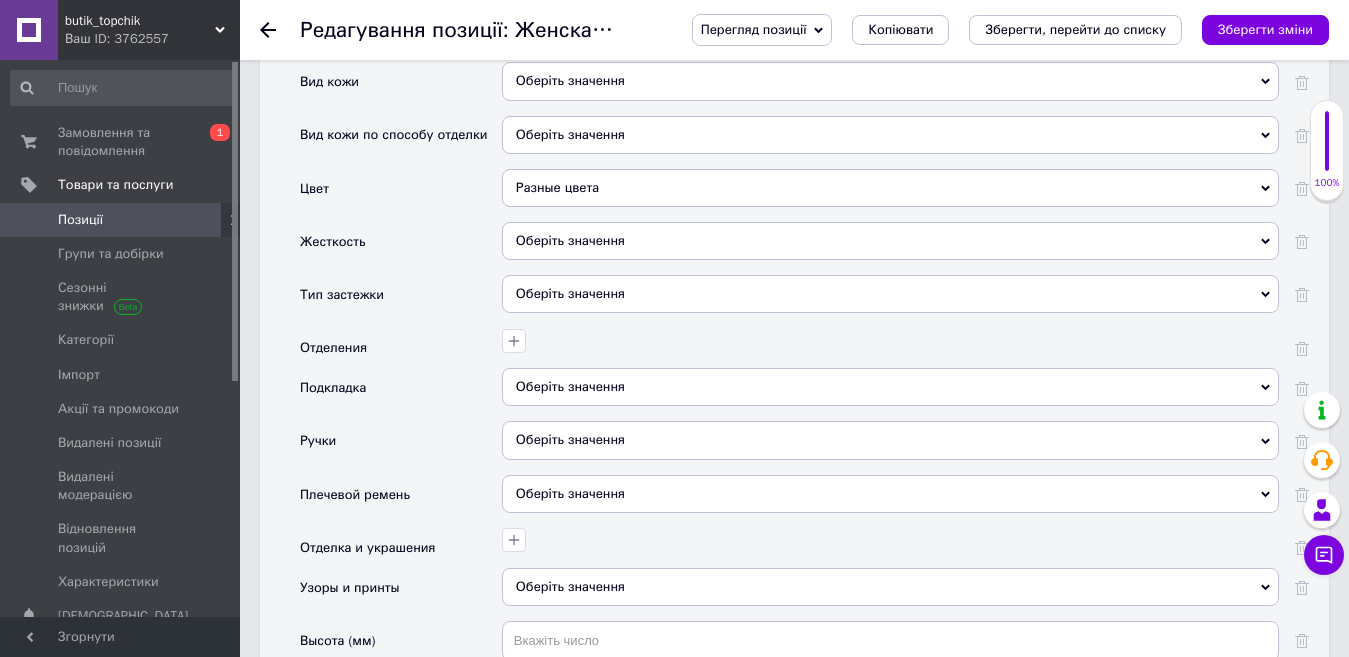 scroll, scrollTop: 2500, scrollLeft: 0, axis: vertical 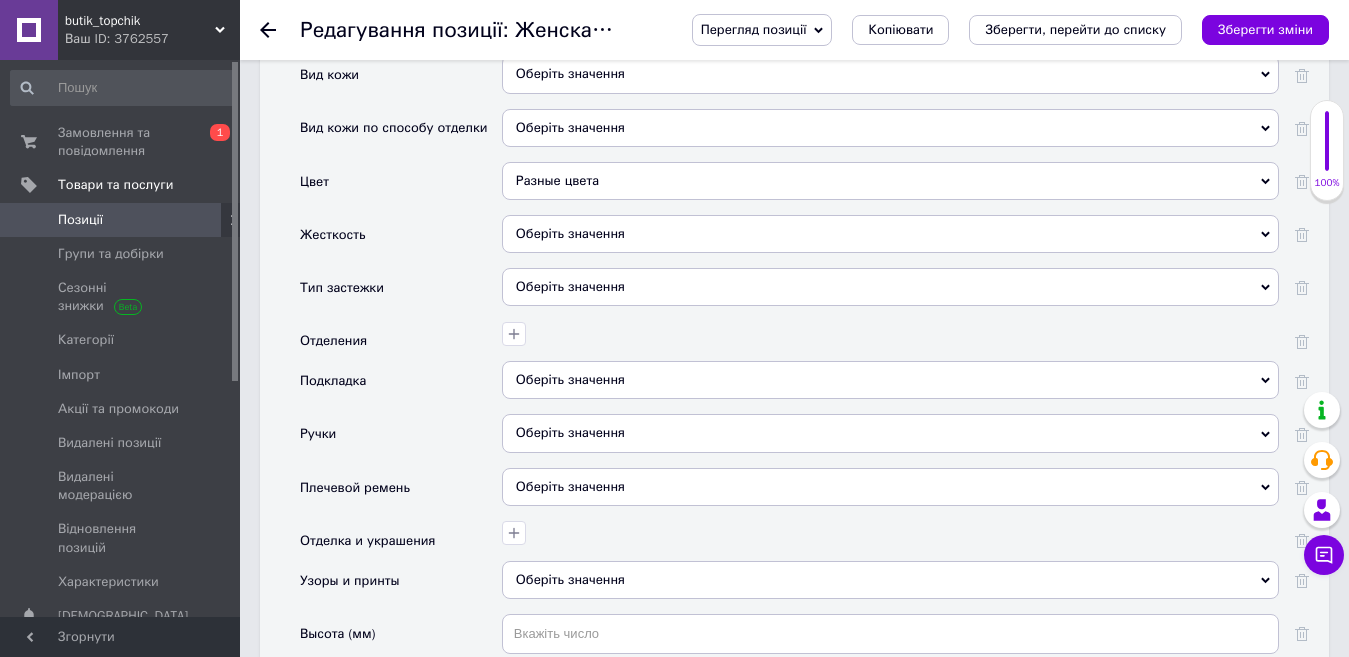 click on "Оберіть значення" at bounding box center [890, 287] 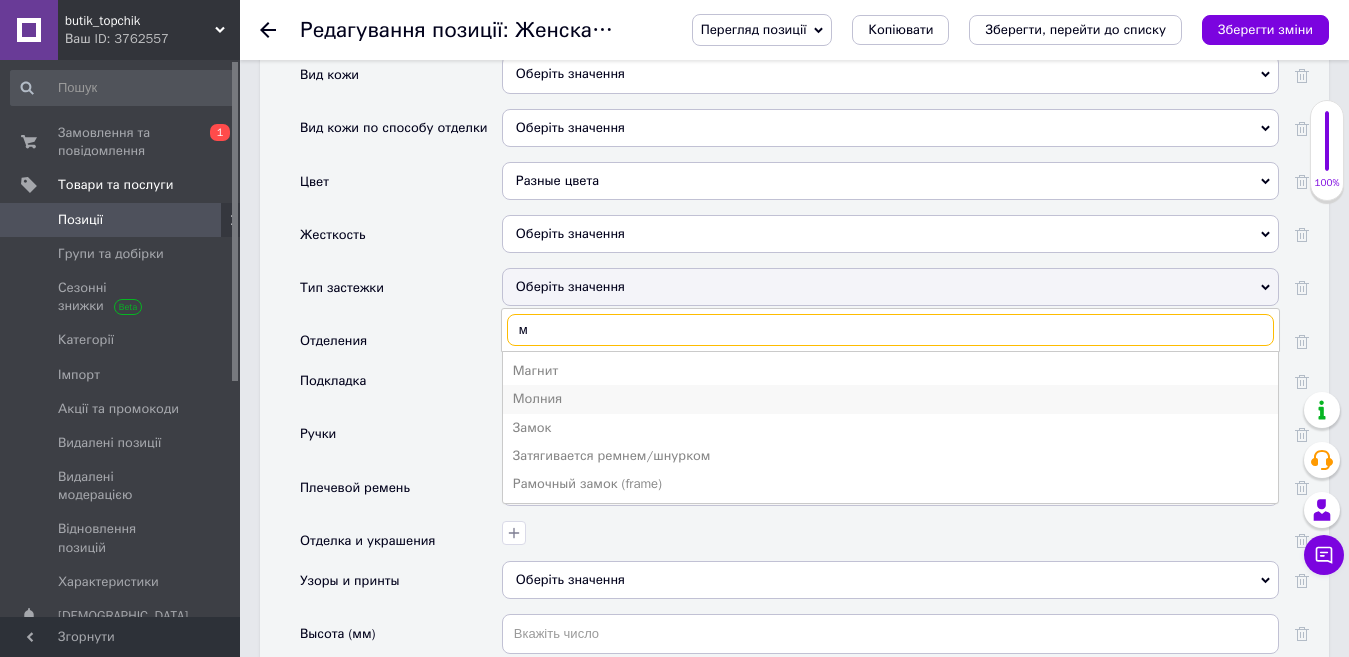 type on "м" 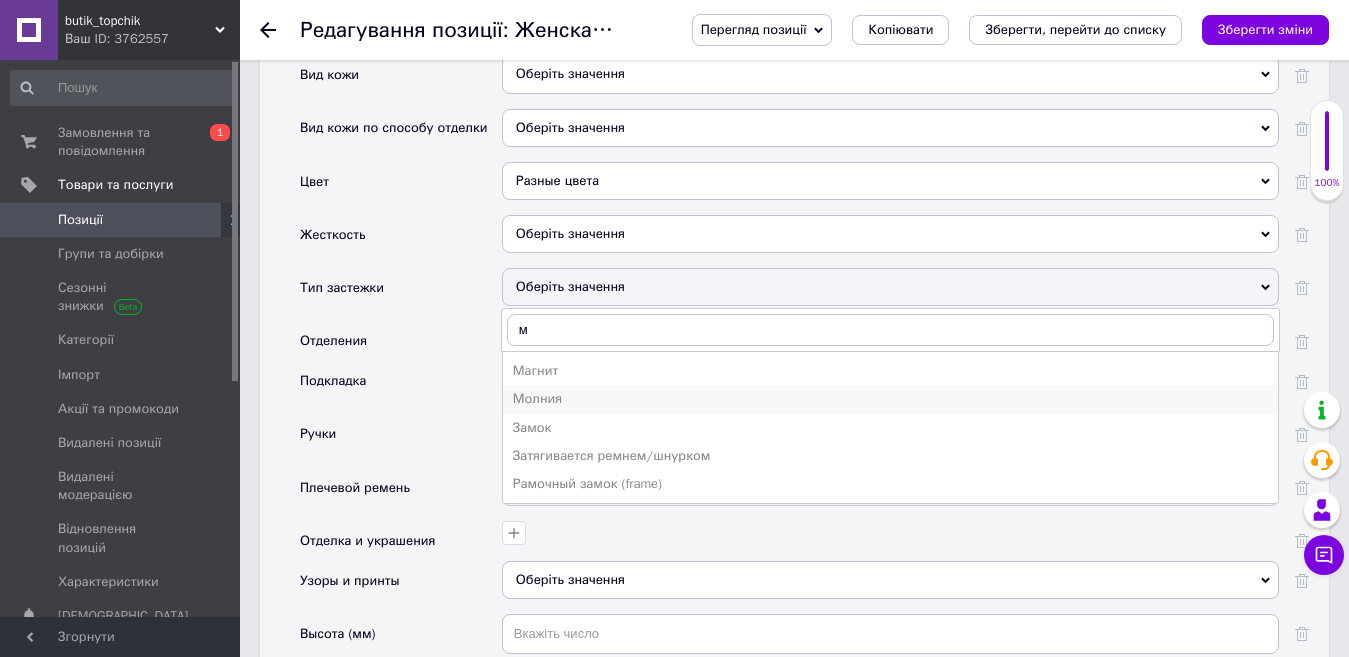 click on "Молния" at bounding box center [890, 399] 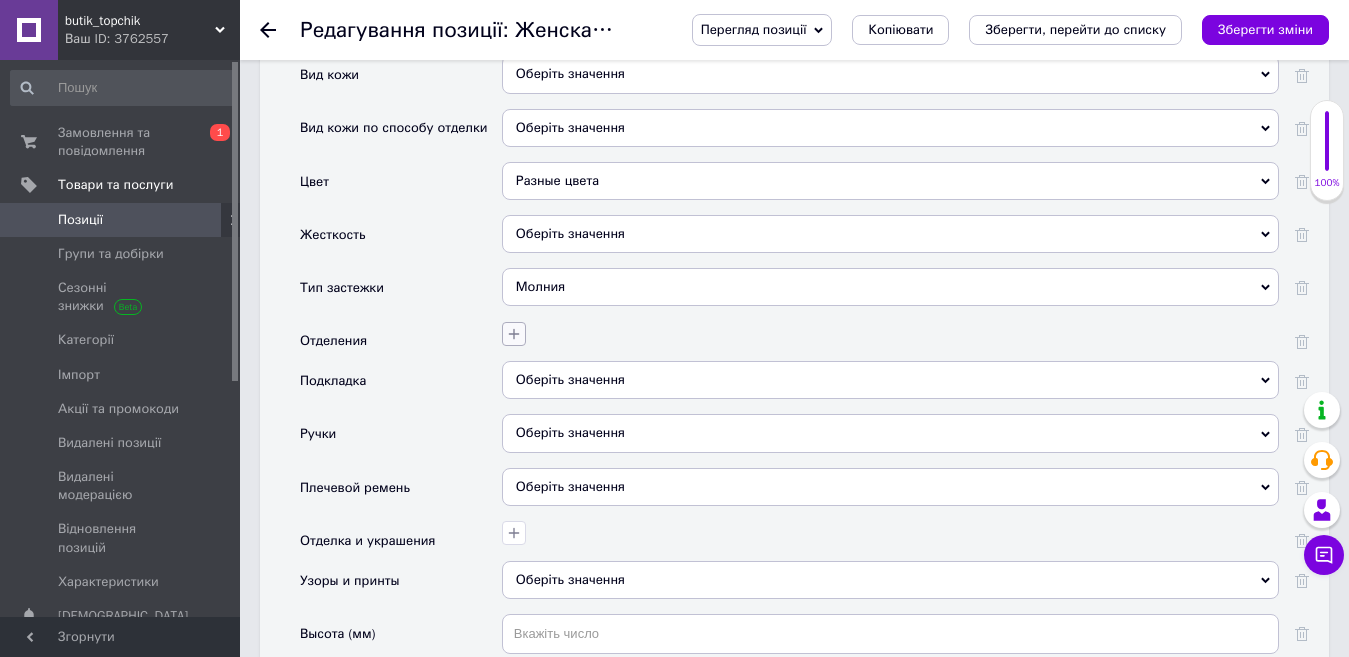 click 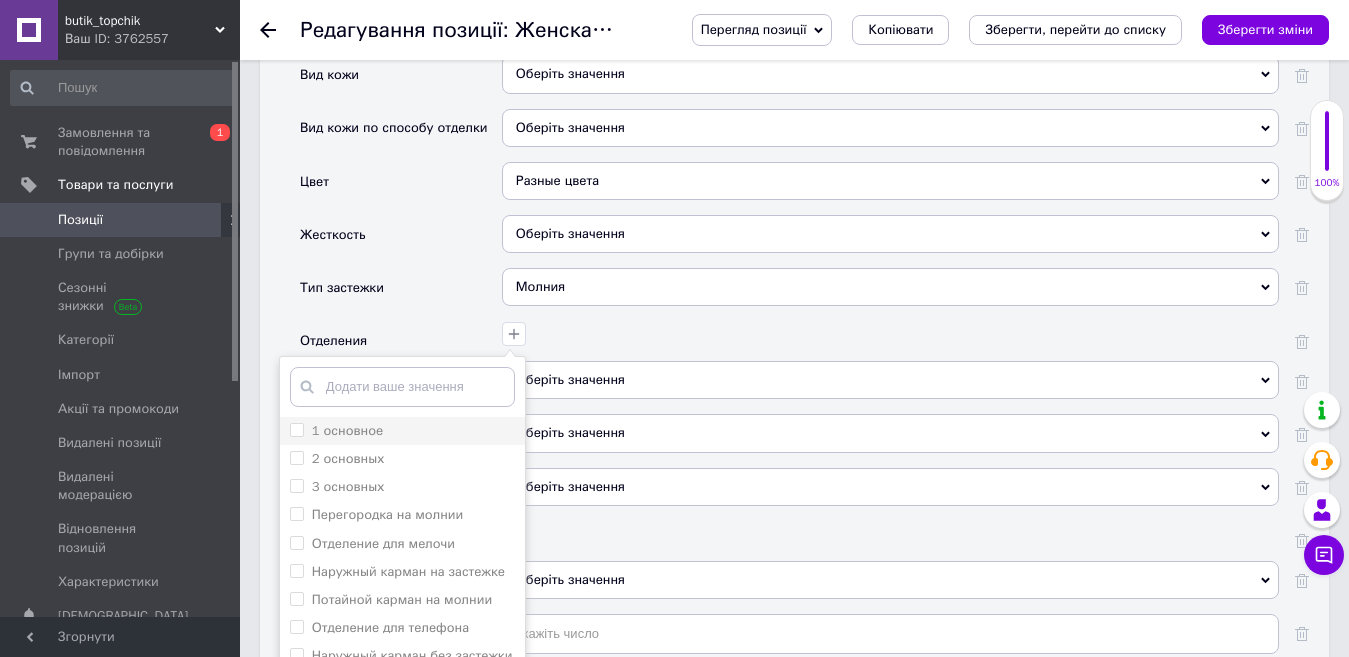 click on "1 основное" at bounding box center (402, 431) 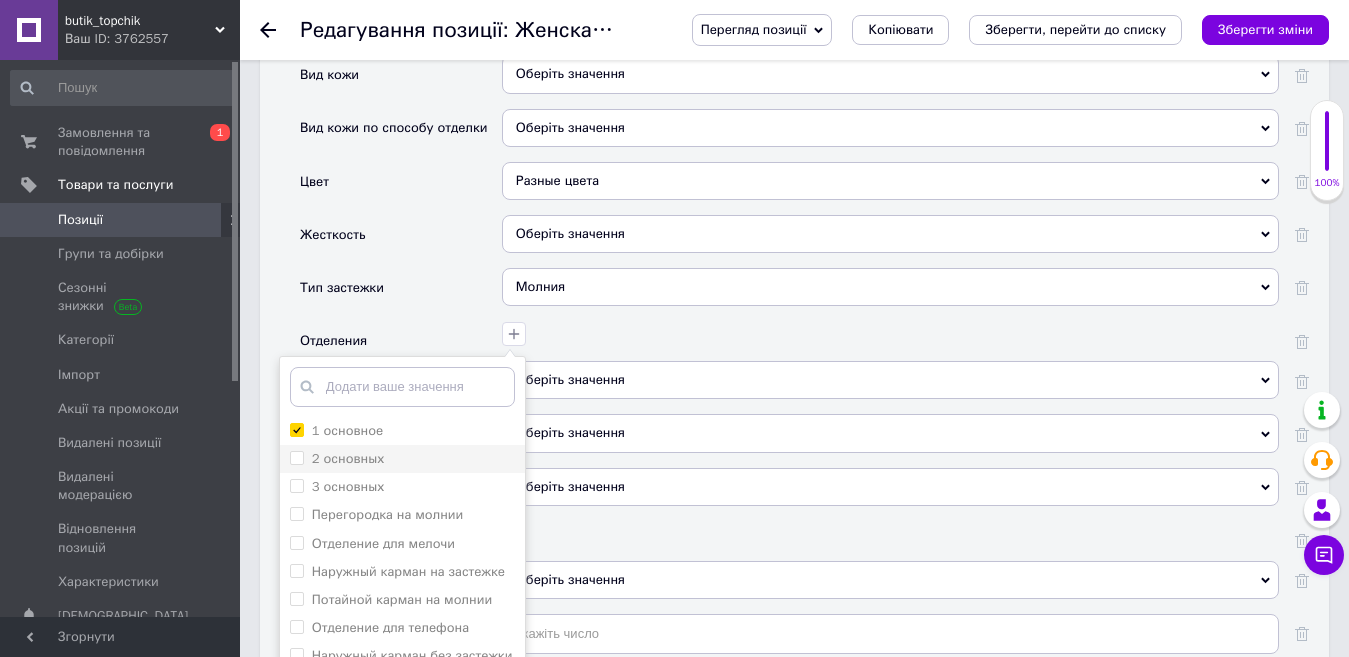 checkbox on "true" 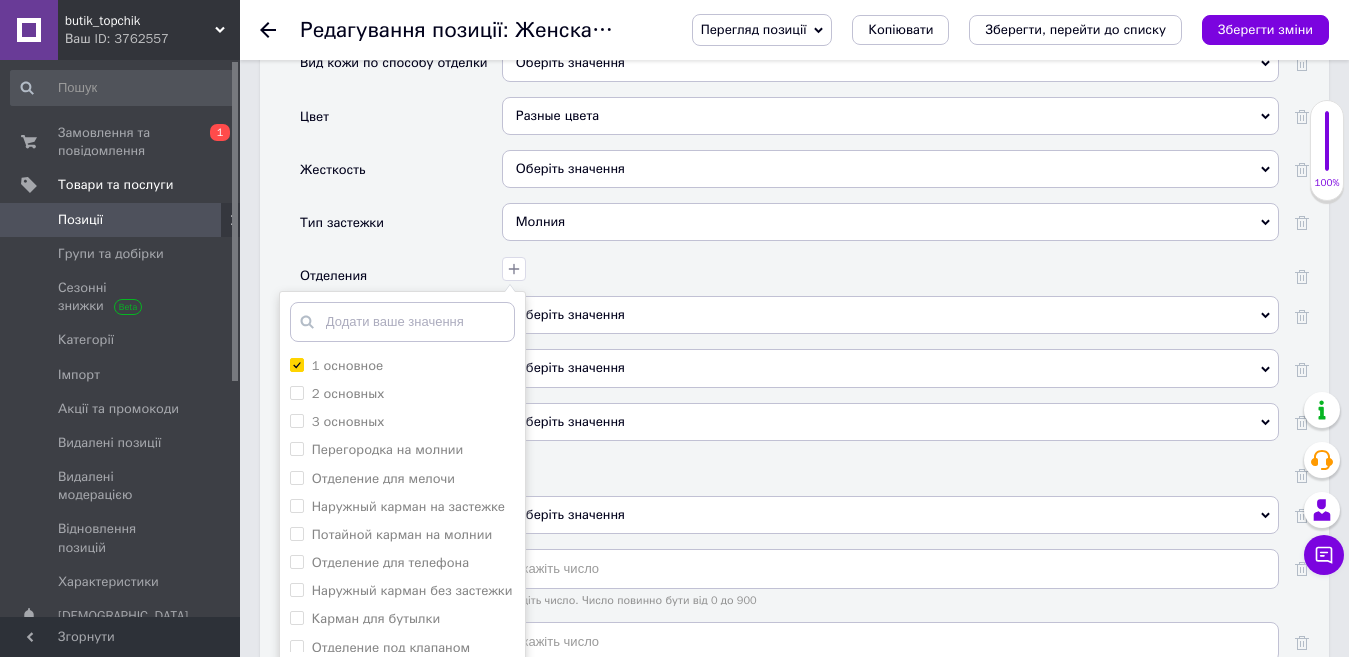 scroll, scrollTop: 2600, scrollLeft: 0, axis: vertical 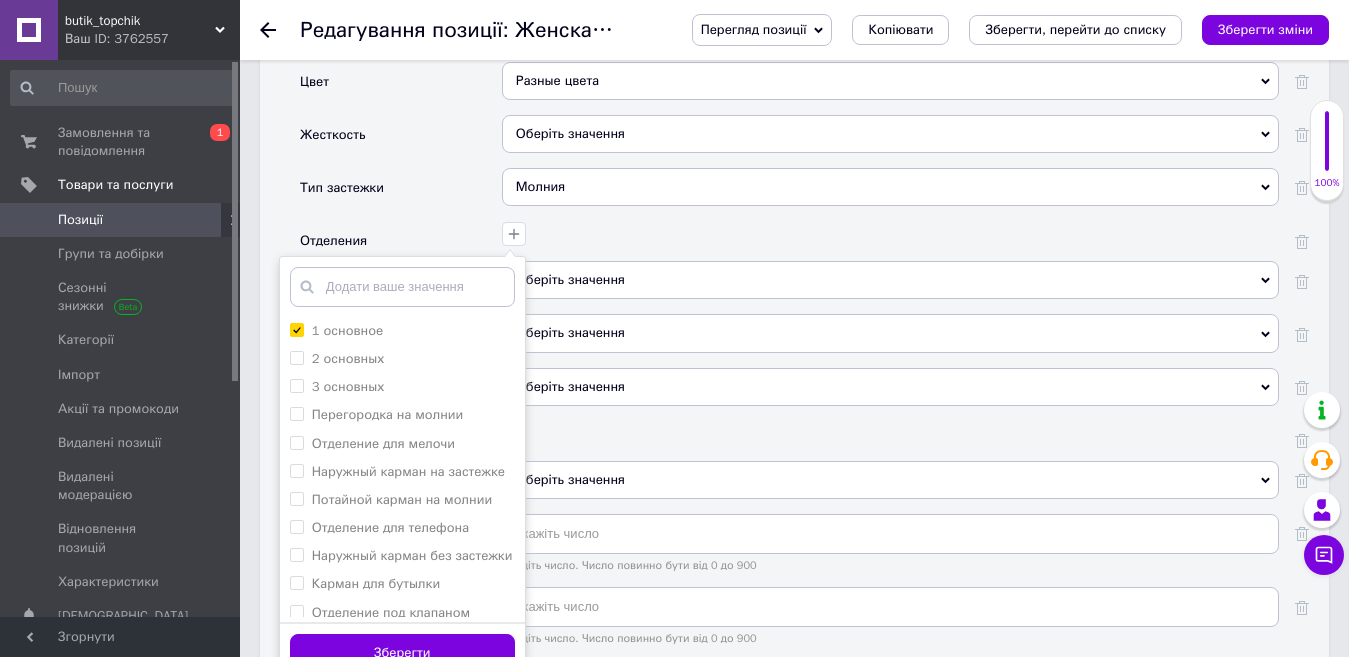 drag, startPoint x: 455, startPoint y: 608, endPoint x: 622, endPoint y: 338, distance: 317.47284 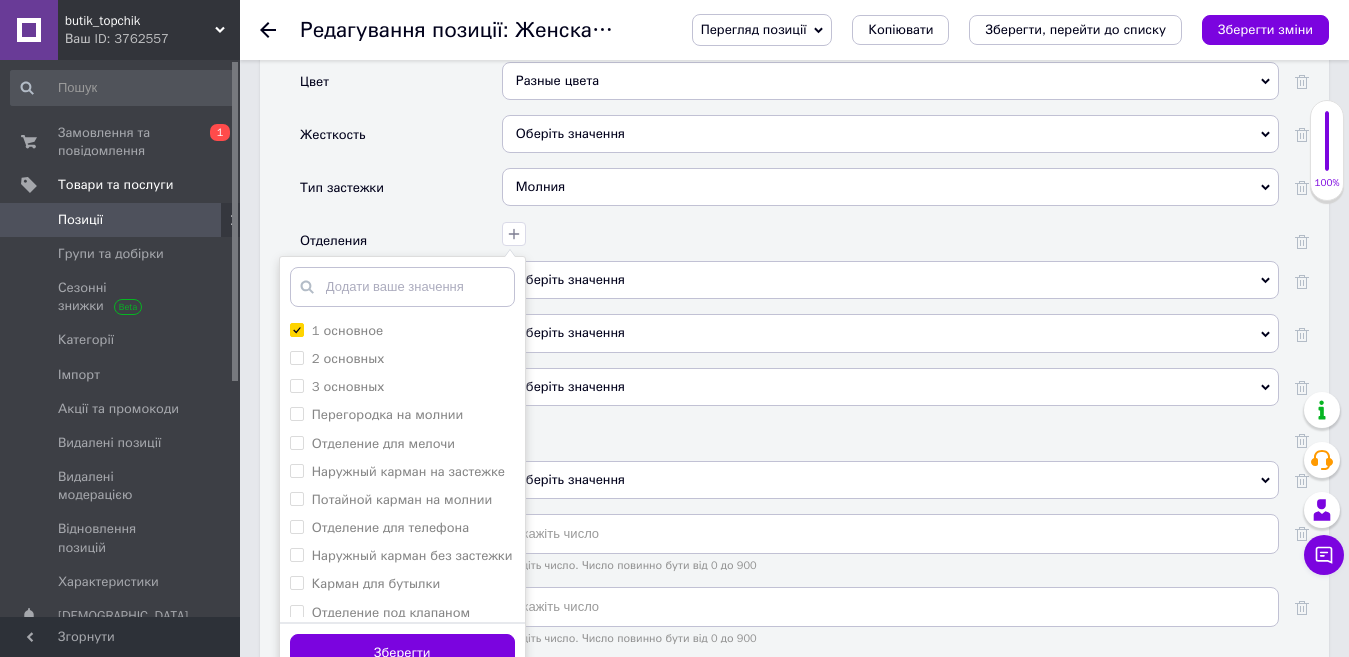 click on "Зберегти" at bounding box center (402, 653) 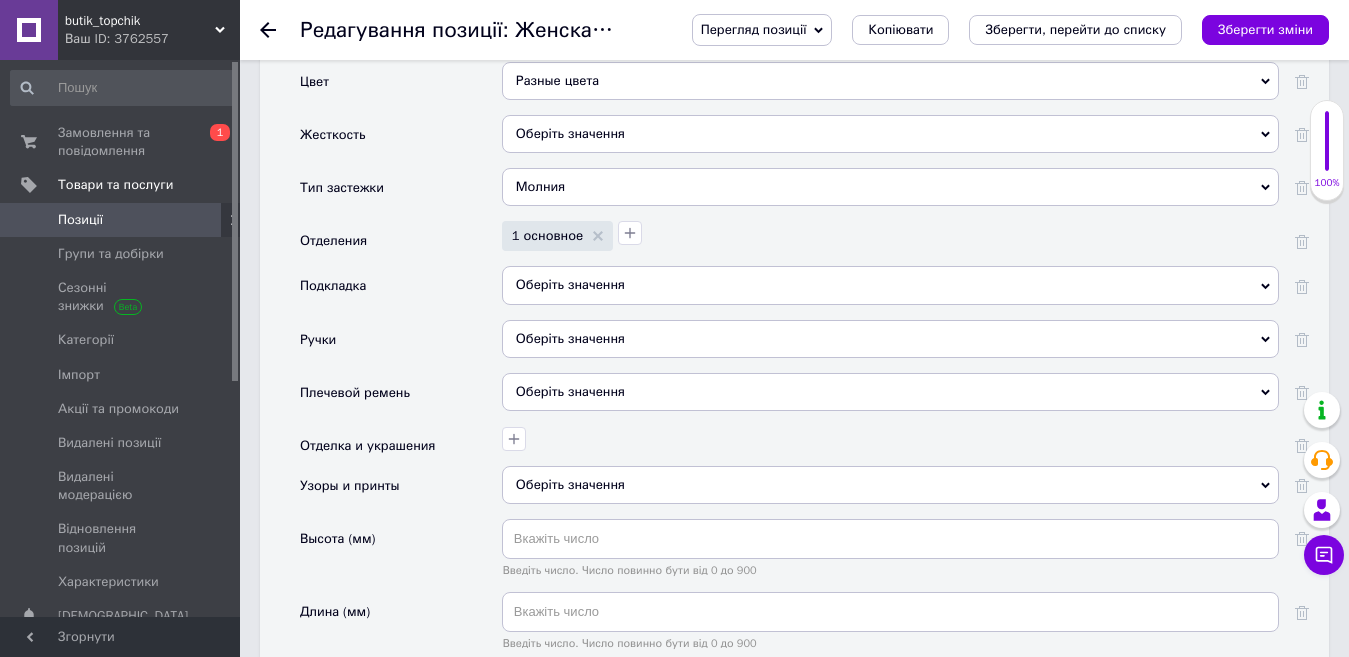 click on "Оберіть значення" at bounding box center [890, 285] 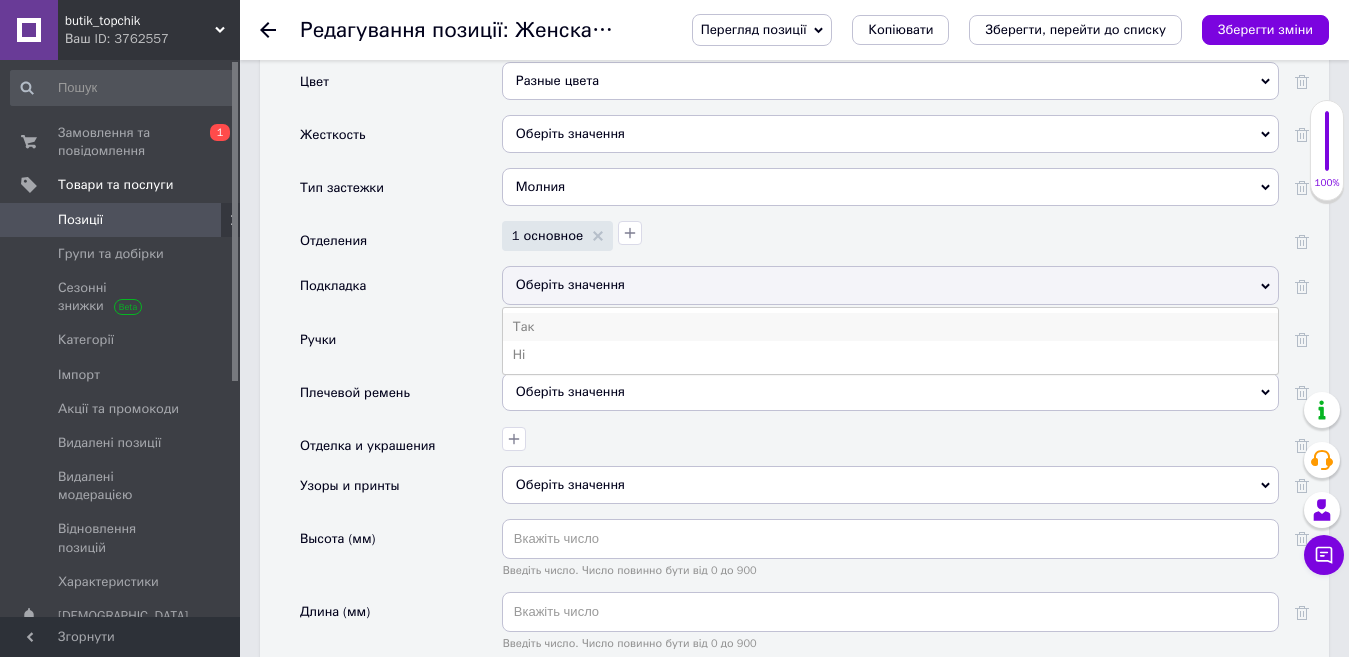 click on "Так" at bounding box center [890, 327] 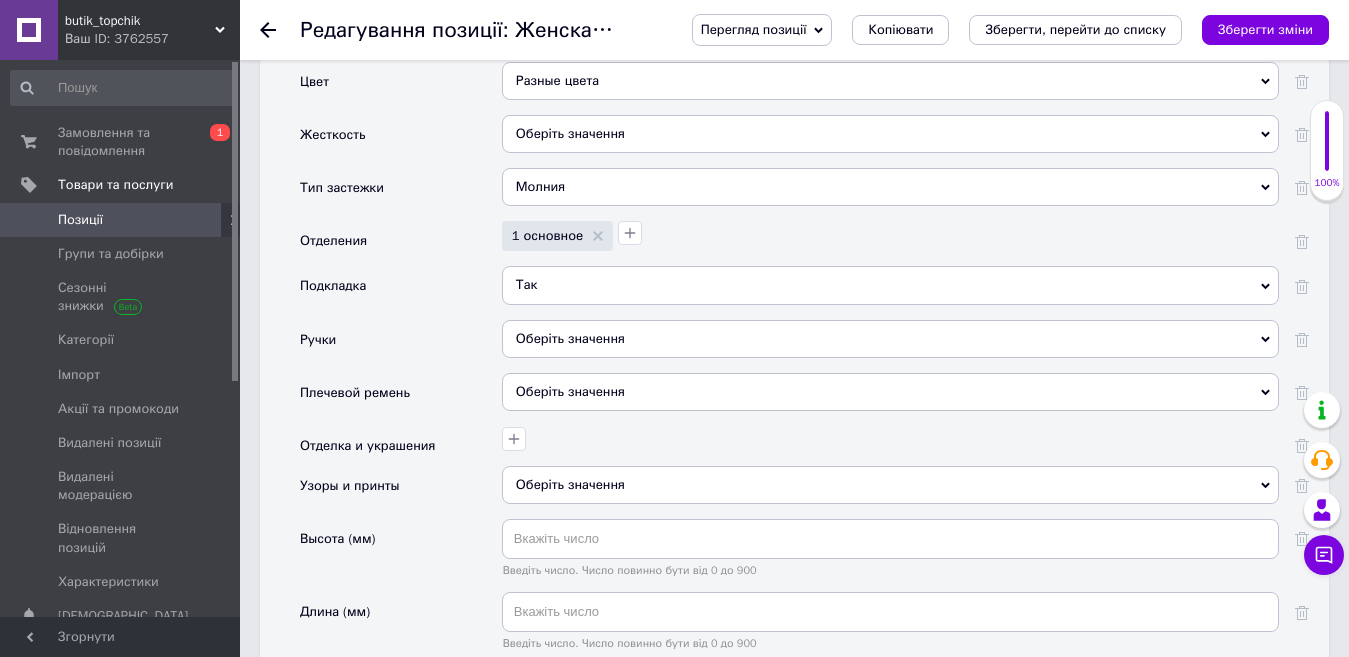 click on "Оберіть значення" at bounding box center [570, 391] 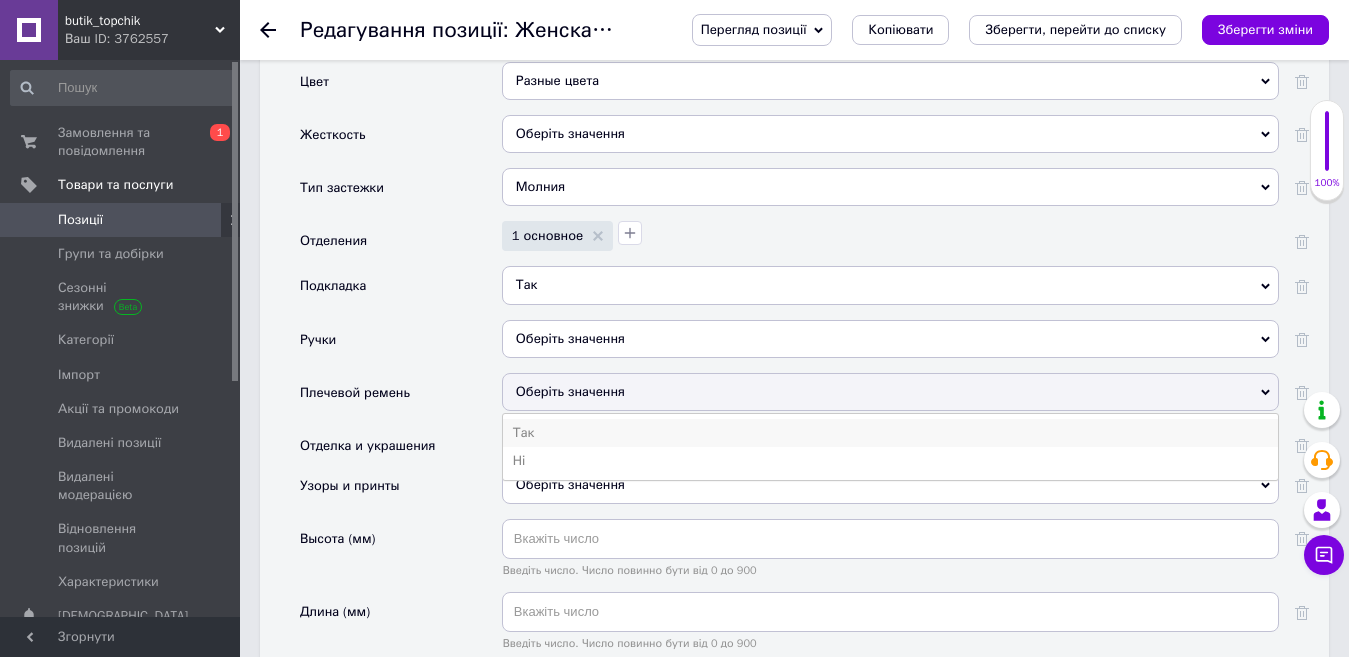 click on "Так" at bounding box center (890, 433) 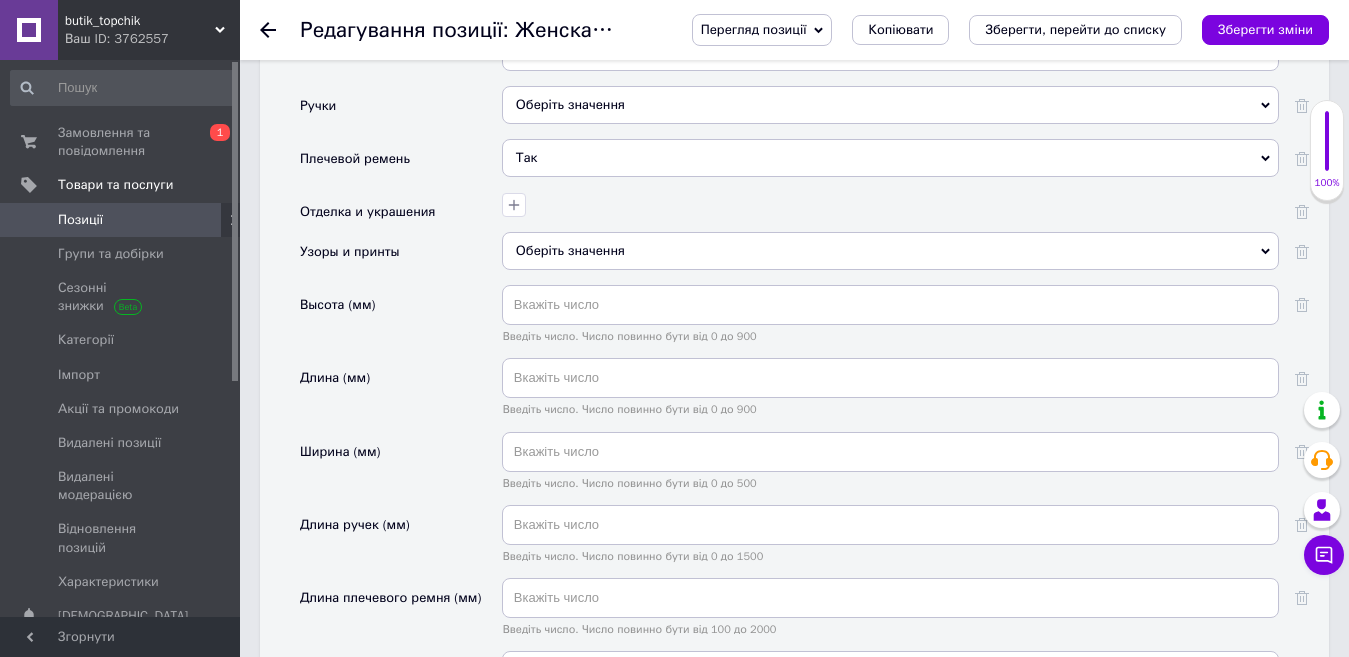 scroll, scrollTop: 2800, scrollLeft: 0, axis: vertical 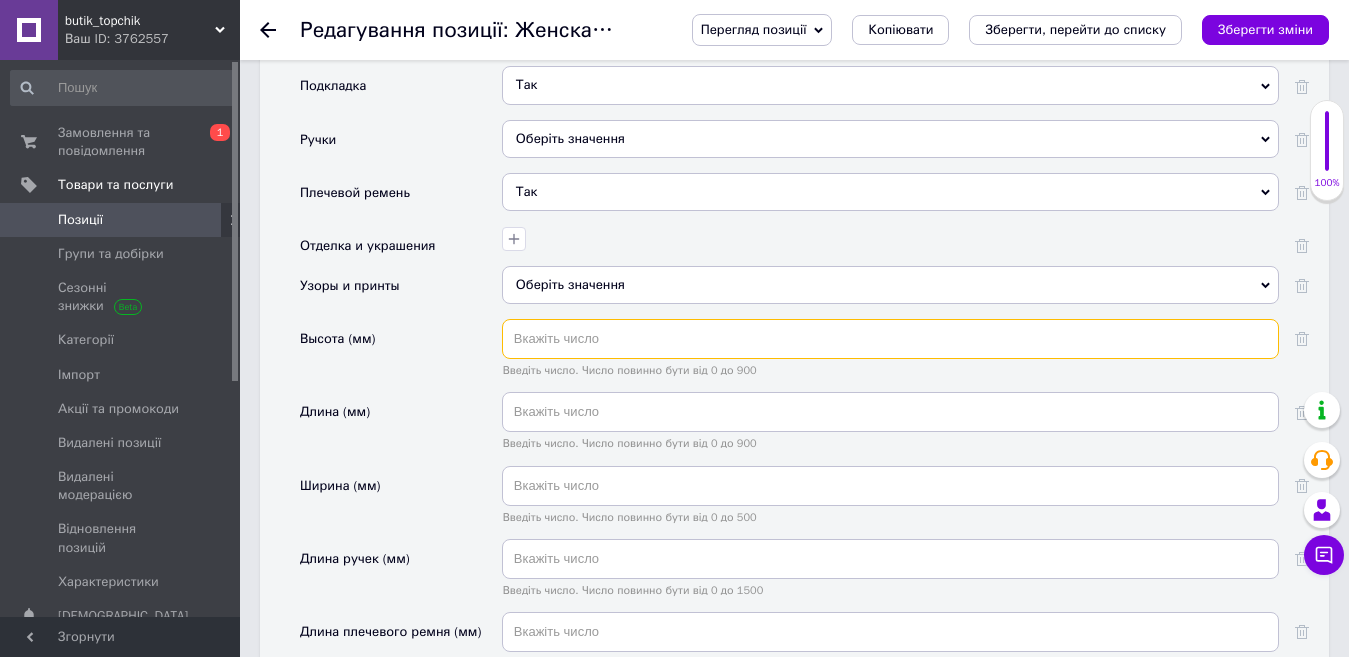 click at bounding box center (890, 339) 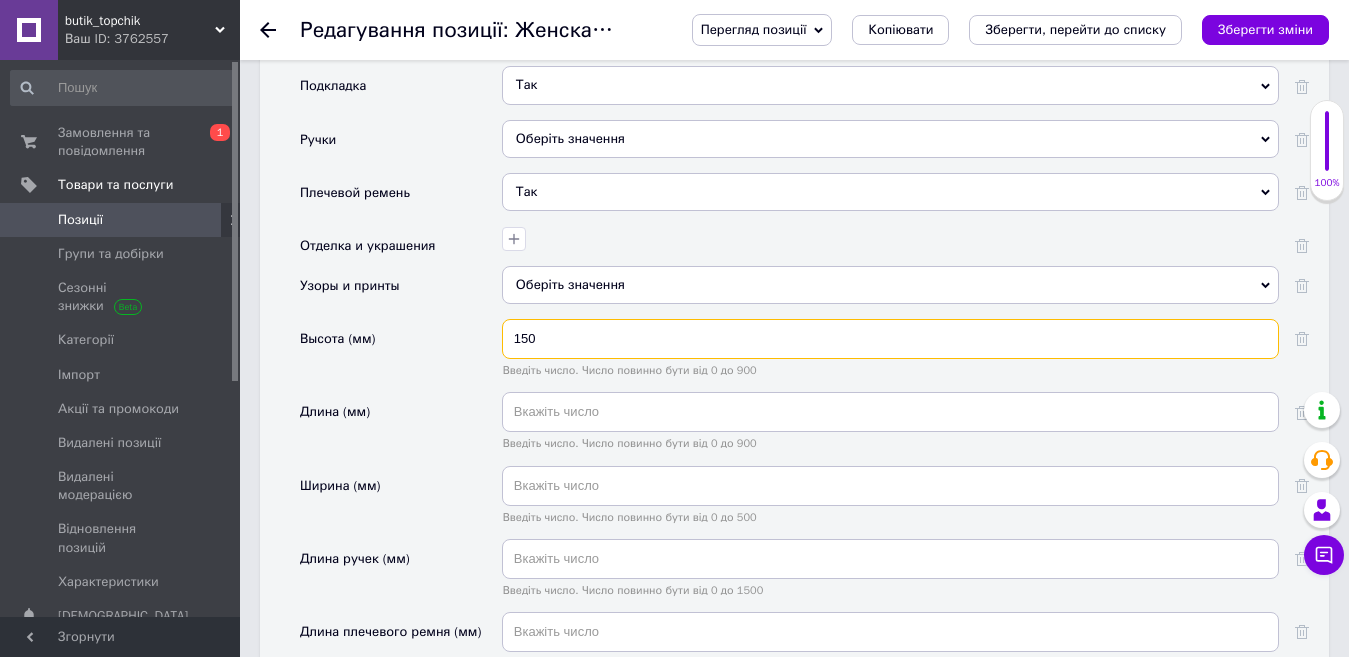 type on "150" 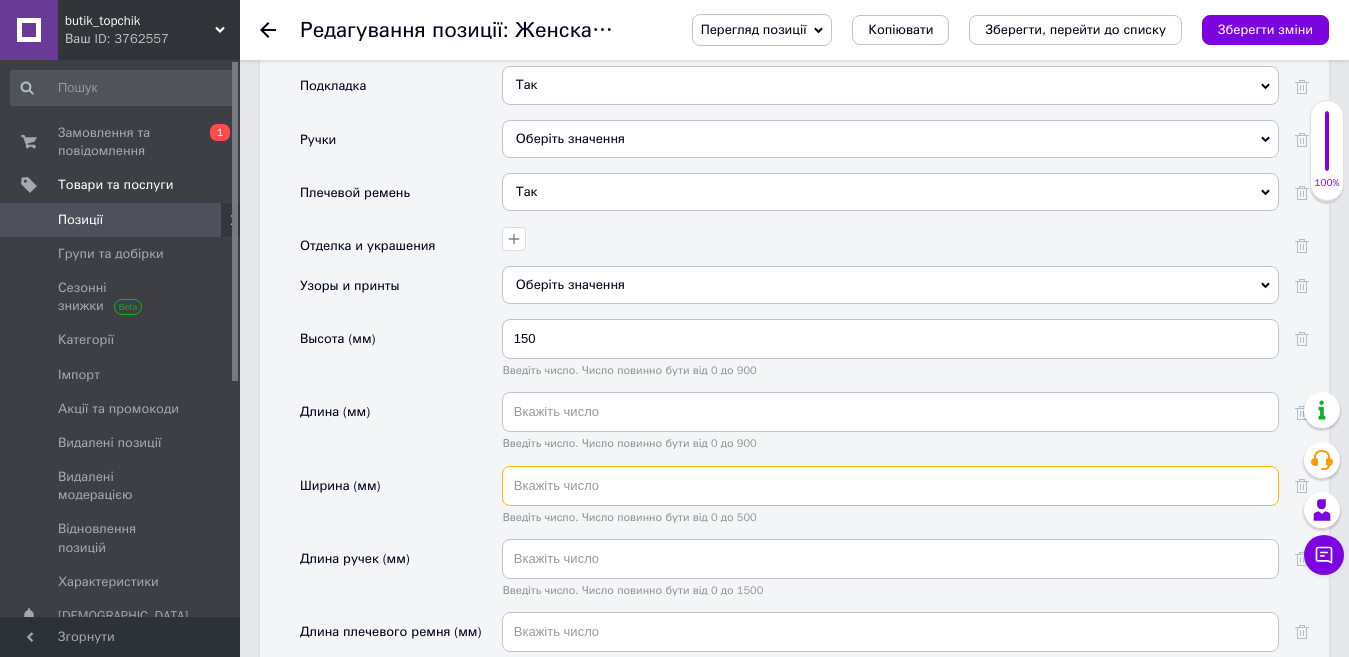 click at bounding box center [890, 486] 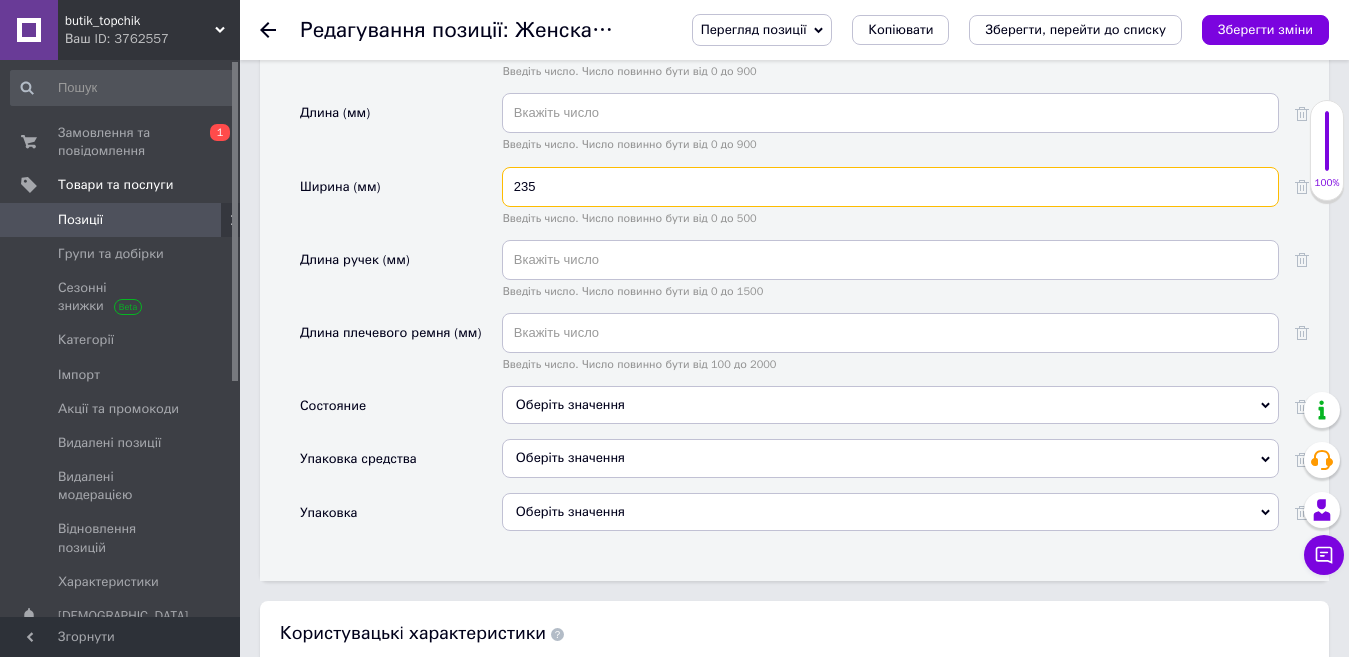 scroll, scrollTop: 3100, scrollLeft: 0, axis: vertical 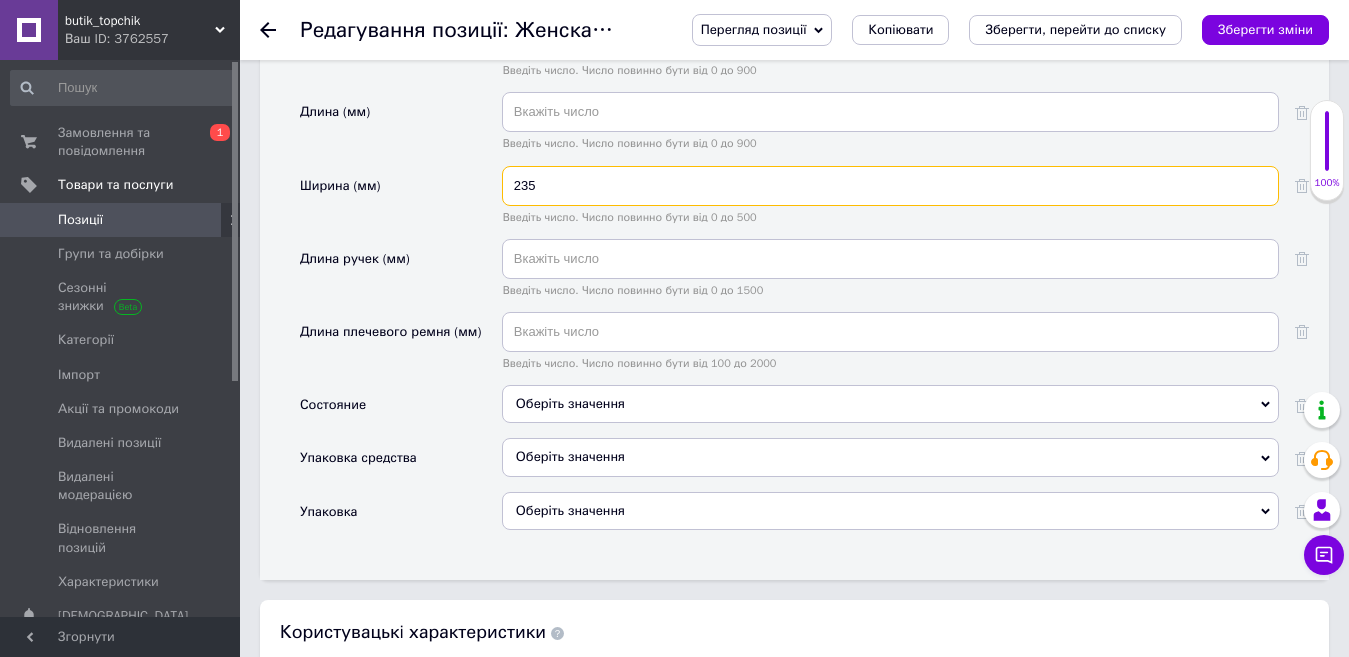type on "235" 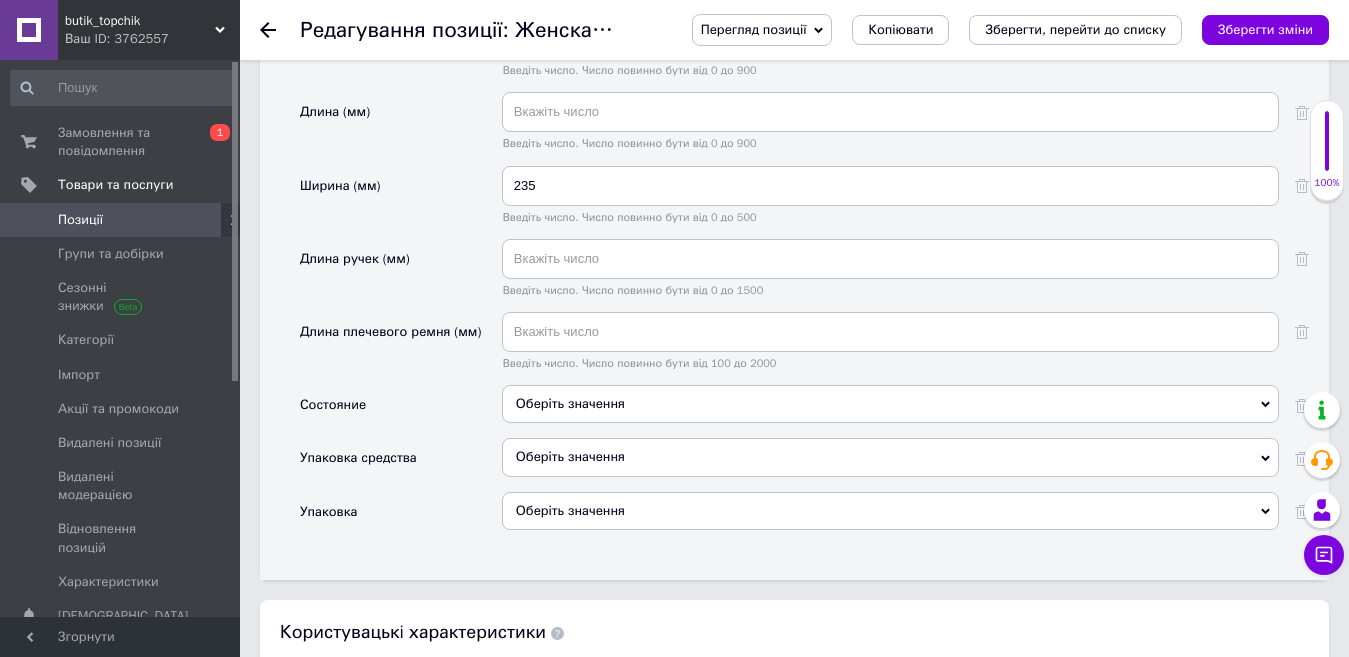 click on "Оберіть значення" at bounding box center [890, 404] 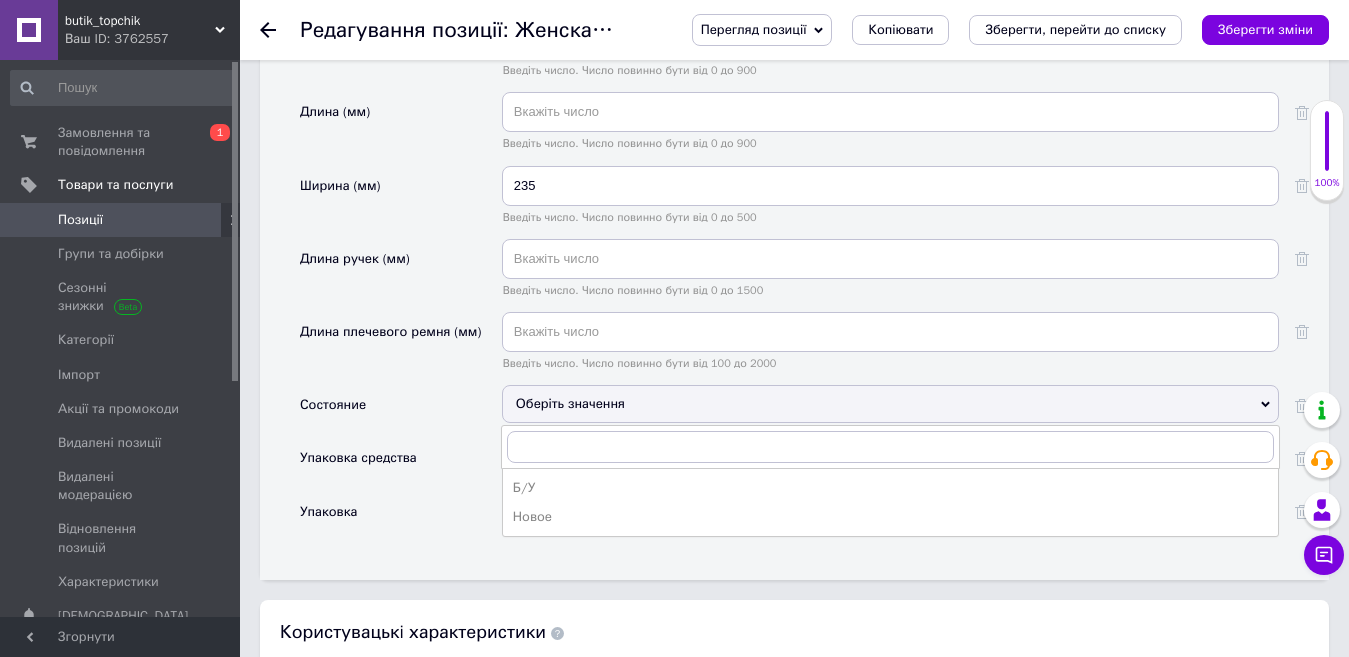 click on "Новое" at bounding box center (890, 517) 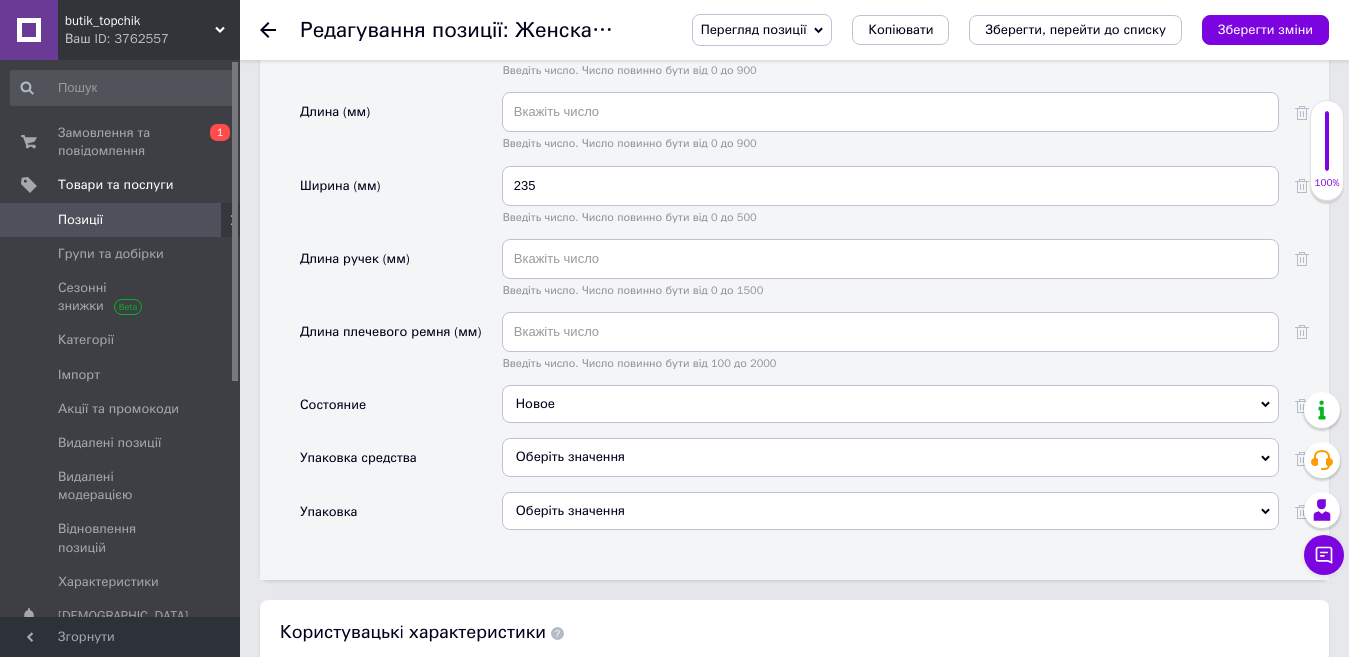 click on "Оберіть значення" at bounding box center (890, 457) 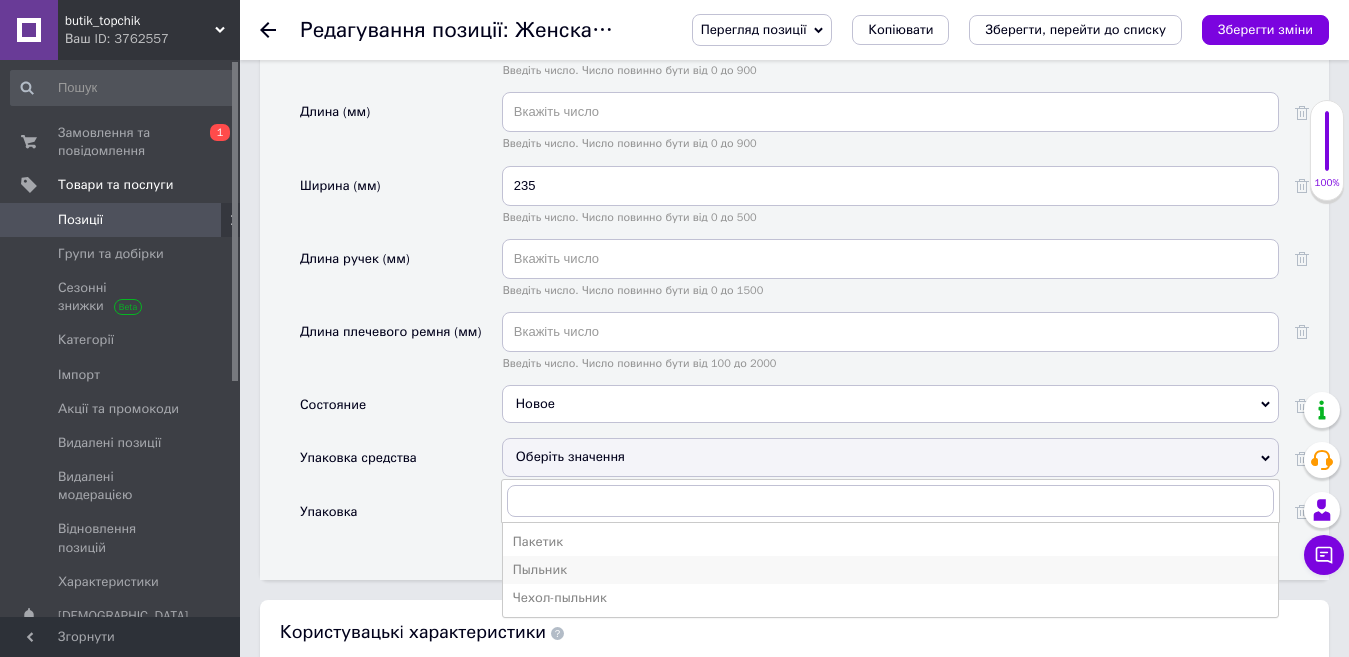 click on "Пыльник" at bounding box center [890, 570] 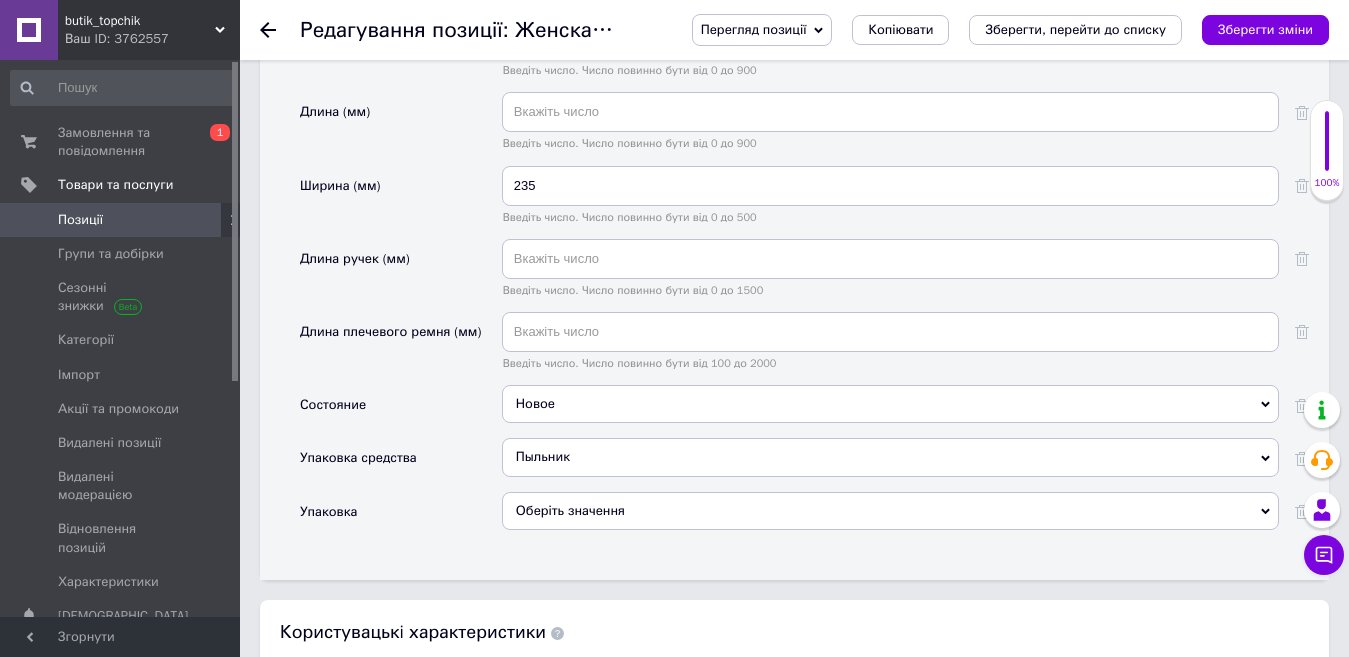 click on "Перегляд позиції Зберегти та переглянути на сайті Зберегти та переглянути на маркетплейсі Копіювати Зберегти, перейти до списку Зберегти зміни" at bounding box center [990, 30] 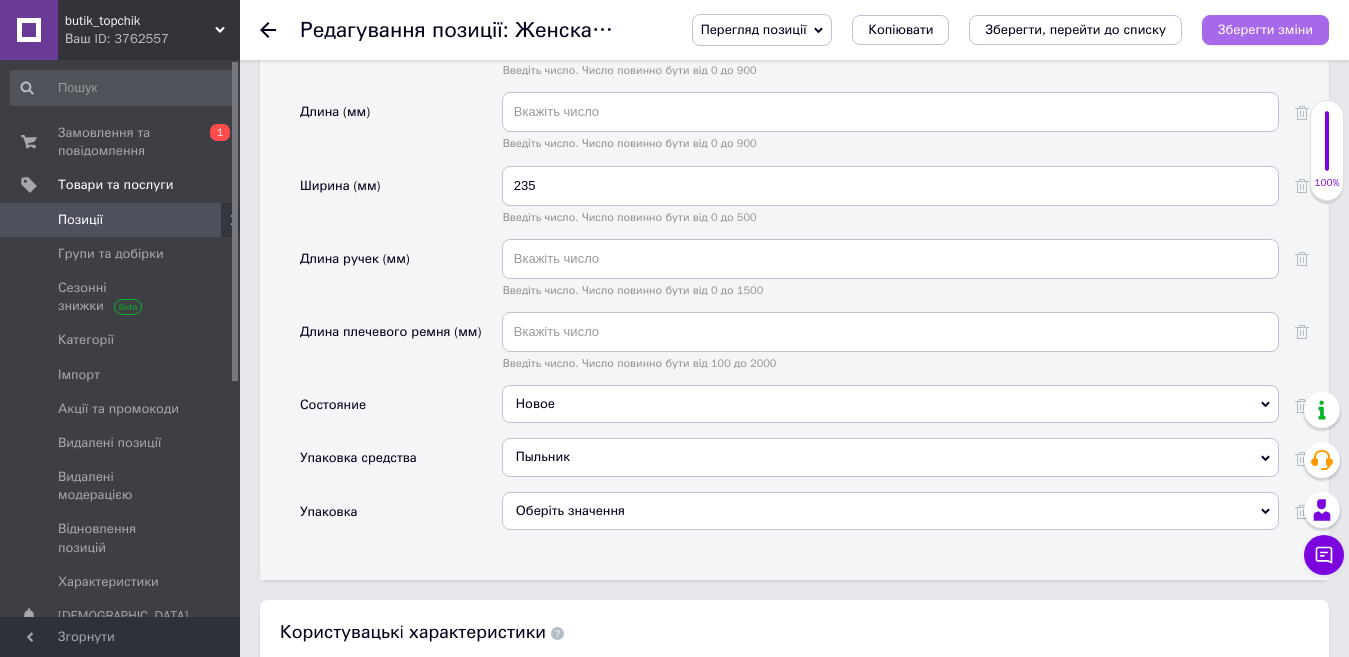 click on "Зберегти зміни" at bounding box center (1265, 29) 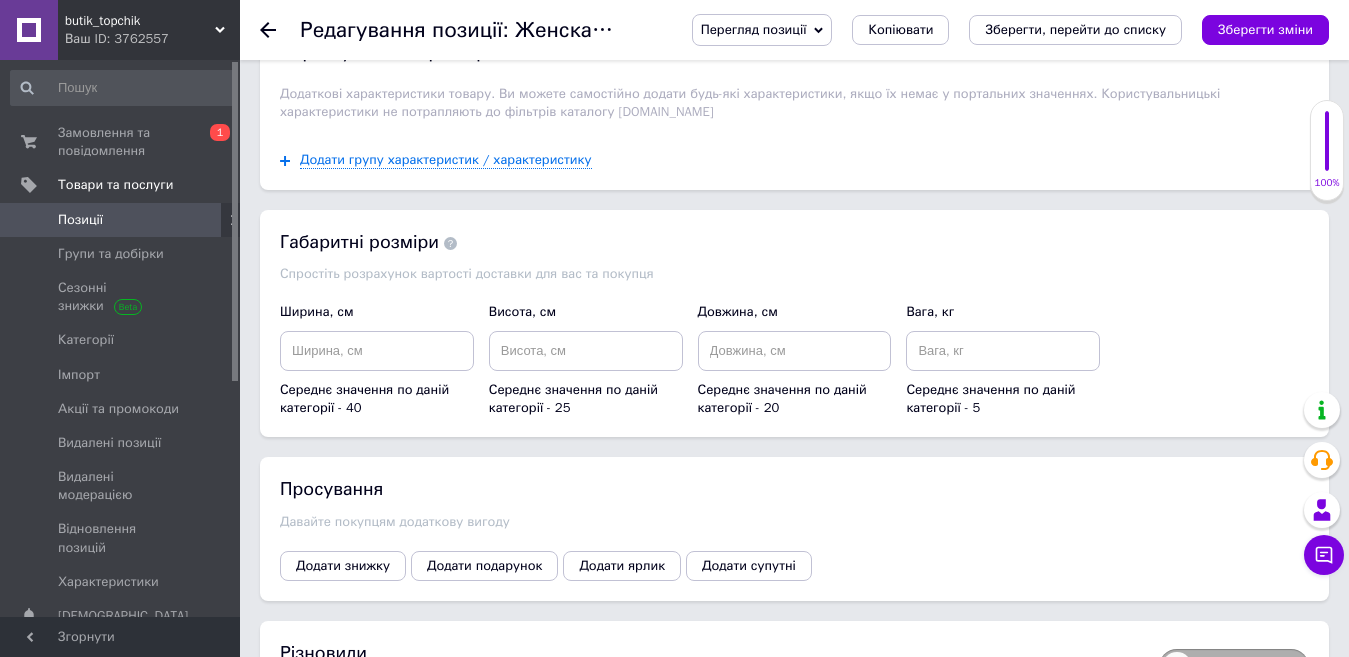 scroll, scrollTop: 3880, scrollLeft: 0, axis: vertical 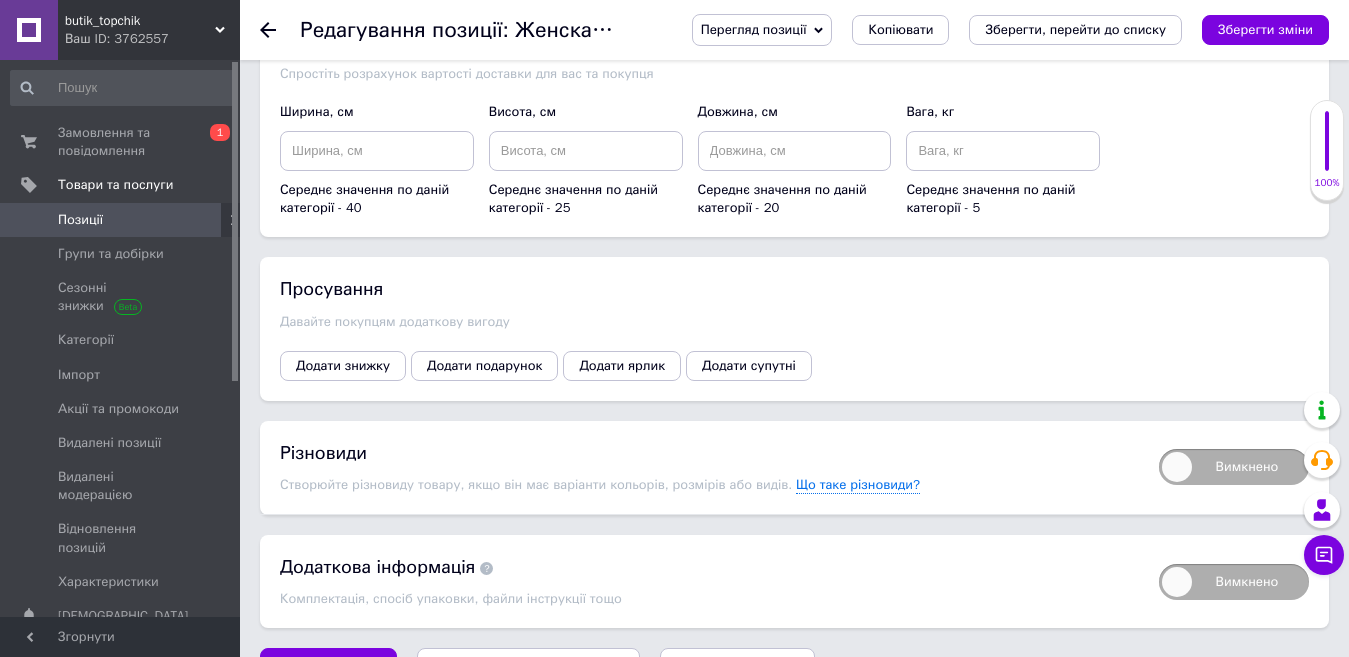 click on "Вимкнено" at bounding box center (1234, 467) 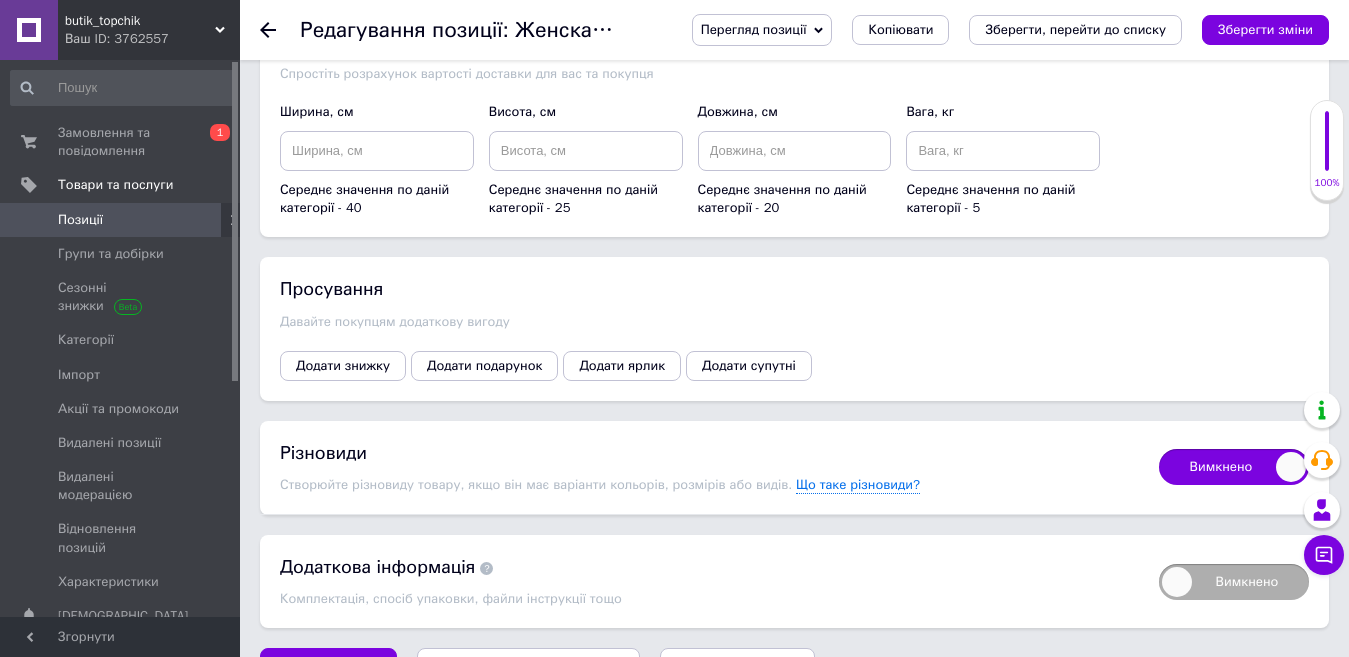 checkbox on "true" 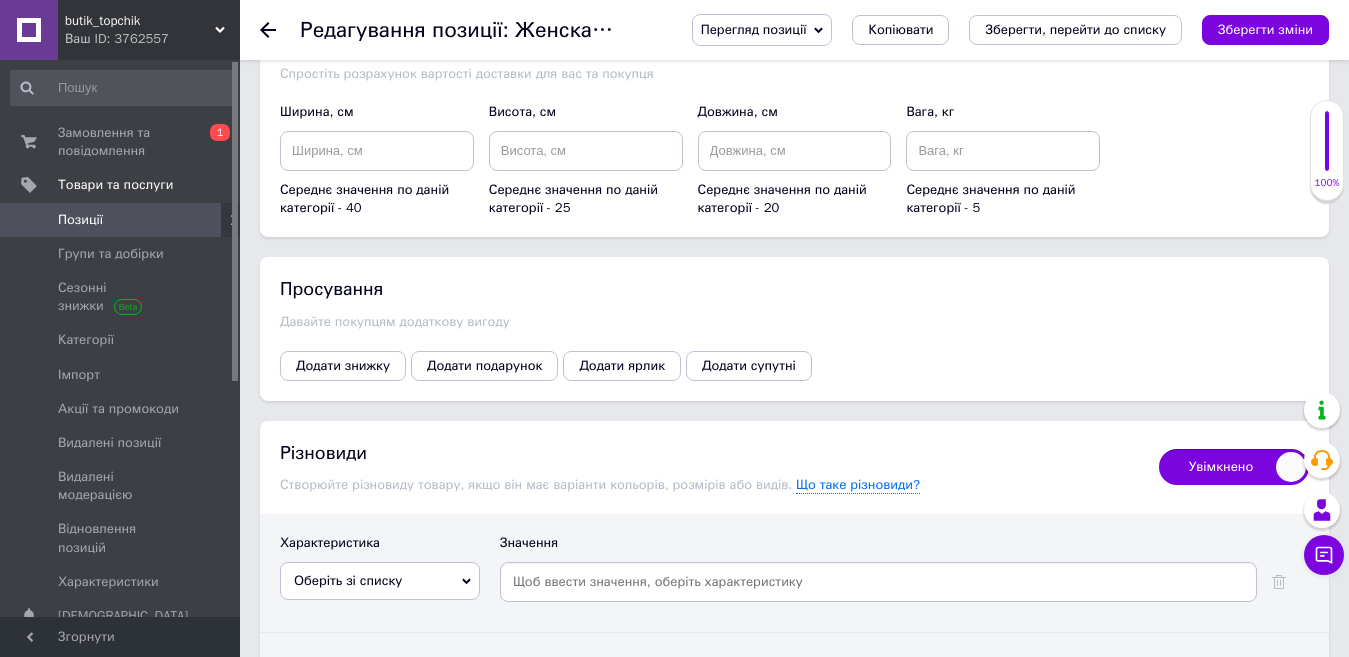 scroll, scrollTop: 4067, scrollLeft: 0, axis: vertical 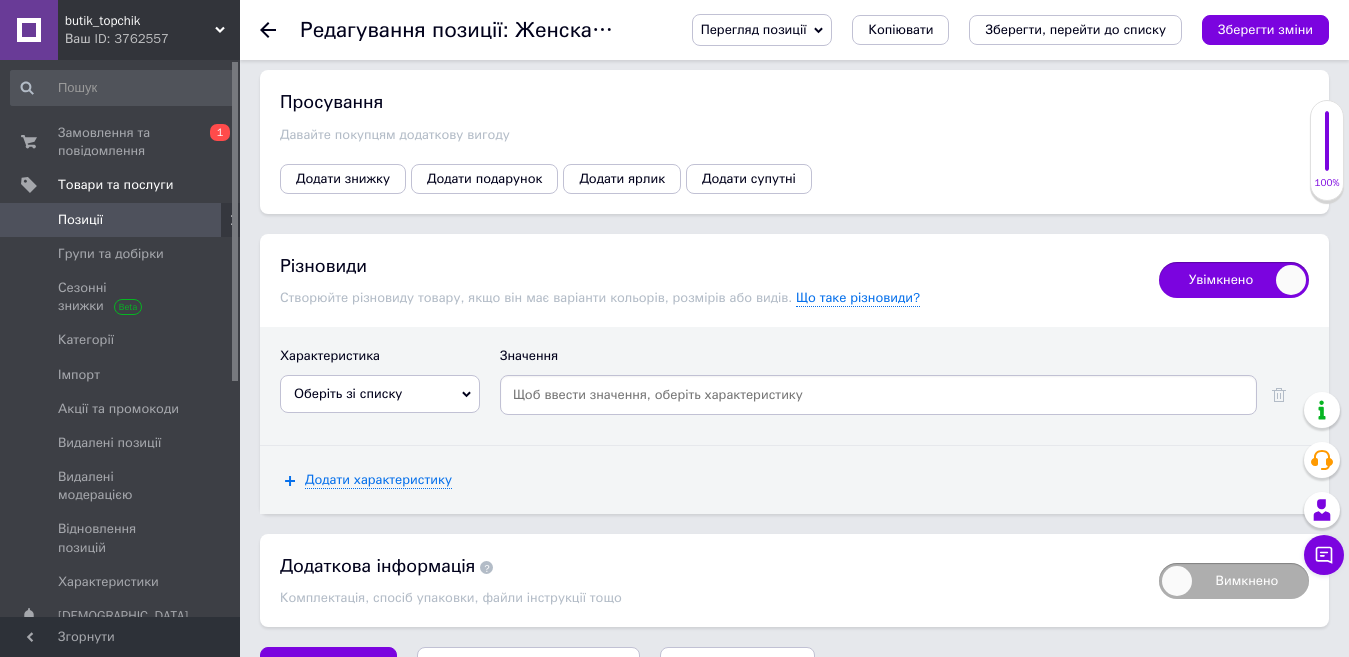 click on "Оберіть зі списку" at bounding box center [380, 394] 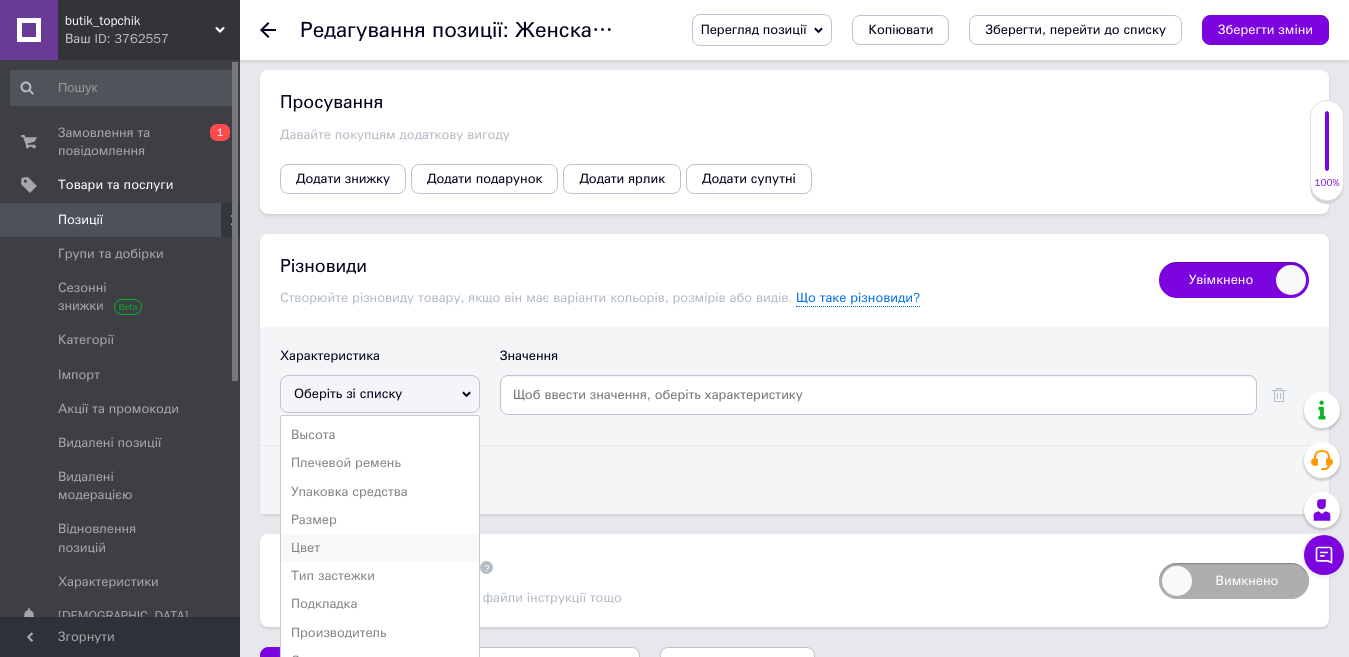 click on "Цвет" at bounding box center [380, 548] 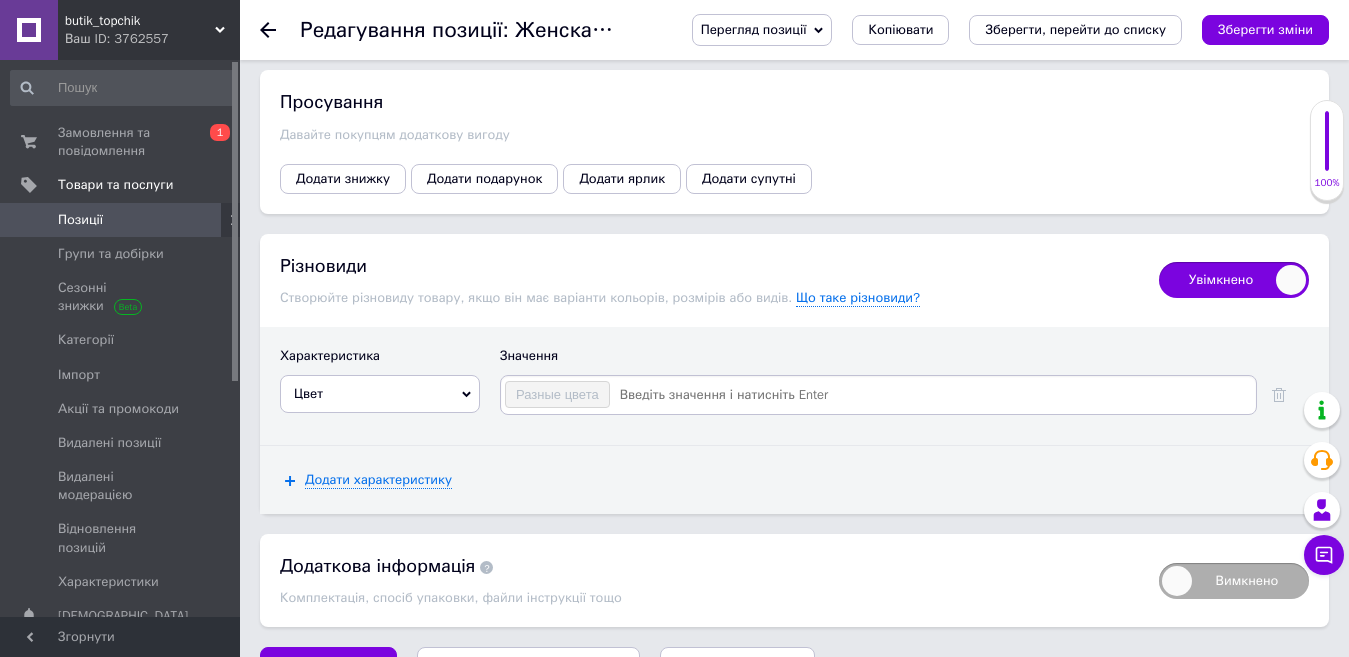 click at bounding box center [932, 395] 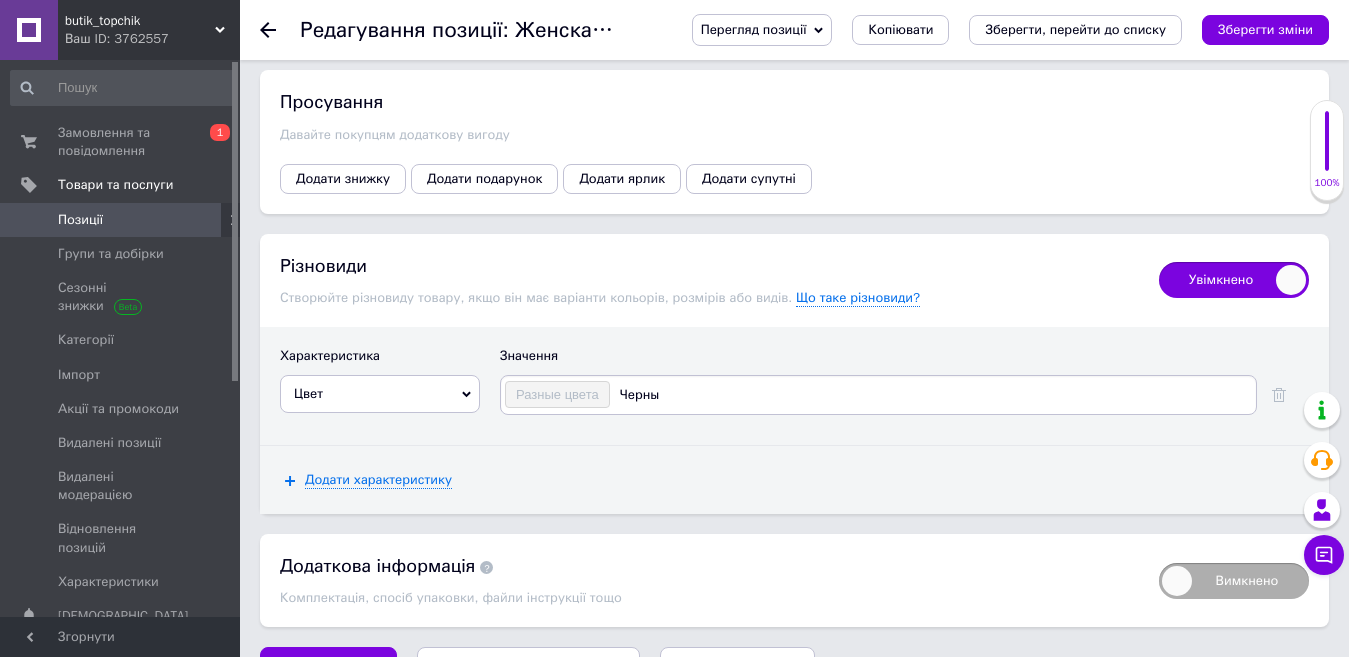 type on "Черный" 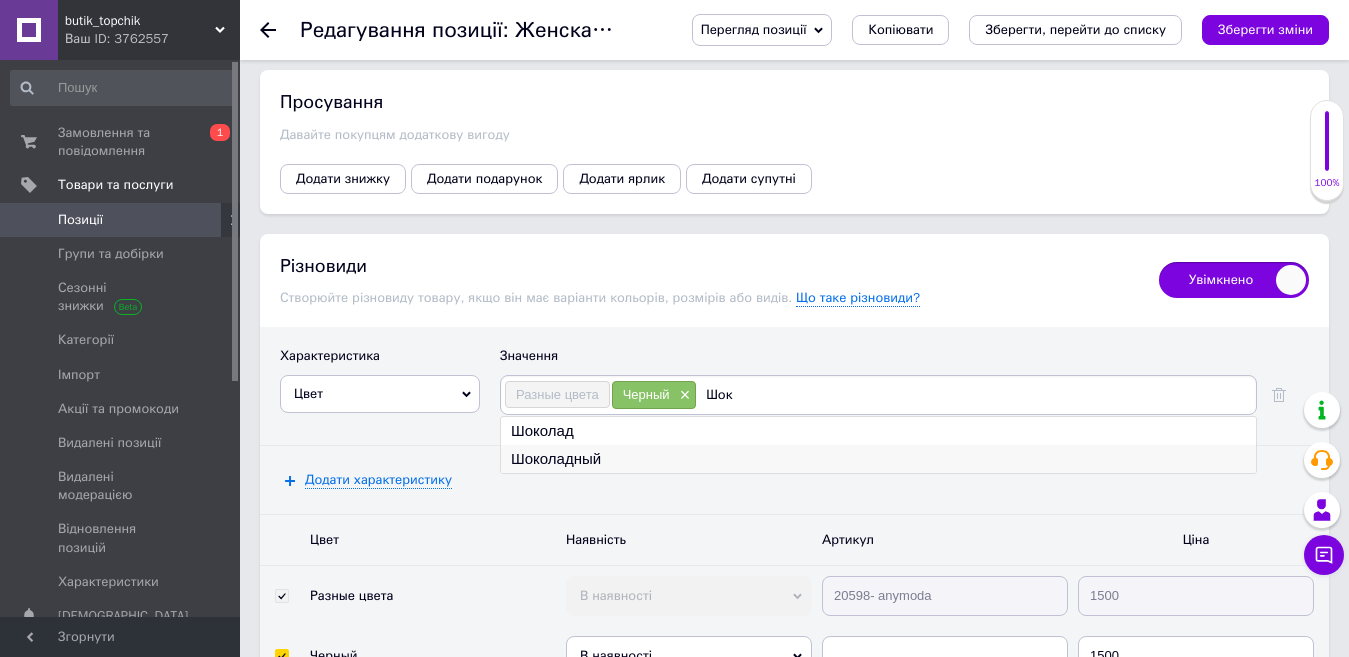 type on "Шок" 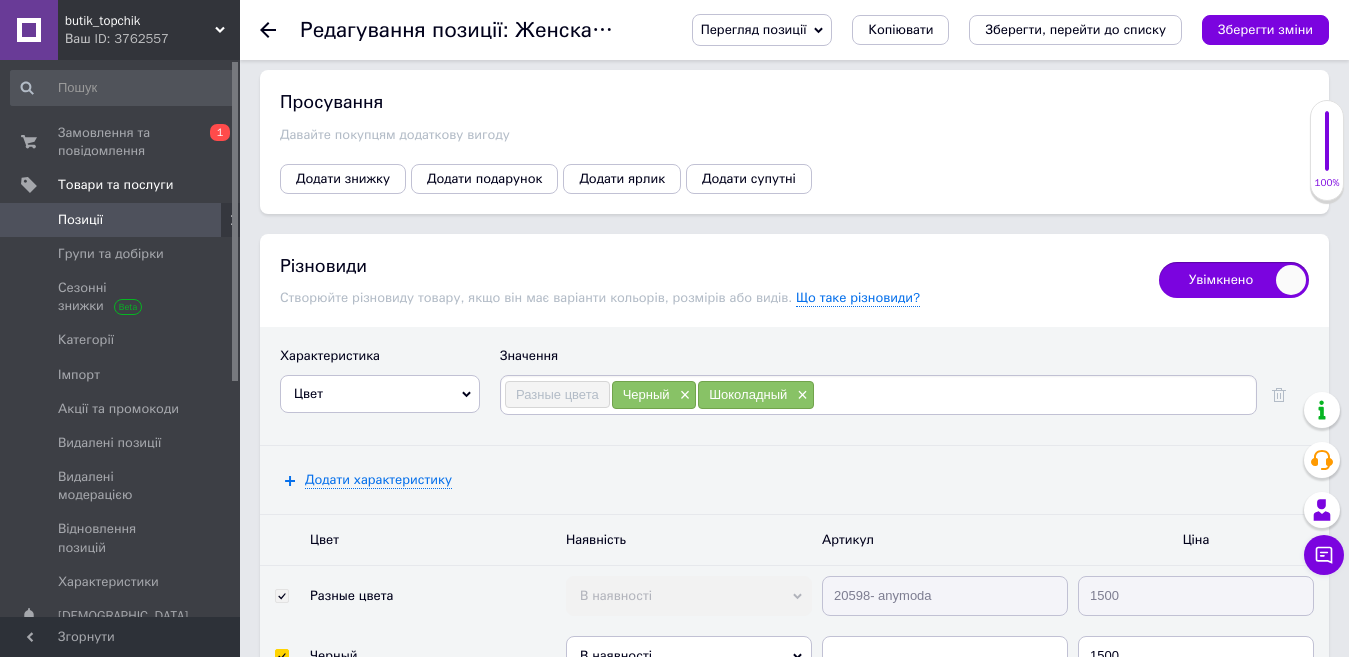 click at bounding box center (1034, 395) 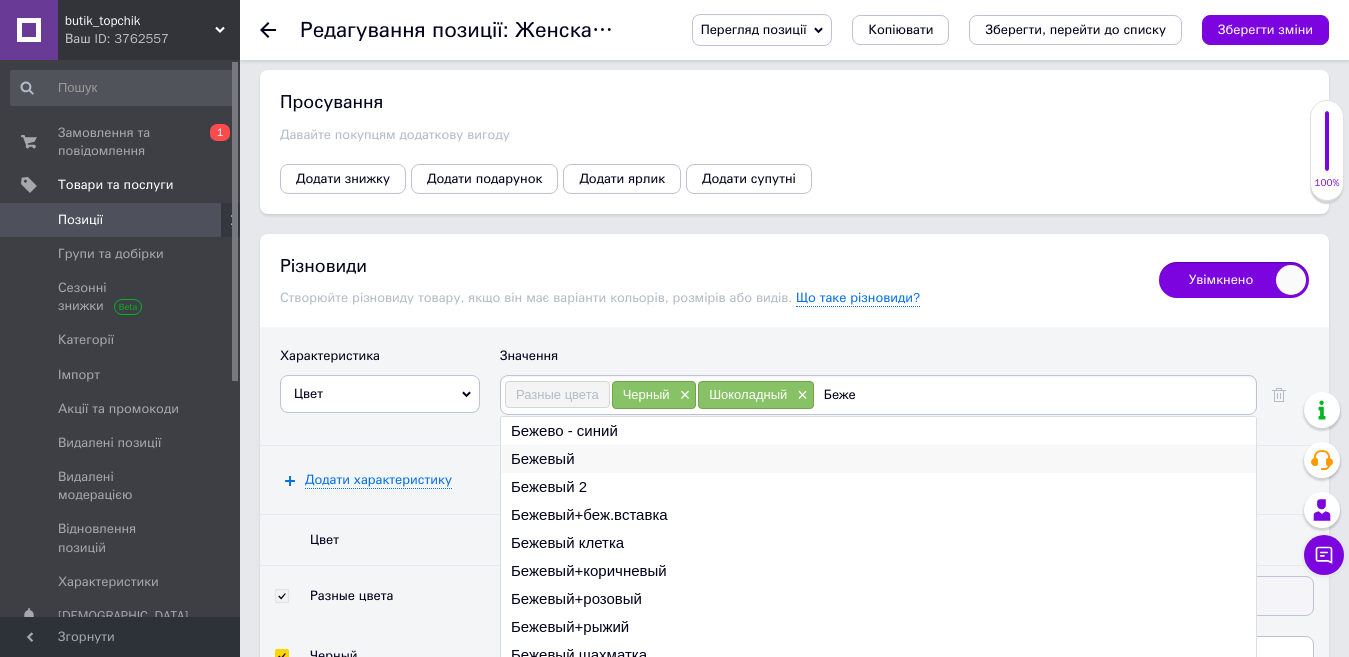 type on "Беже" 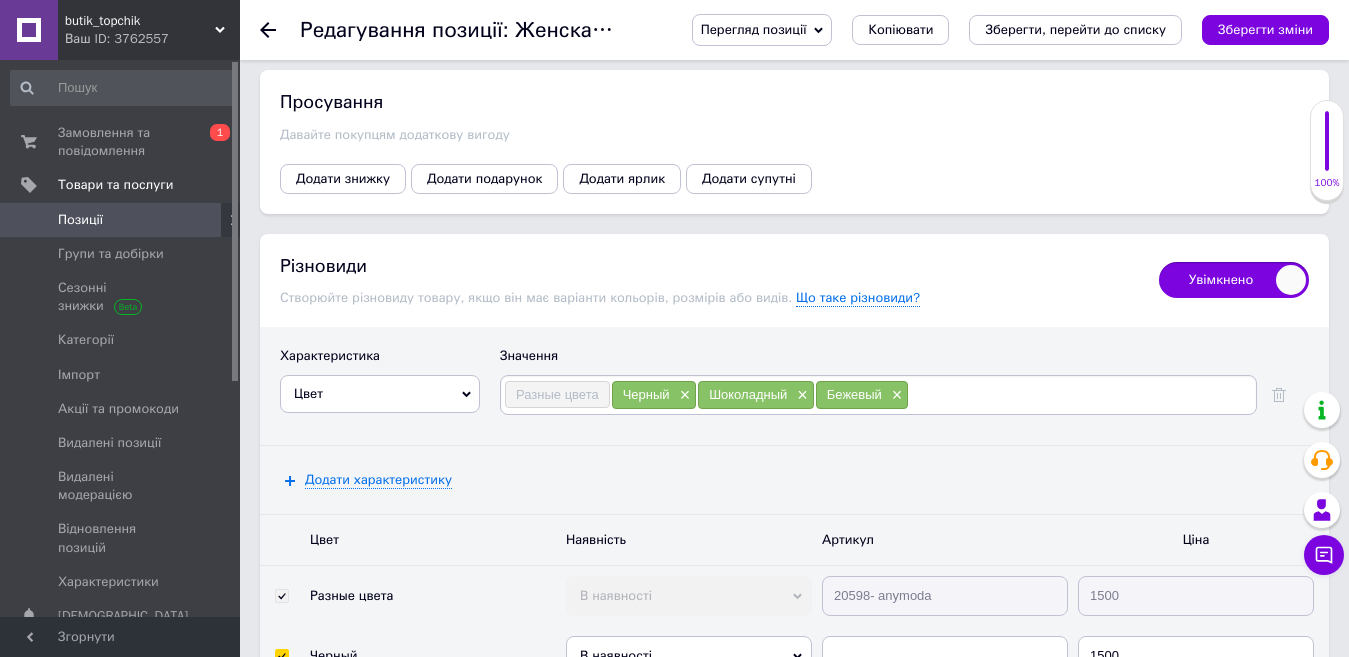 click at bounding box center (1081, 395) 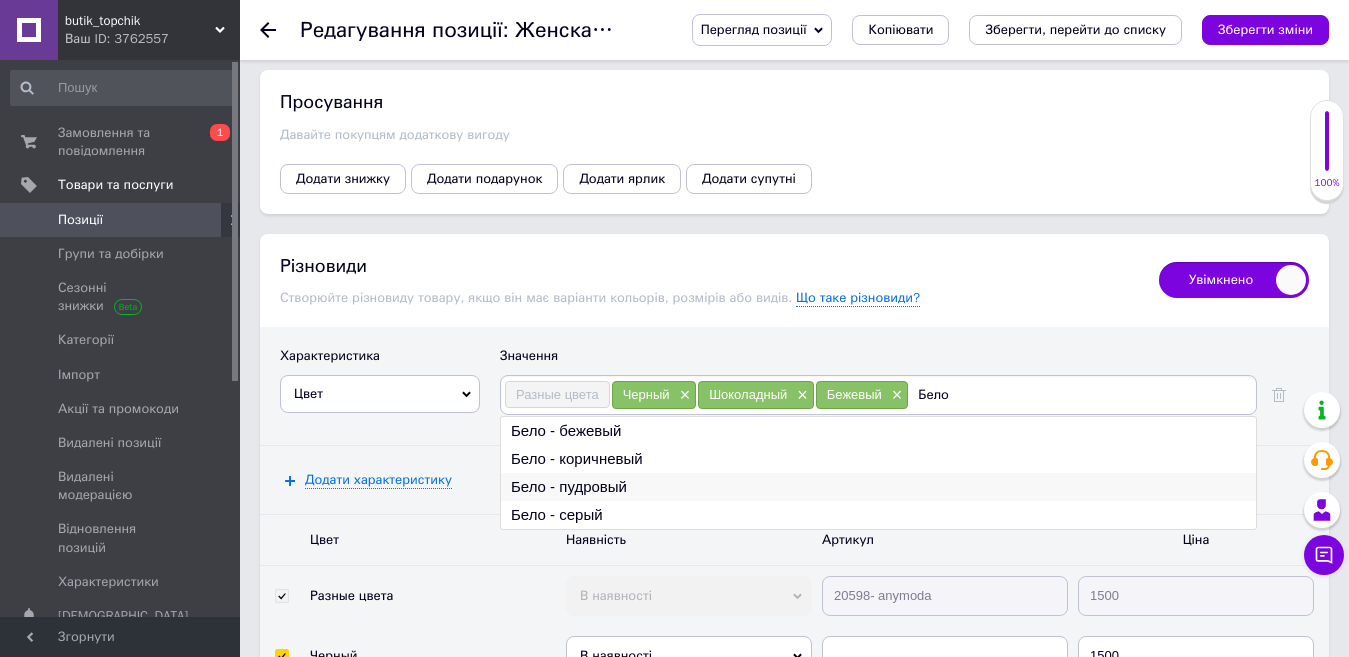 type on "Бело" 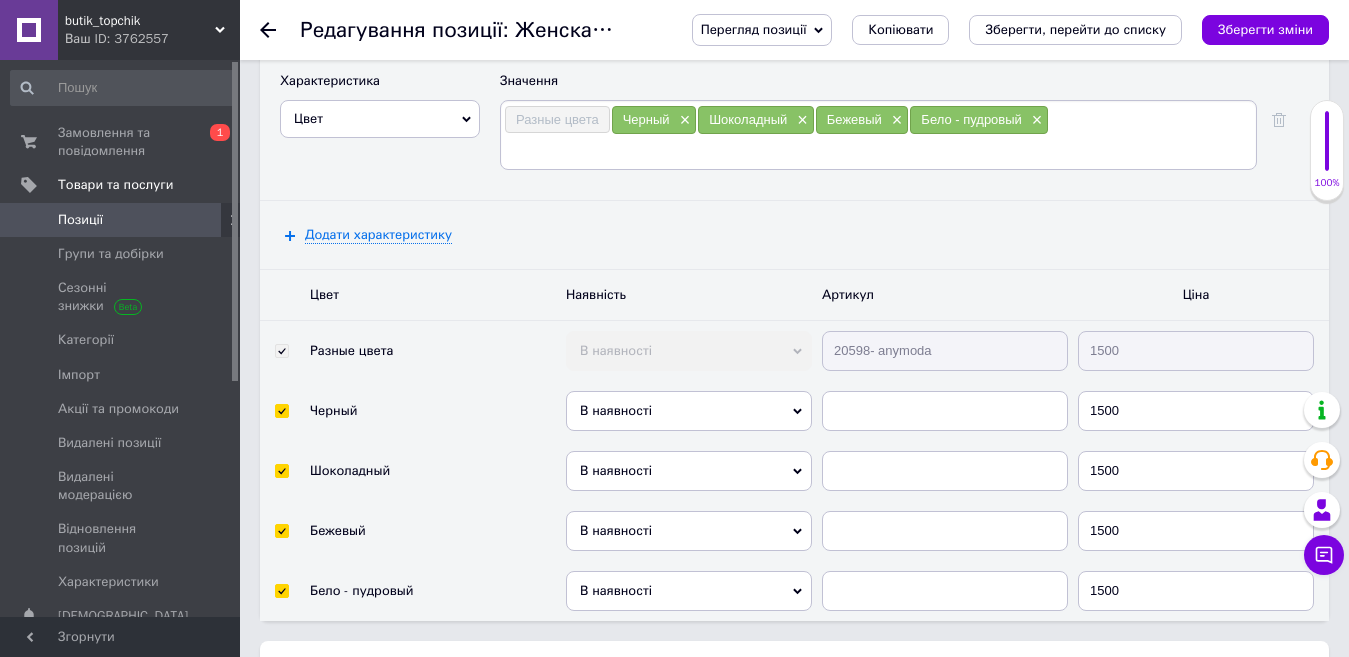scroll, scrollTop: 4367, scrollLeft: 0, axis: vertical 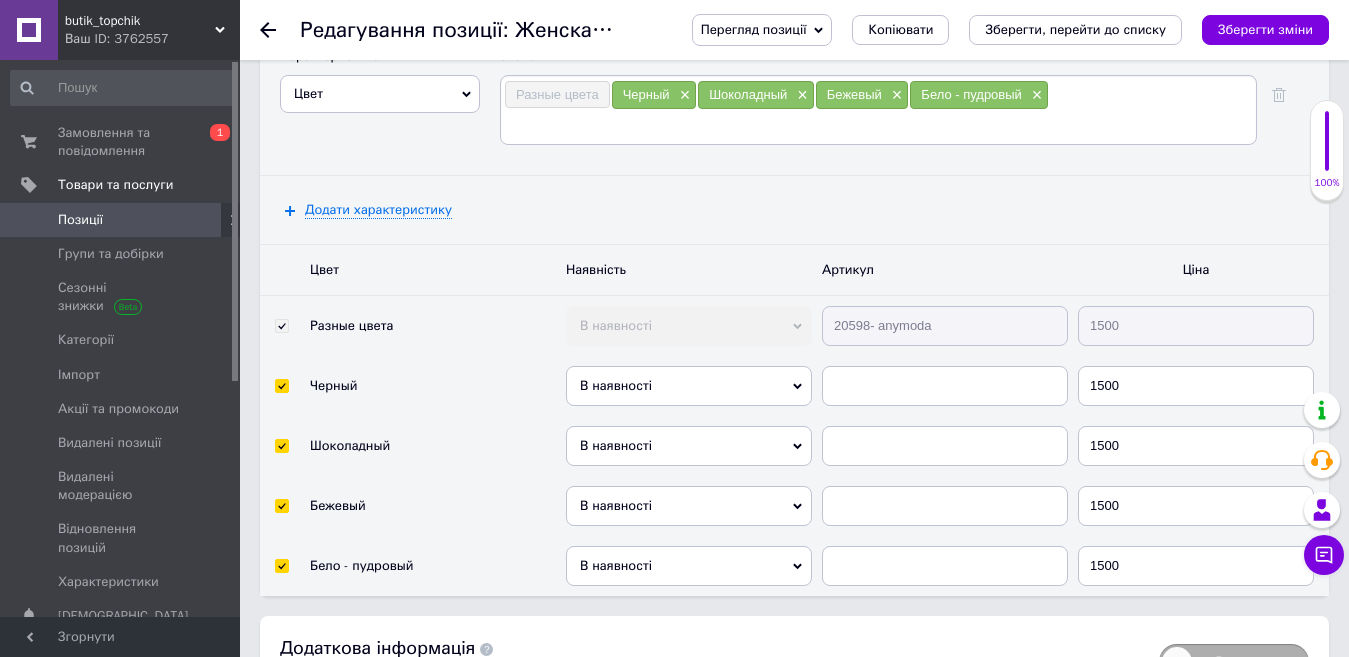 drag, startPoint x: 937, startPoint y: 285, endPoint x: 795, endPoint y: 286, distance: 142.00352 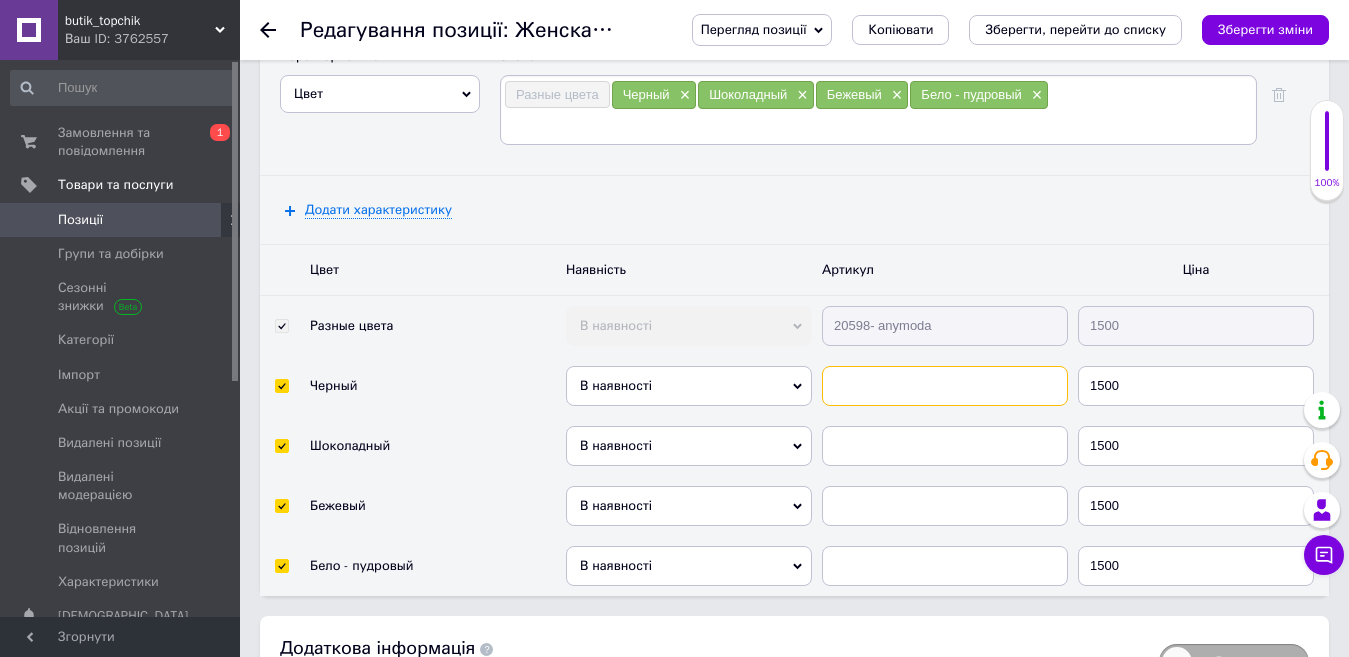 click at bounding box center (945, 386) 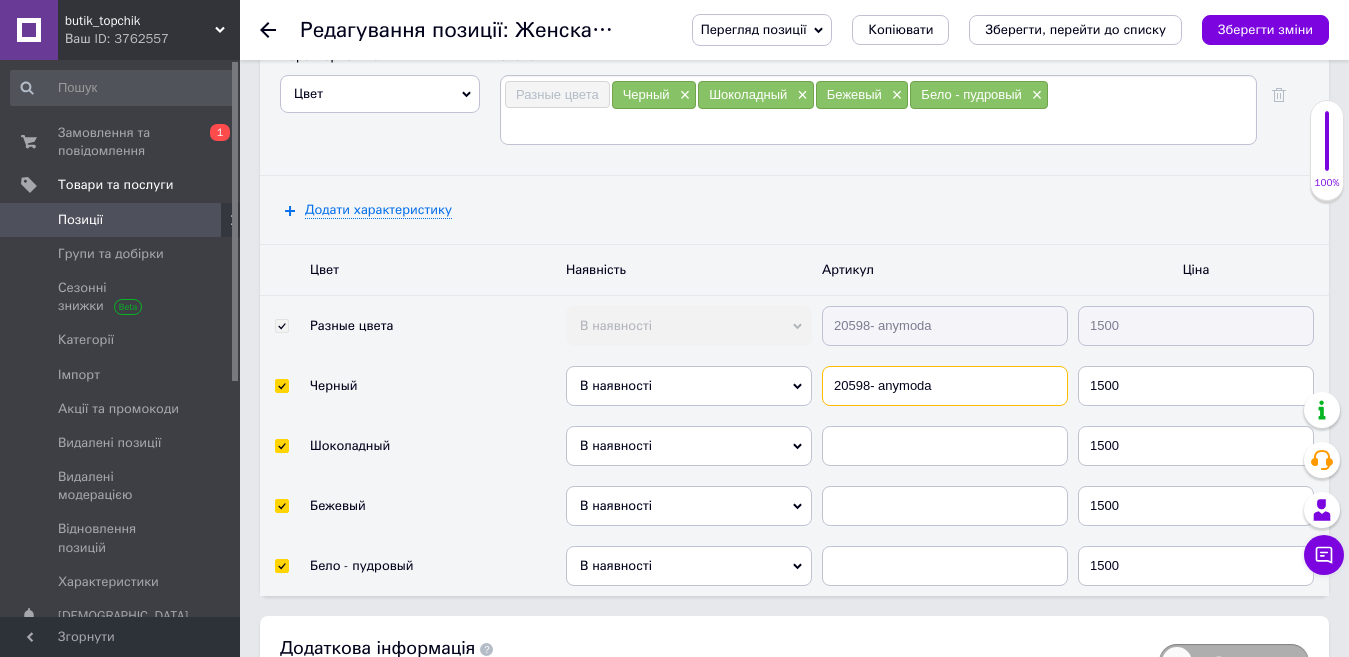 type on "20598- anymoda" 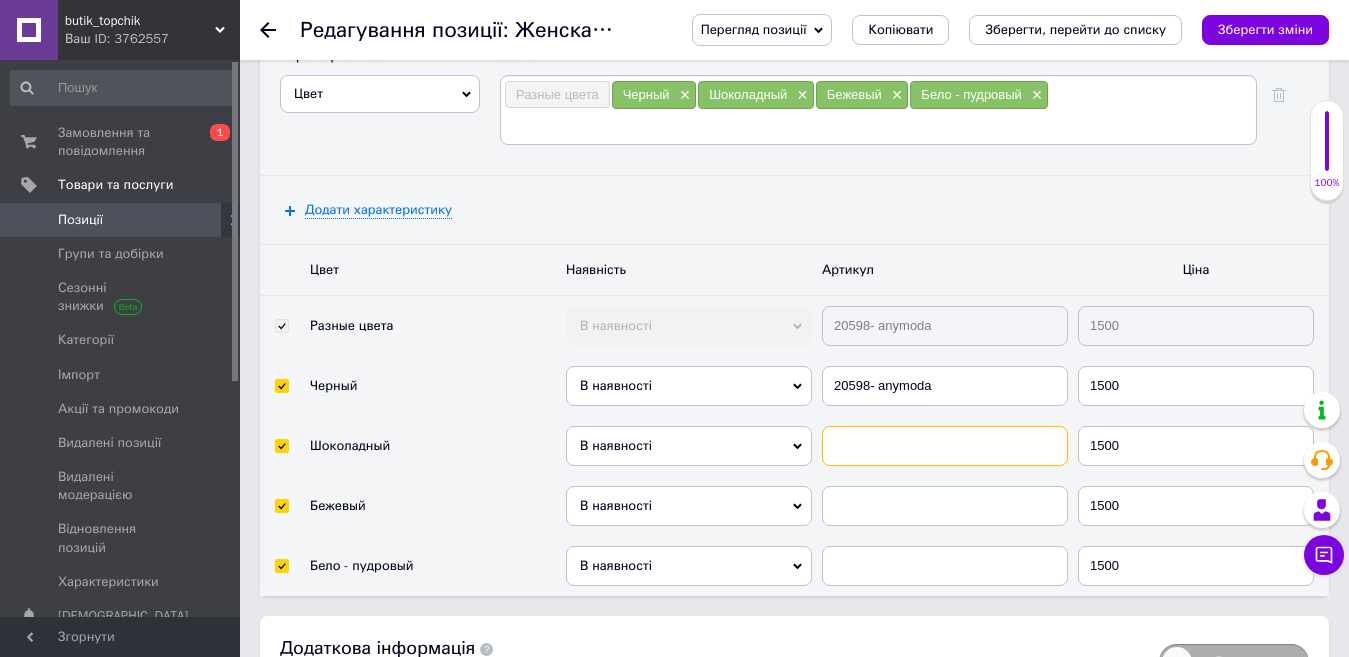 paste on "20598- anymoda" 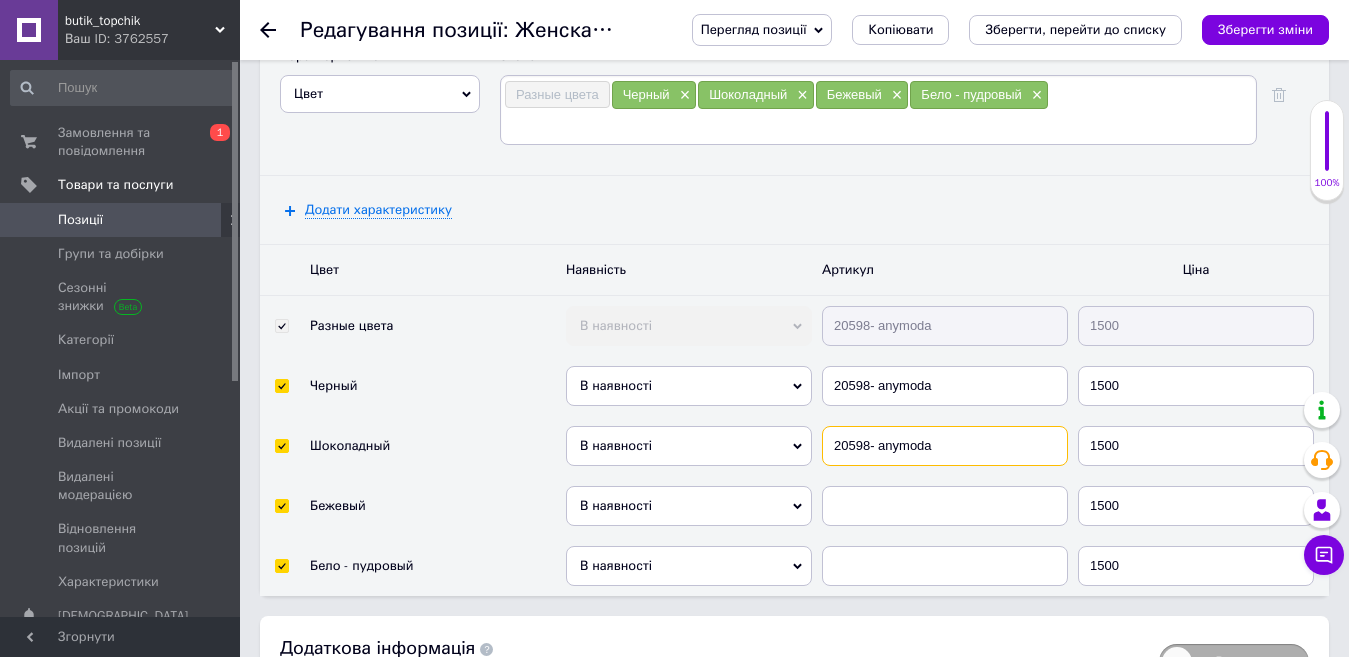 click on "20598- anymoda" at bounding box center [945, 446] 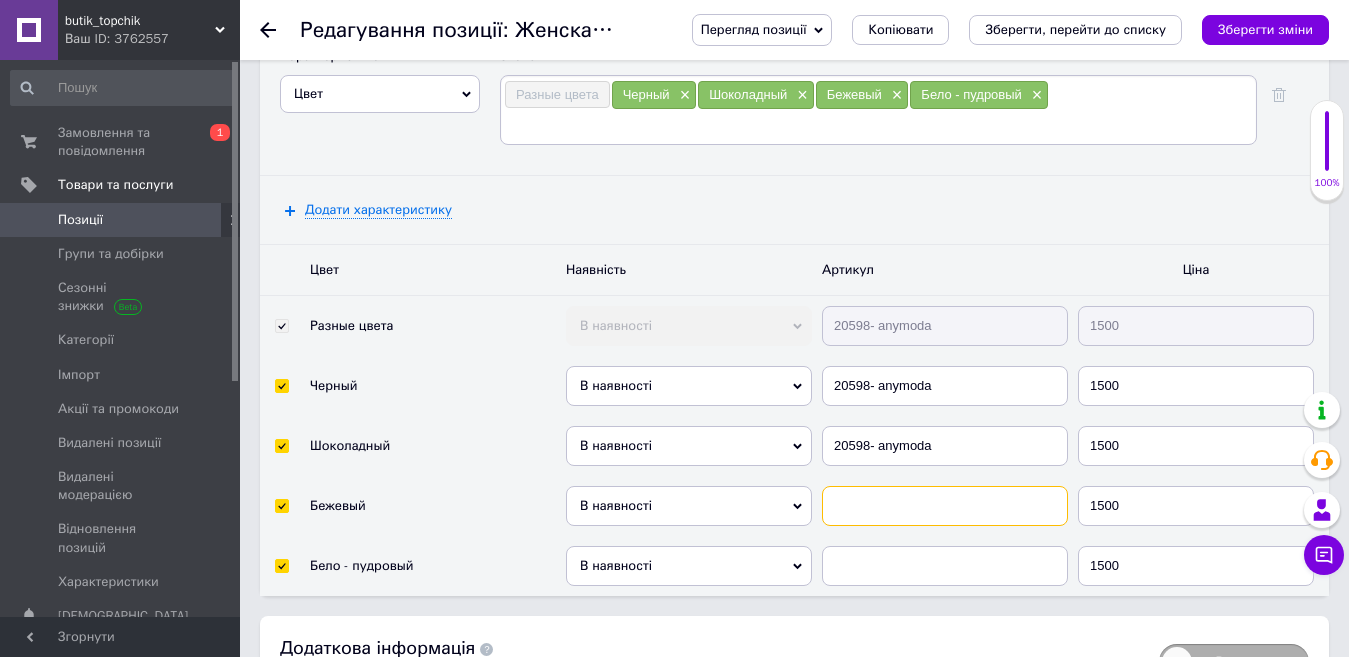 paste on "20598- anymoda" 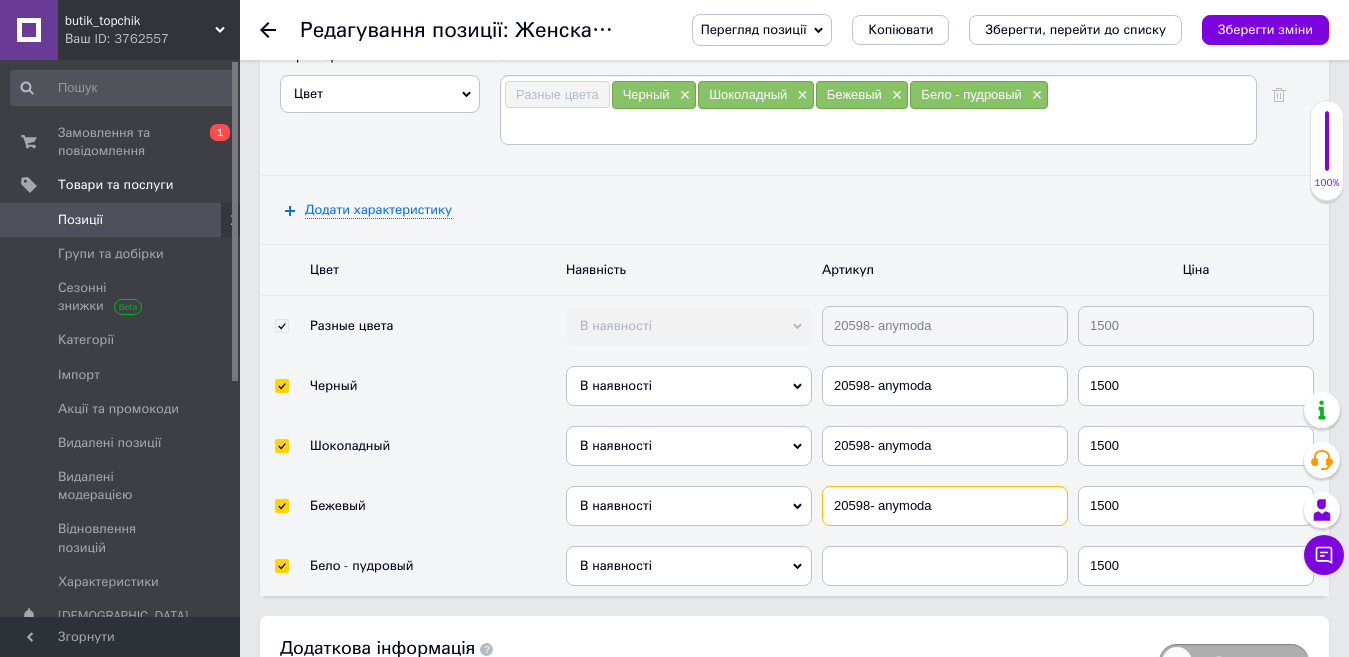 paste on "20598- anymoda" 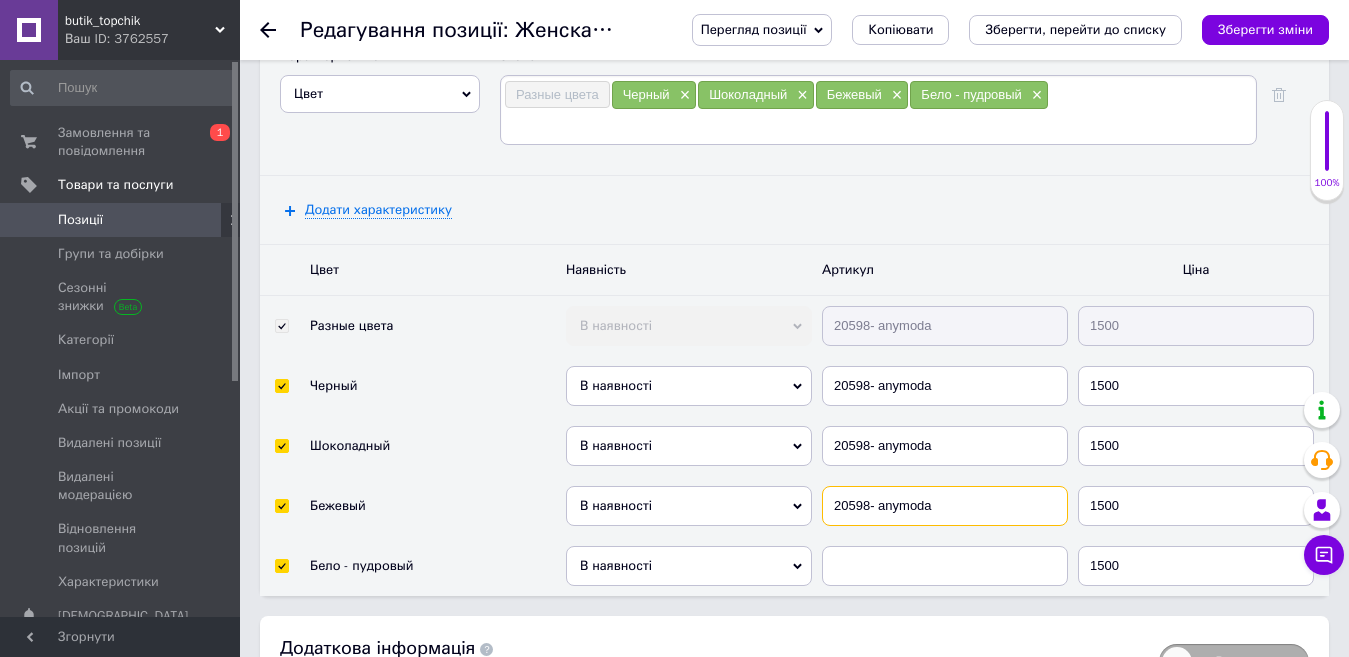 type on "20598- anymoda" 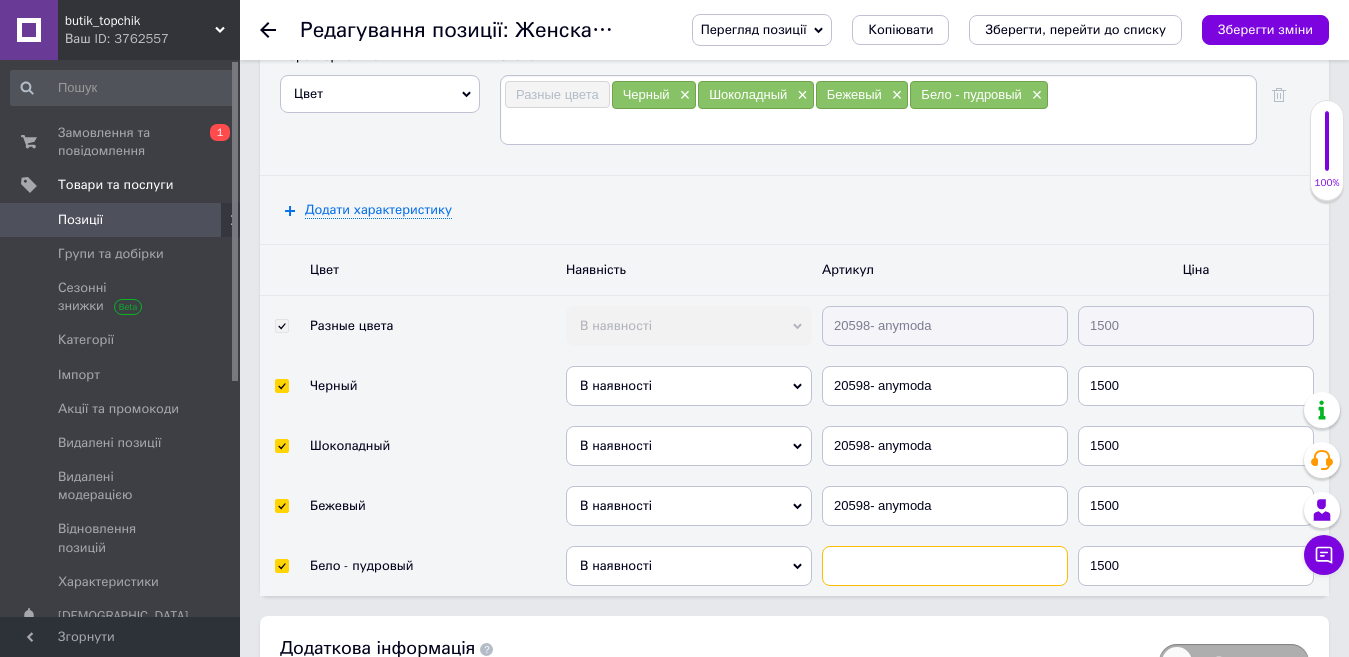 click at bounding box center [945, 566] 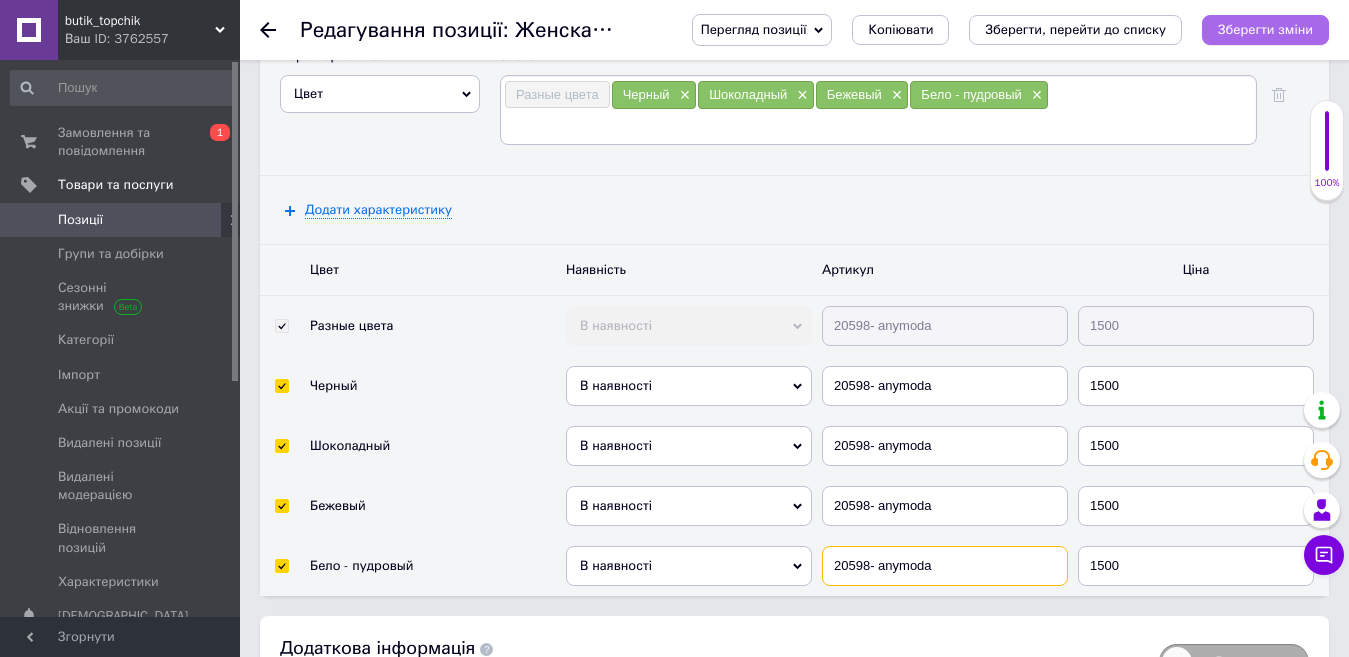 type on "20598- anymoda" 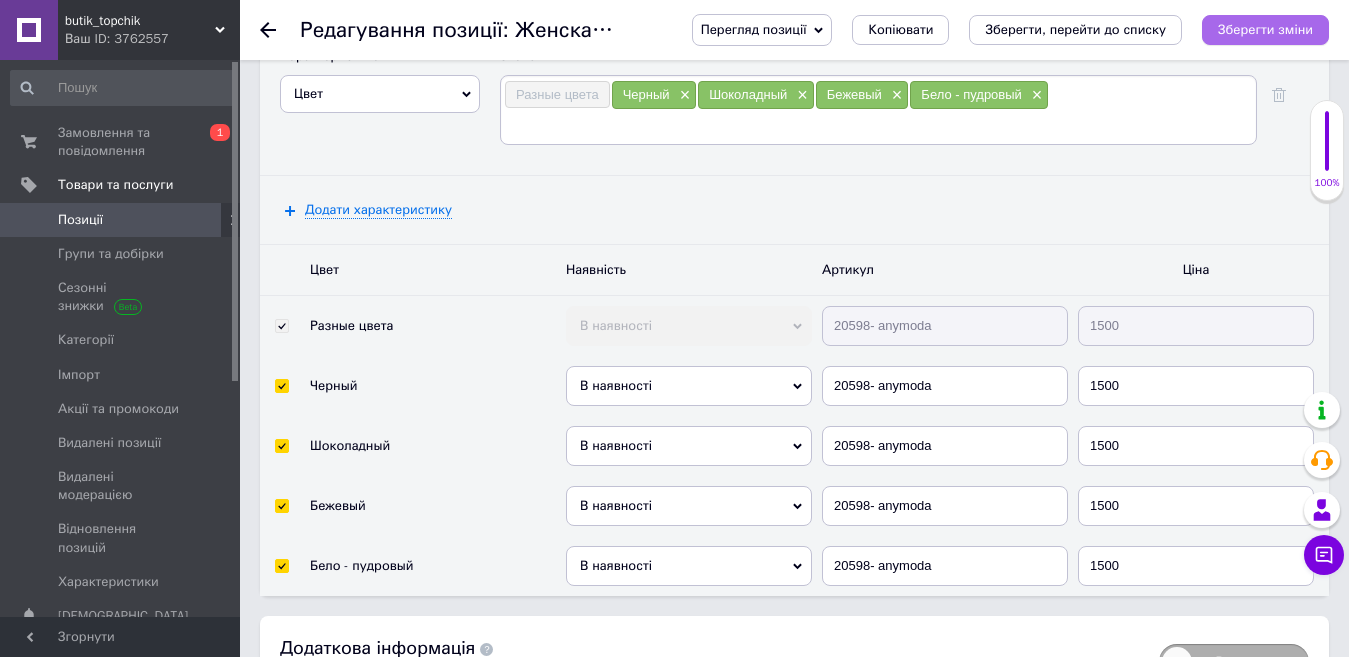 click on "Зберегти зміни" at bounding box center [1265, 29] 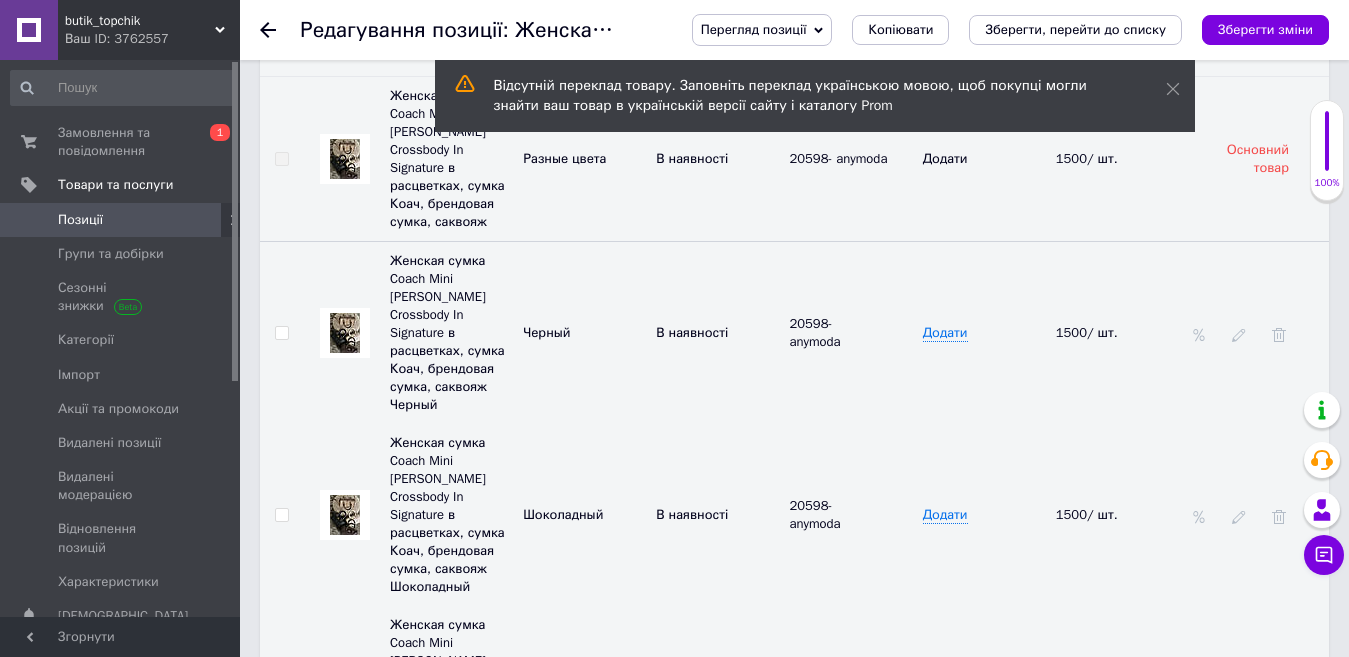 click at bounding box center (345, 333) 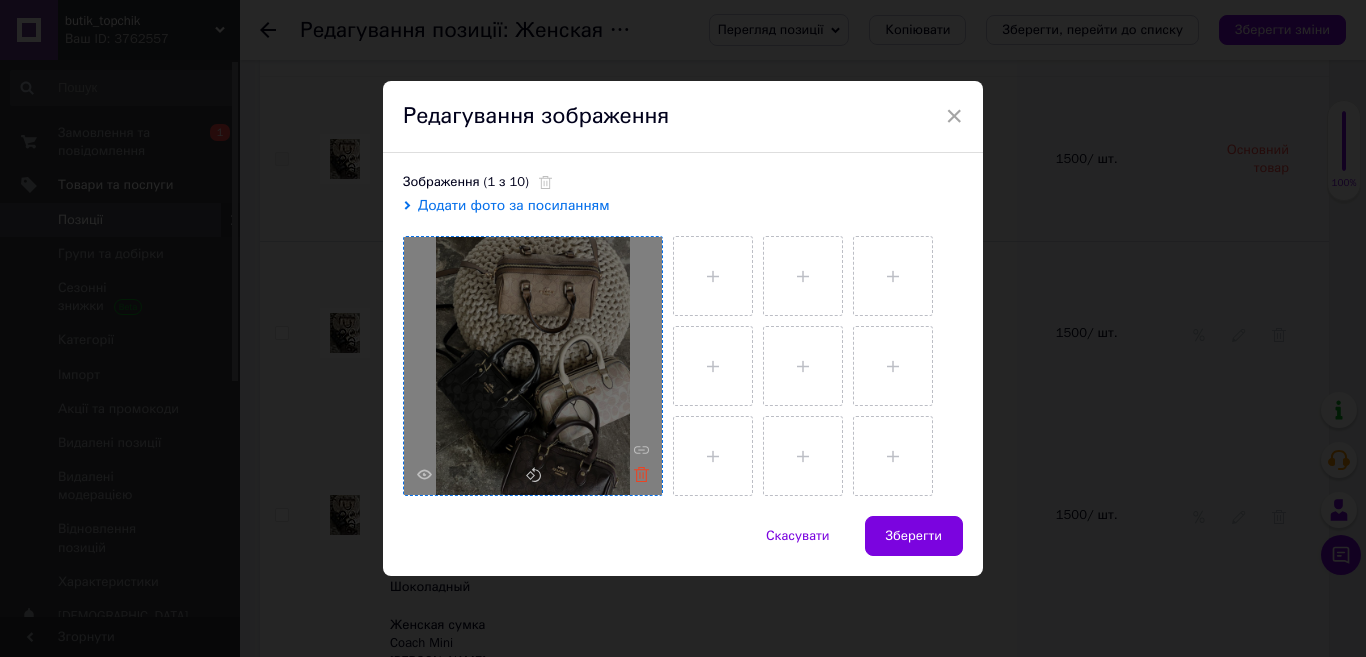 click 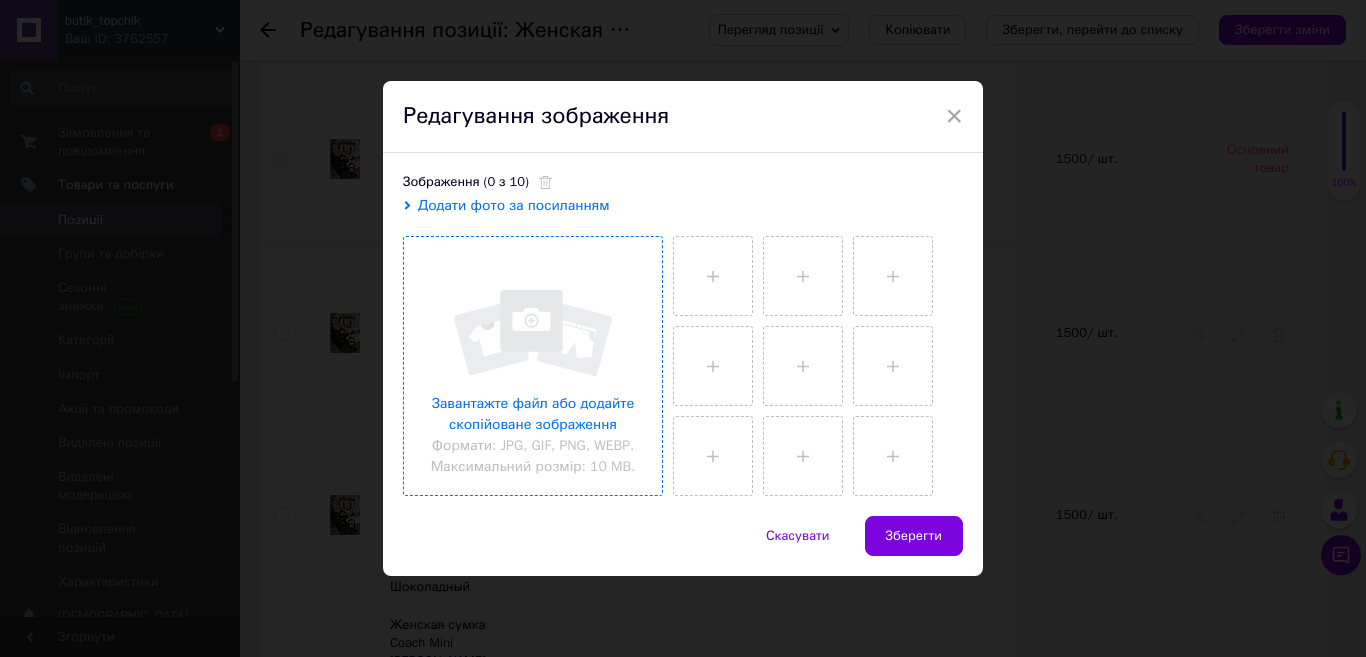 click at bounding box center [533, 366] 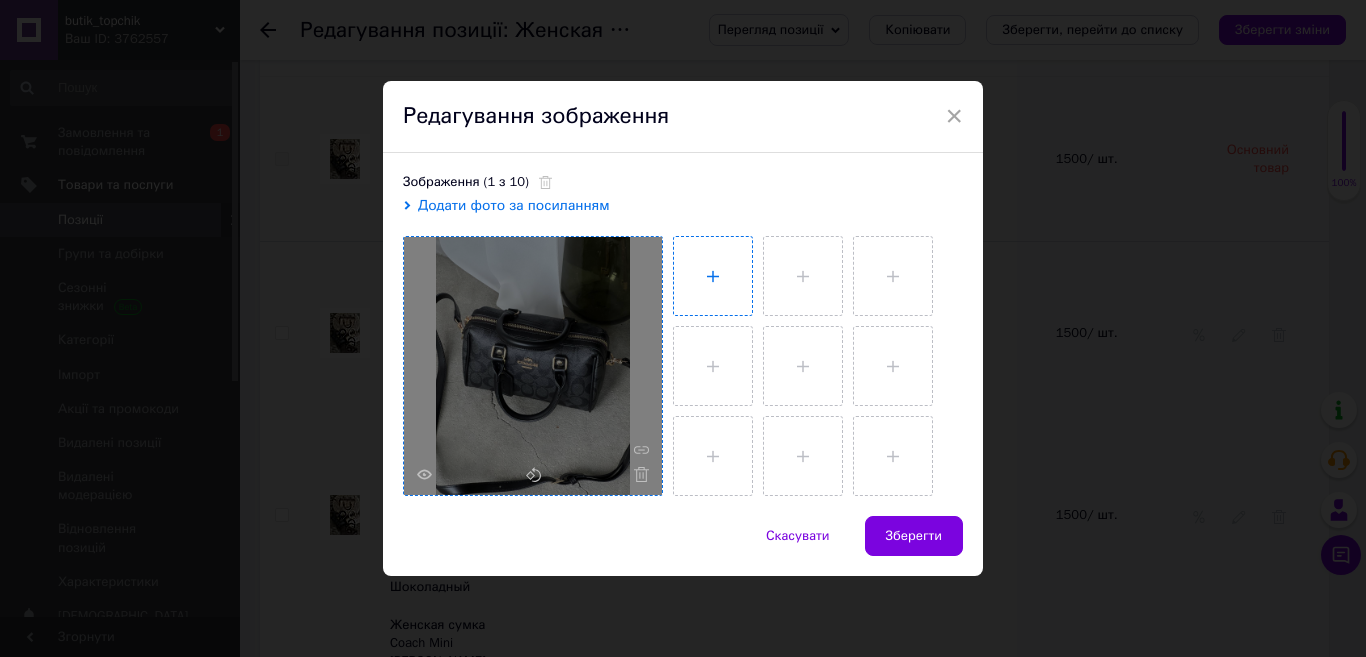 click at bounding box center (713, 276) 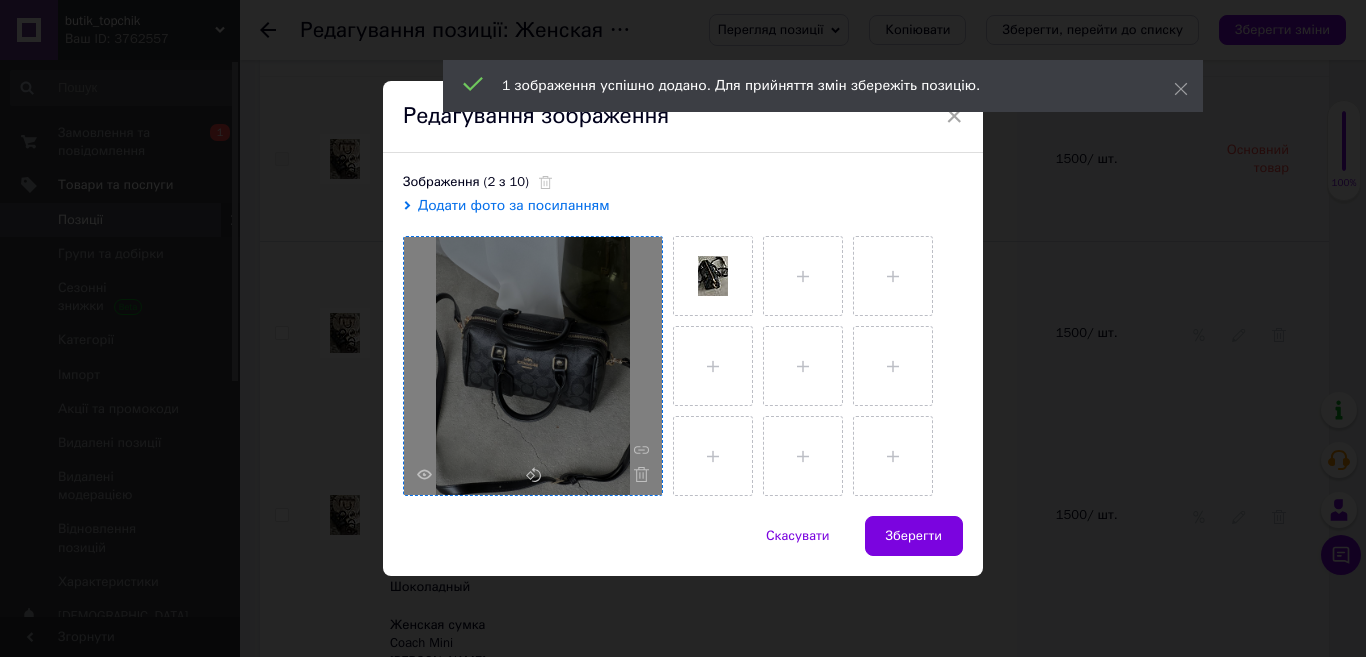 click on "Зберегти" at bounding box center [914, 536] 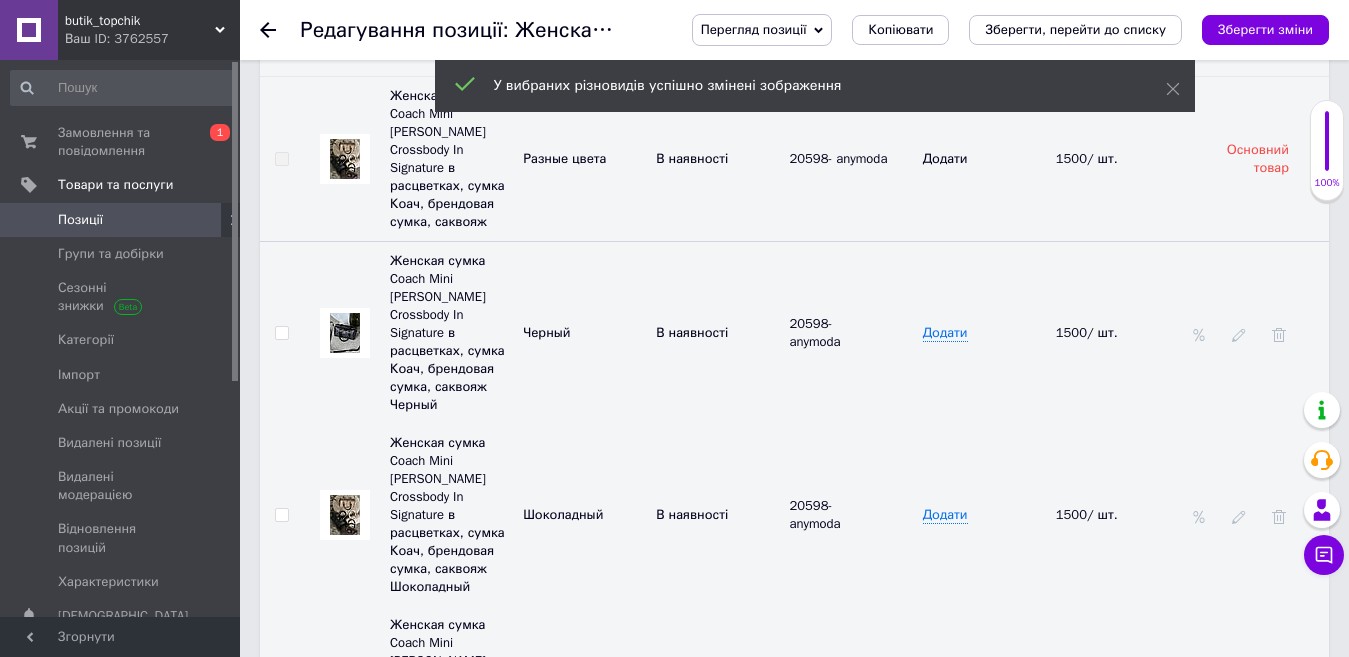 click at bounding box center (345, 515) 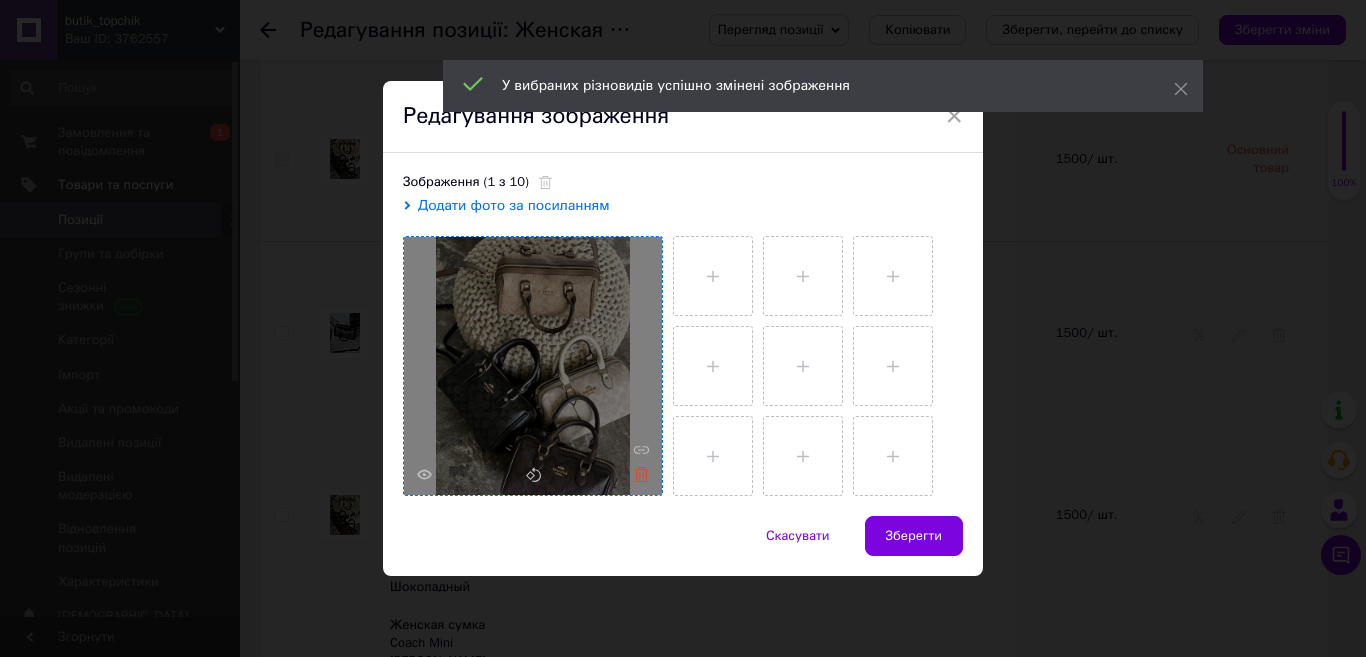 click 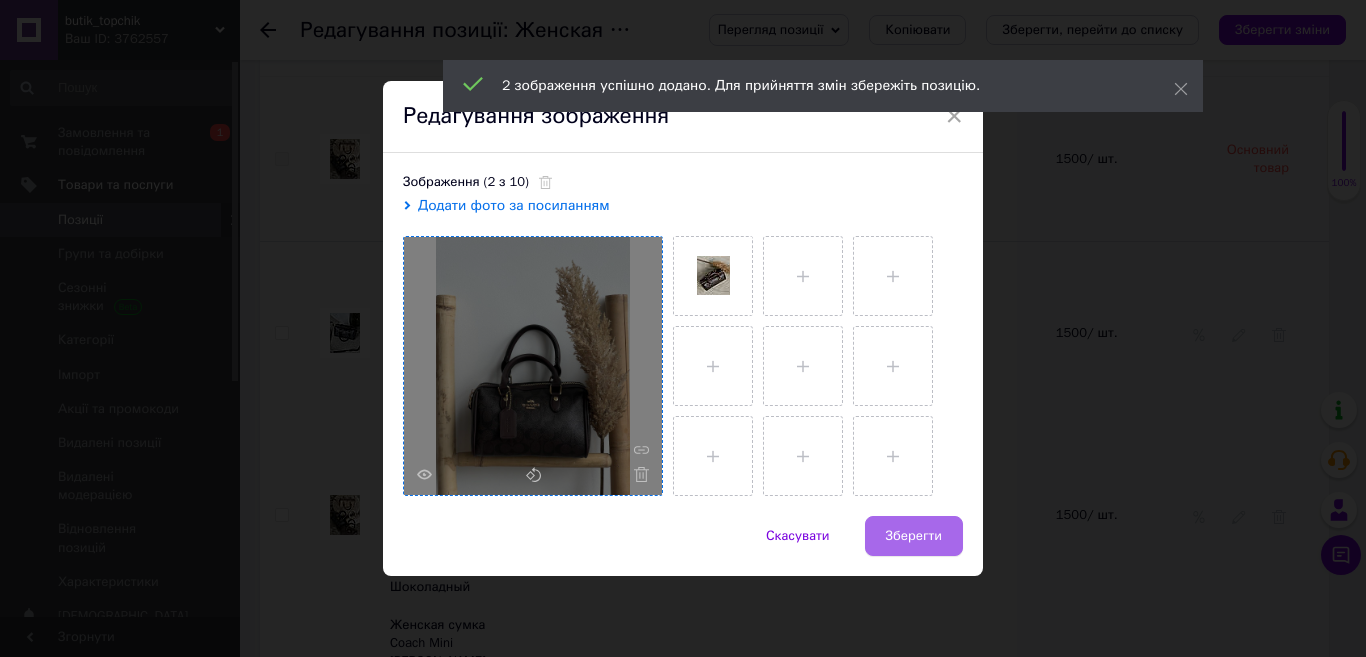 click on "Зберегти" at bounding box center [914, 536] 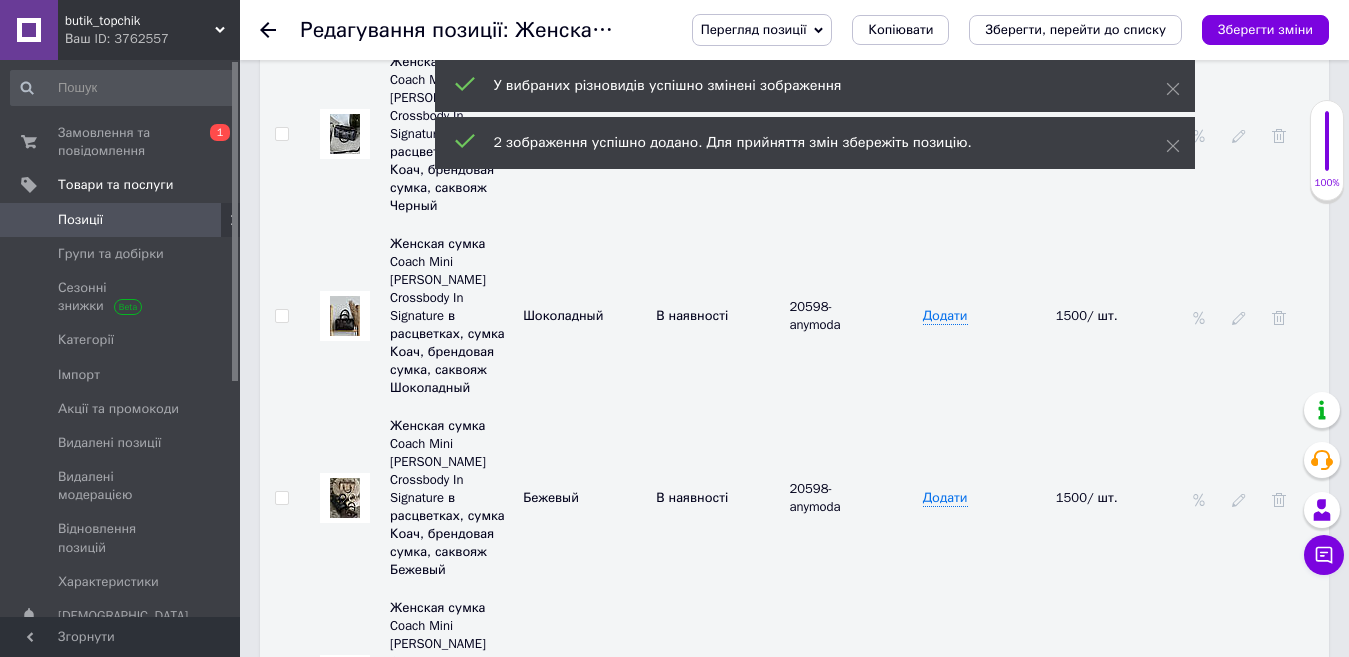 scroll, scrollTop: 4567, scrollLeft: 0, axis: vertical 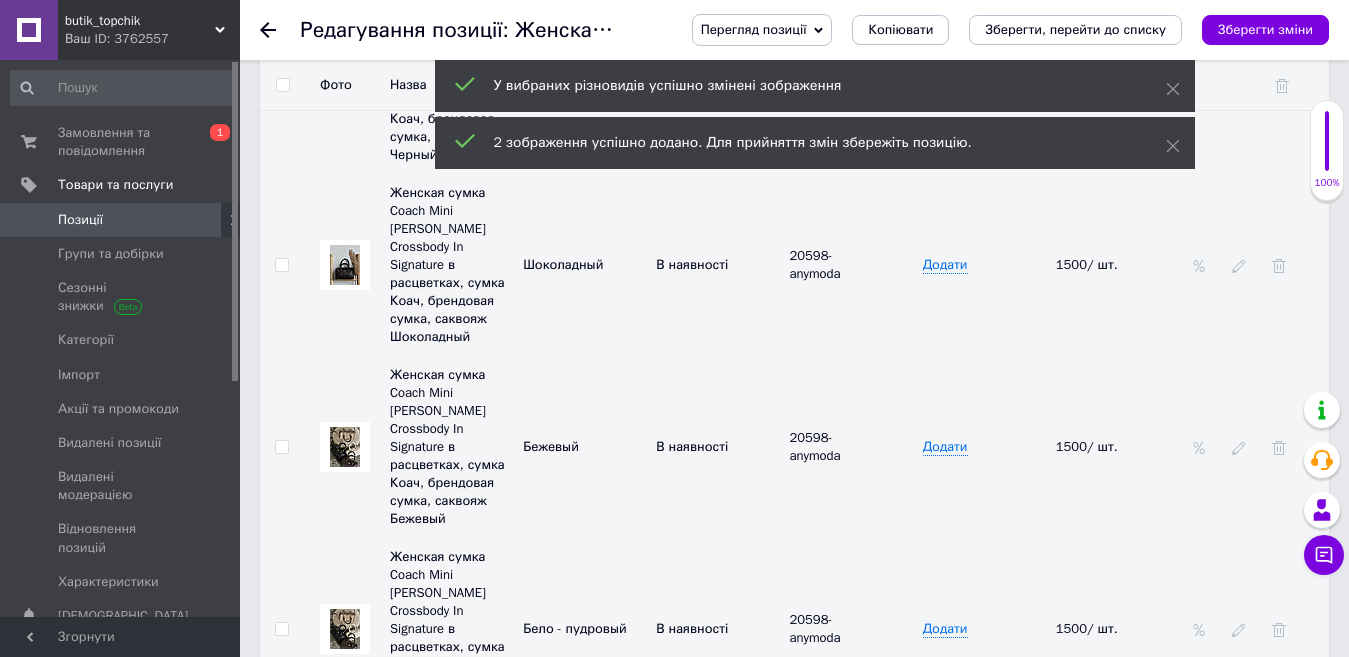 click at bounding box center (345, 447) 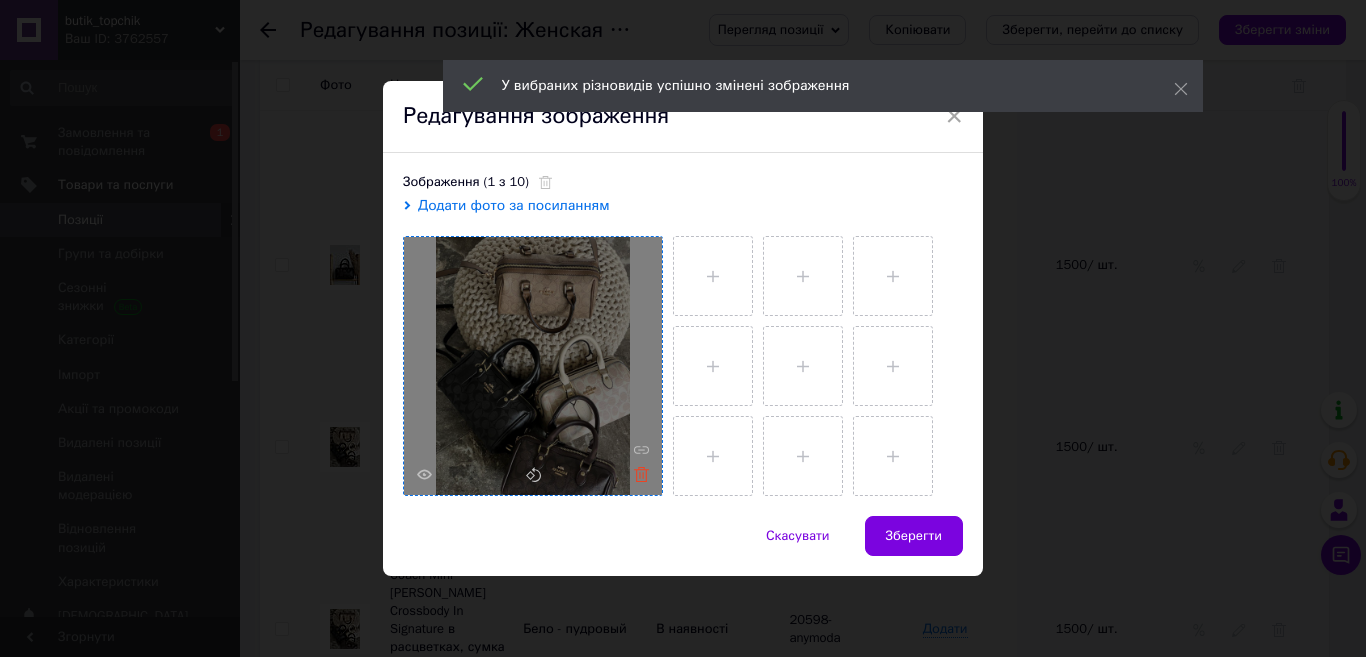 click 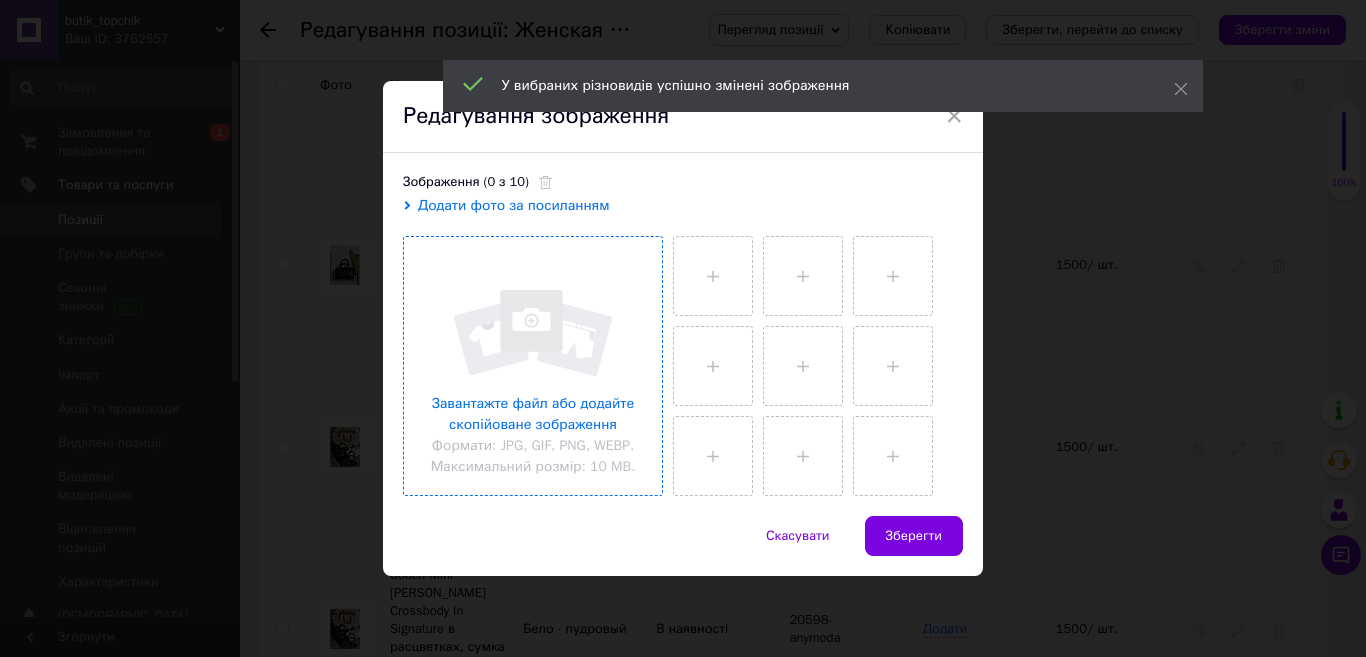 click at bounding box center [533, 366] 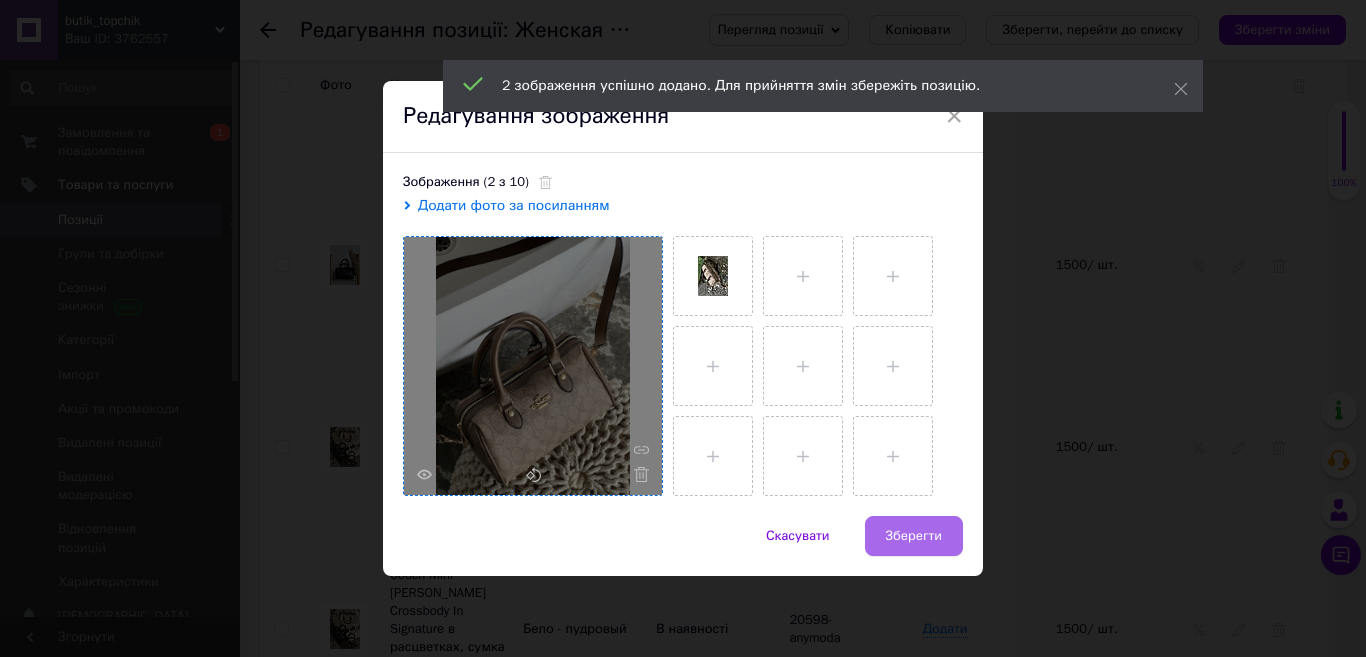 click on "Зберегти" at bounding box center (914, 536) 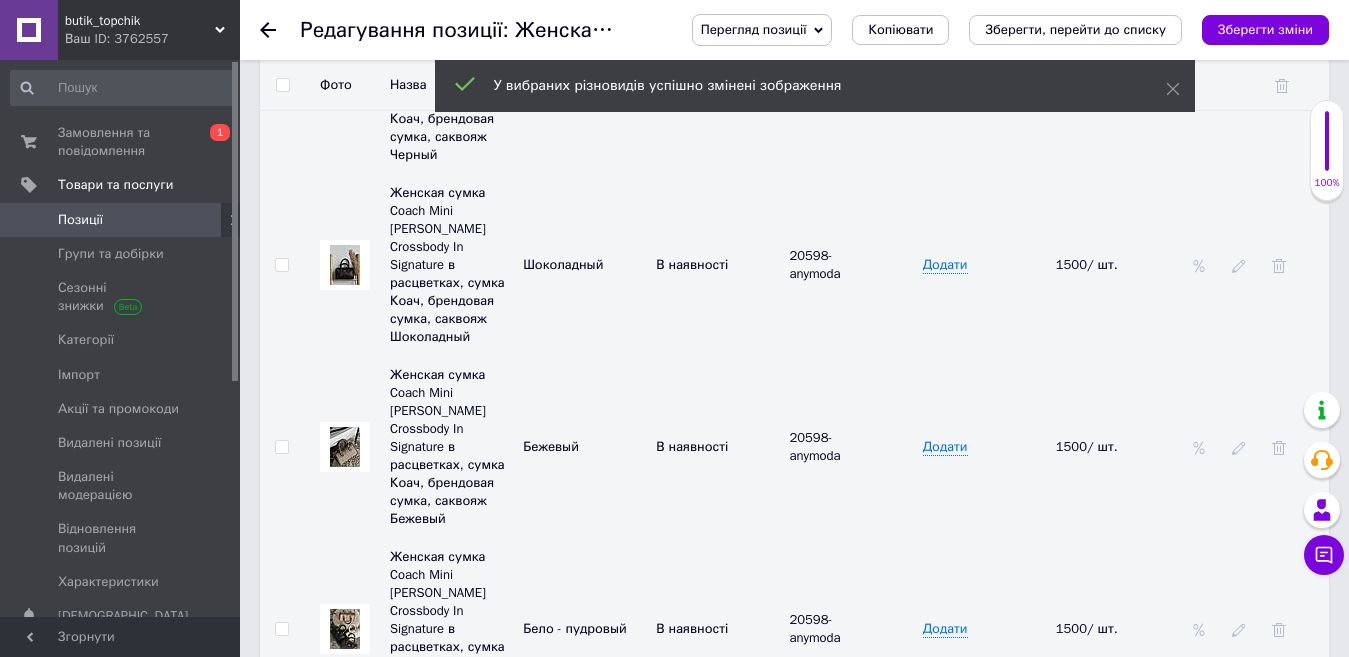 click at bounding box center (345, 629) 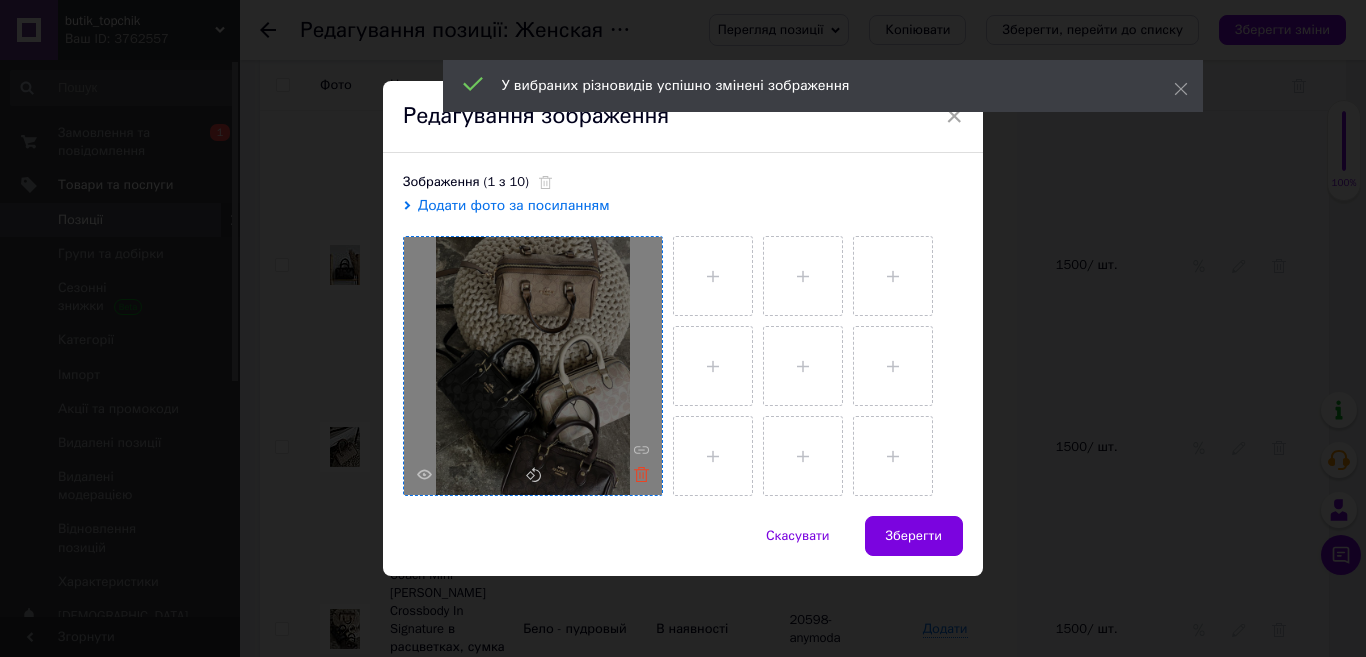 click 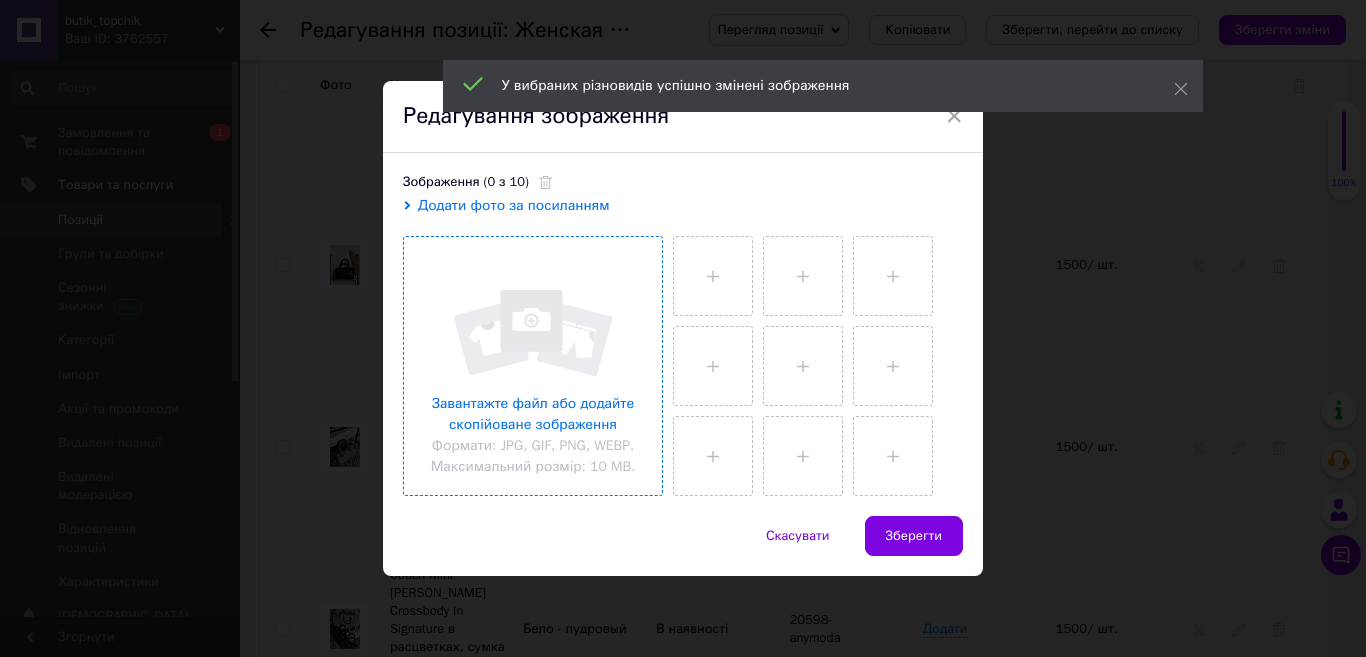 click at bounding box center [533, 366] 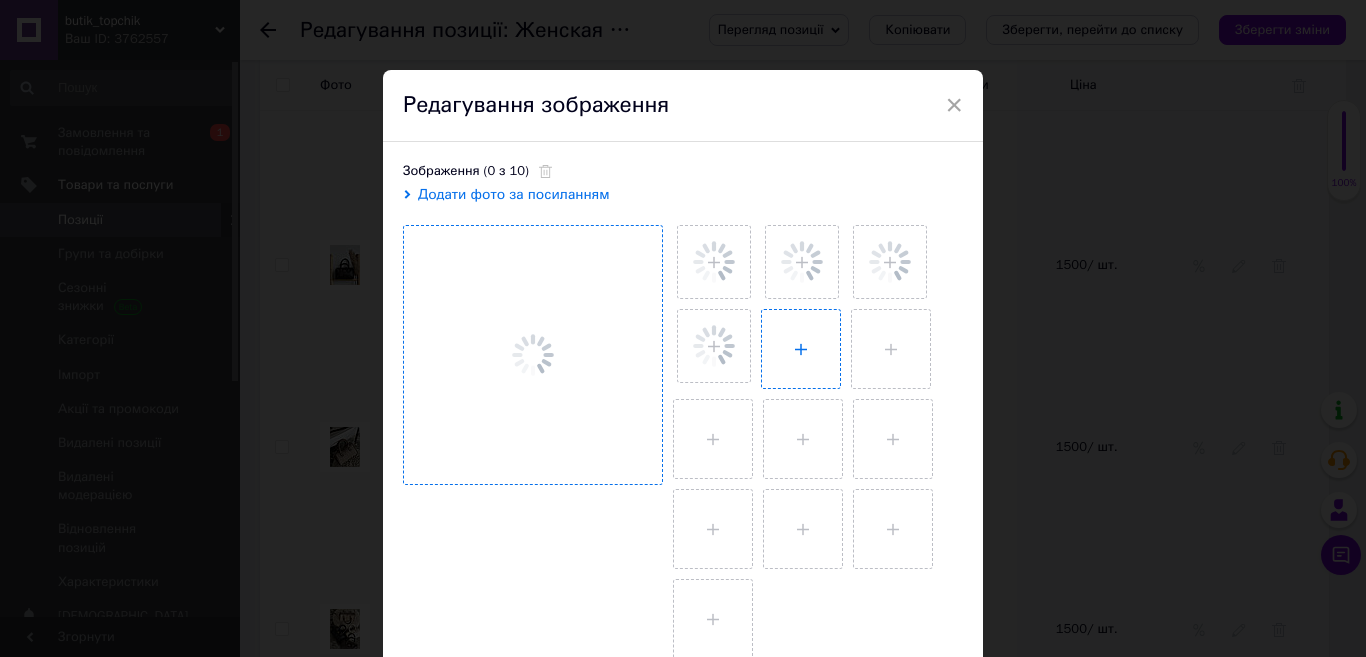 click at bounding box center (801, 349) 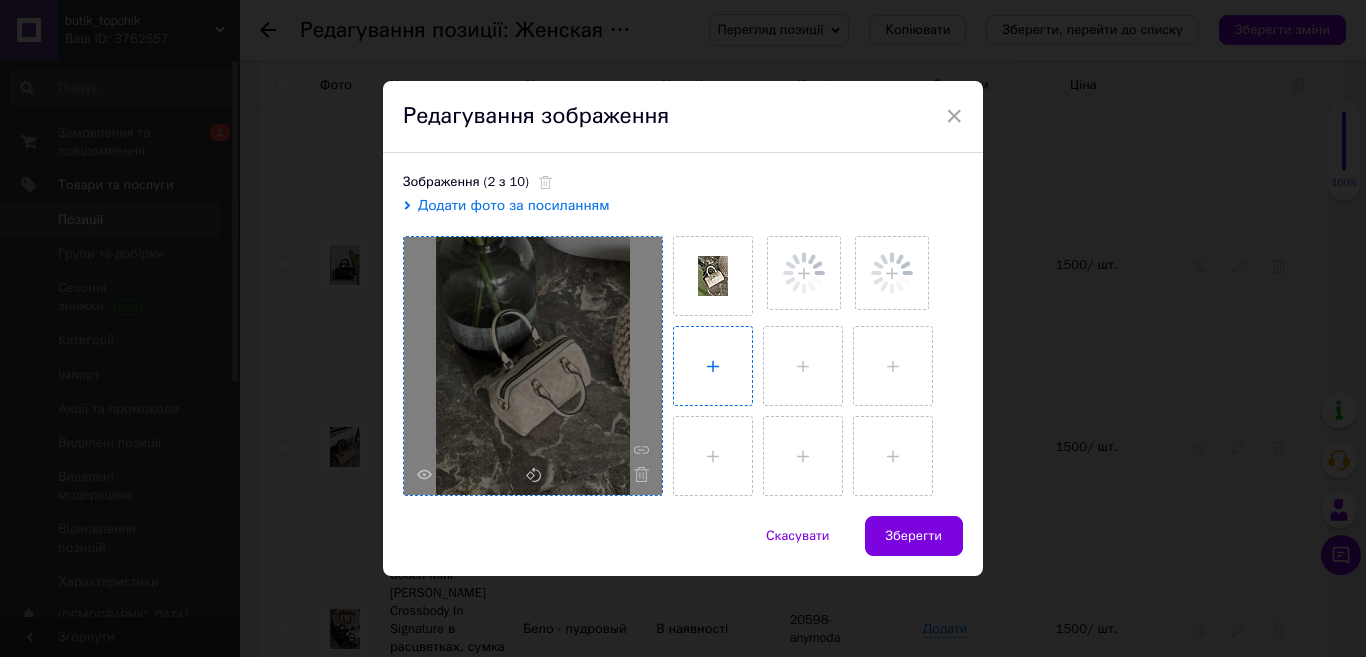 type on "C:\fakepath\белоп4.jpg" 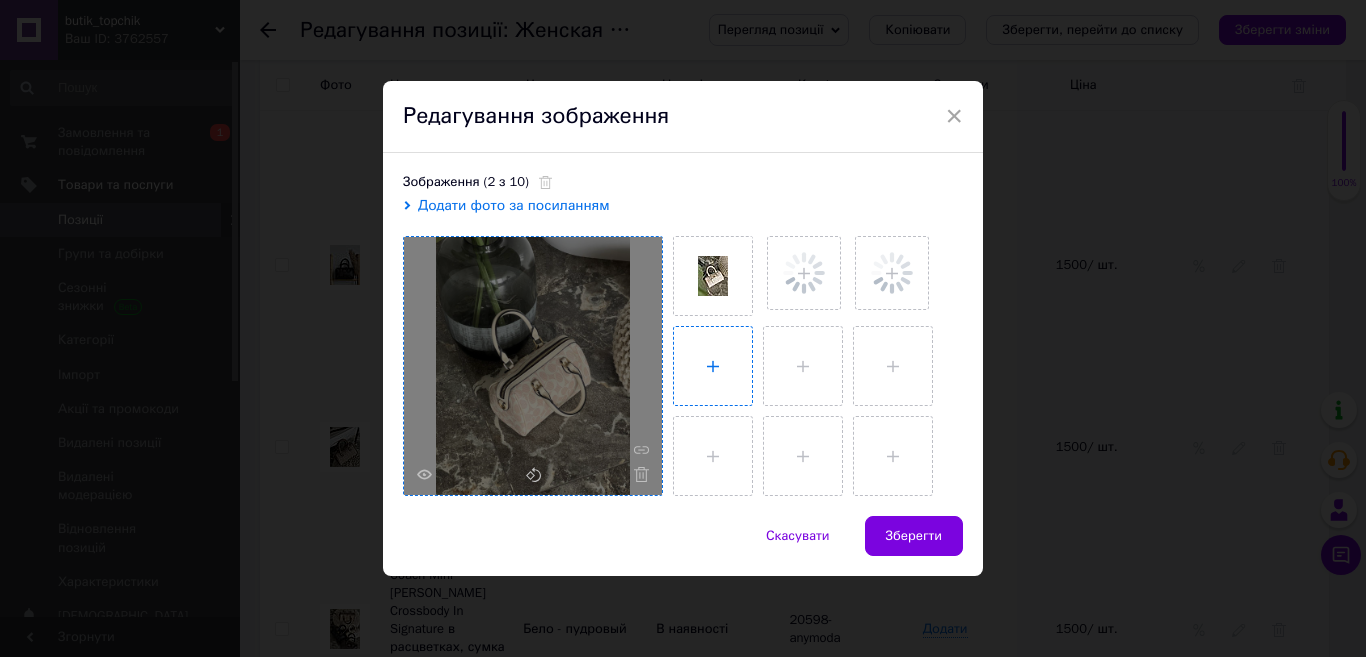 type 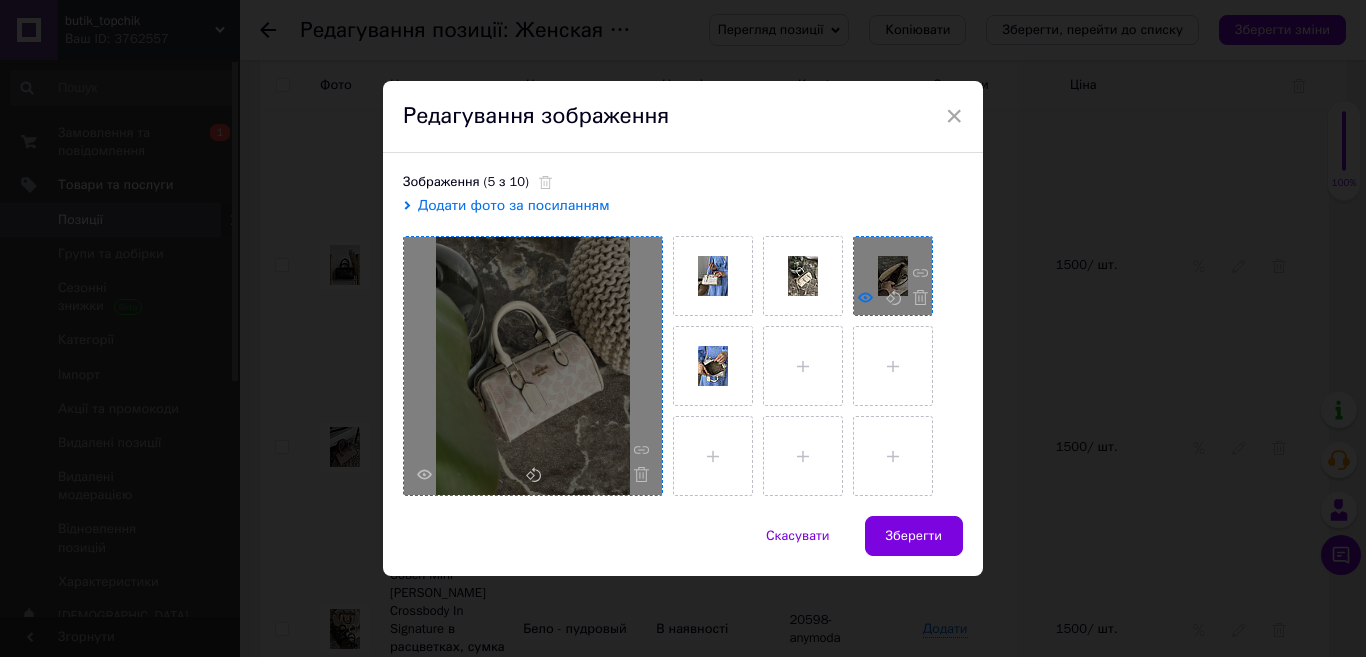 click 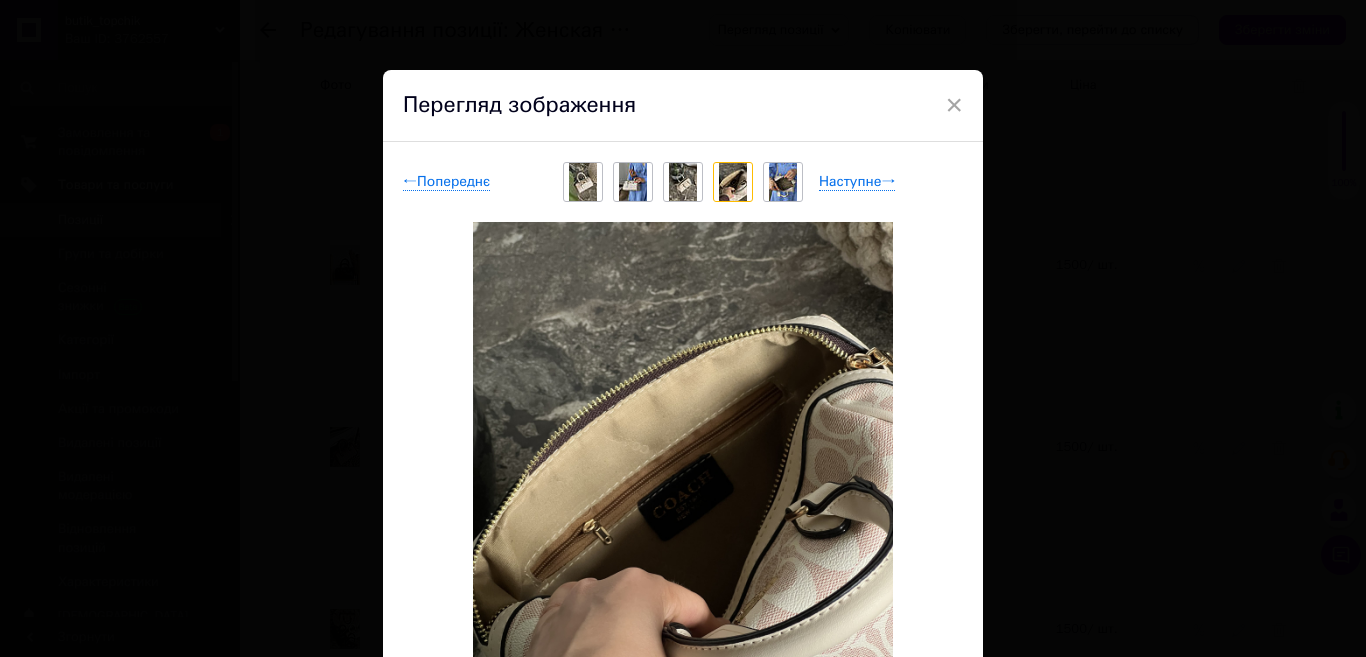 click at bounding box center [733, 182] 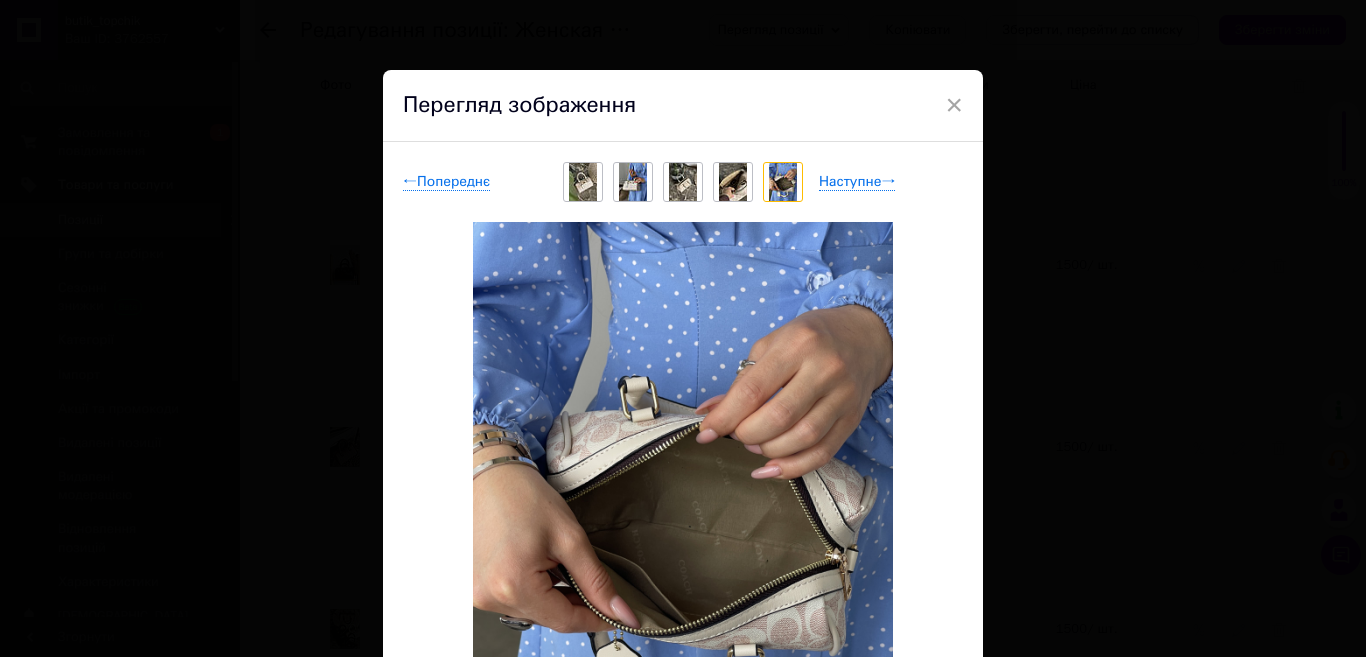 click on "×" at bounding box center [954, 105] 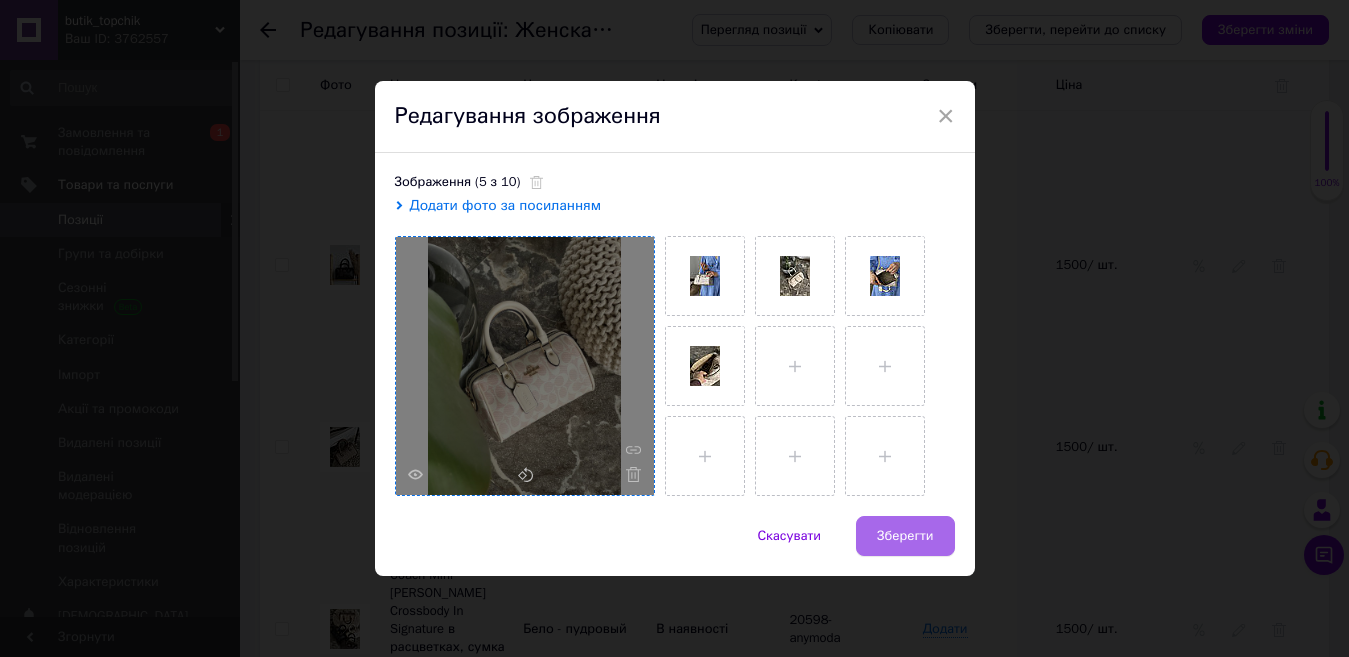 click on "Зберегти" at bounding box center [905, 536] 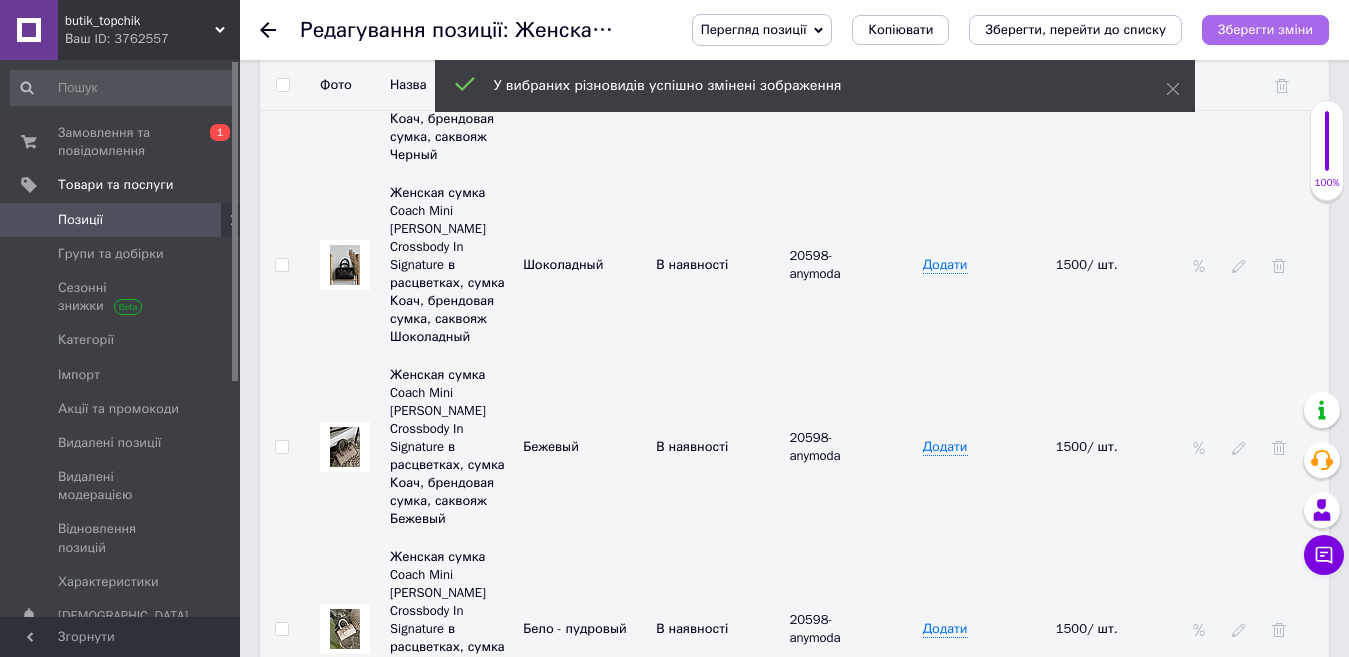 click on "Зберегти зміни" at bounding box center (1265, 29) 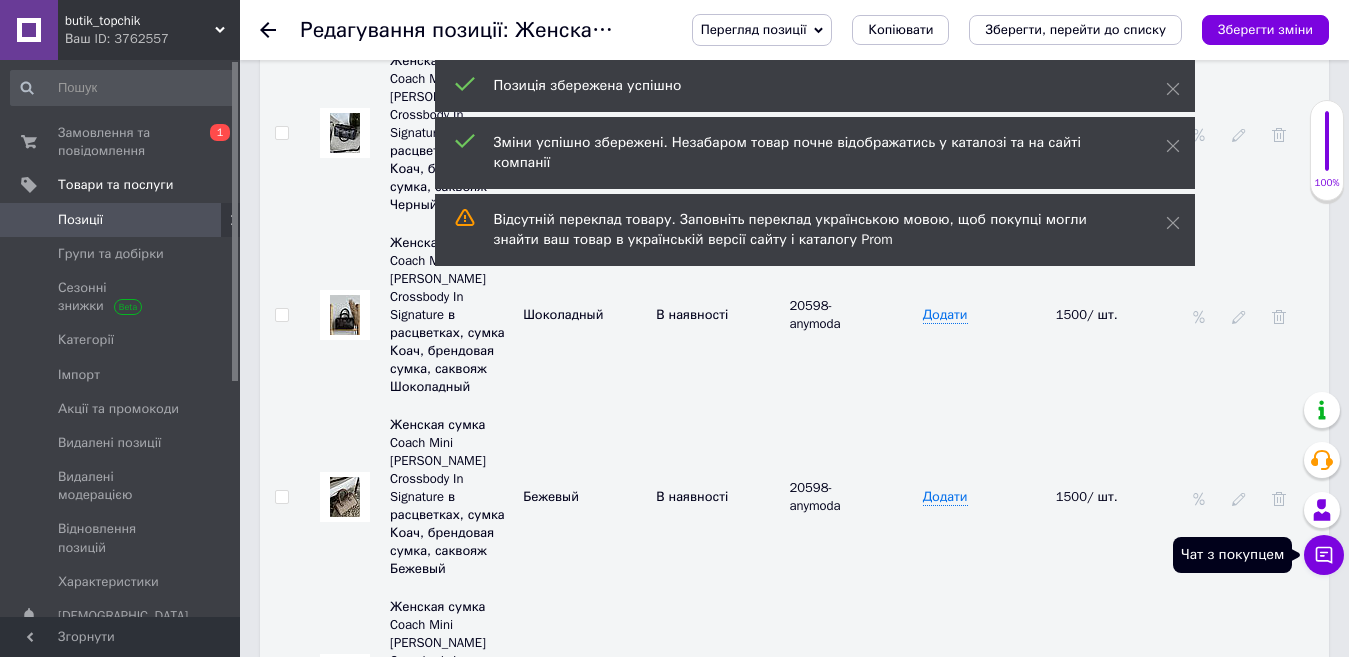 click 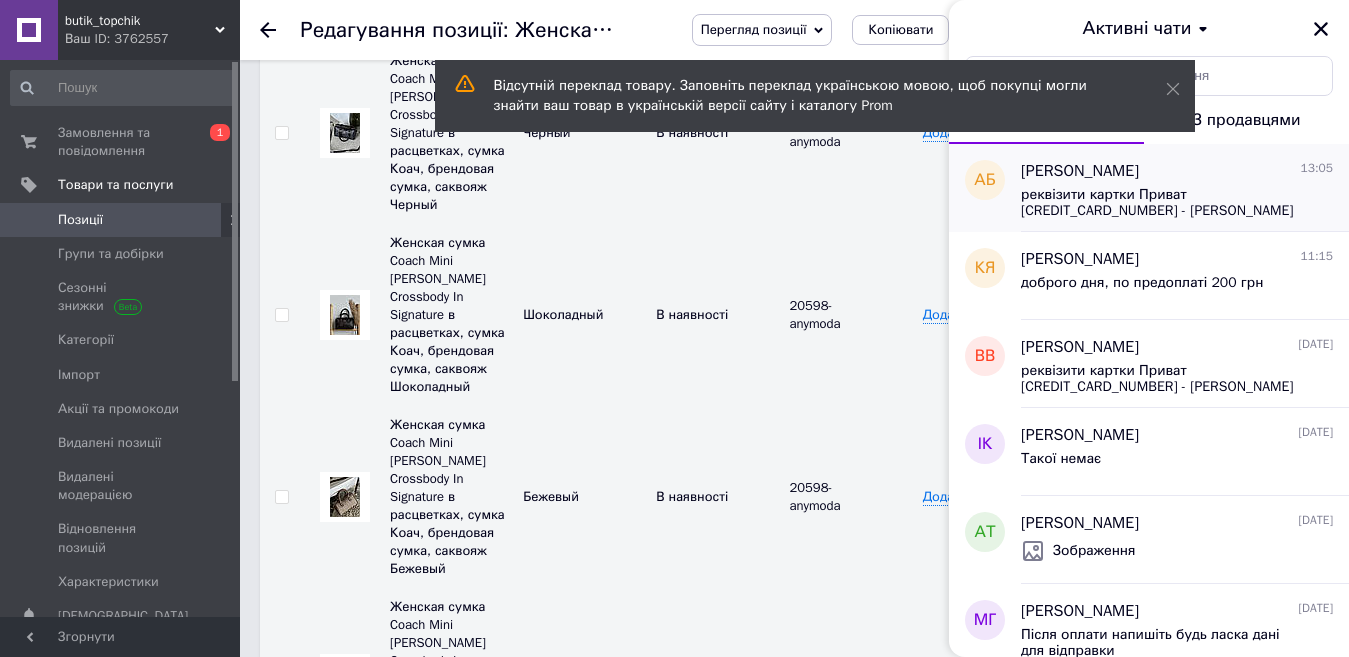 click on "реквізити картки Приват [CREDIT_CARD_NUMBER] - [PERSON_NAME]
Можна всю суму, можна аванс 200 грн, а решту при отриманні товару на пошті
При оплаті ВРАХОВУЙТЕ КОМІСІЮ БАНКУ!
Після оплати напишіть тут, будь ласка, час оплати як у чеку годину/хв. або скиньте скрін оплати
ДЯКУЮ ЗА ЗАМОВЛЕННЯ)" at bounding box center (1163, 203) 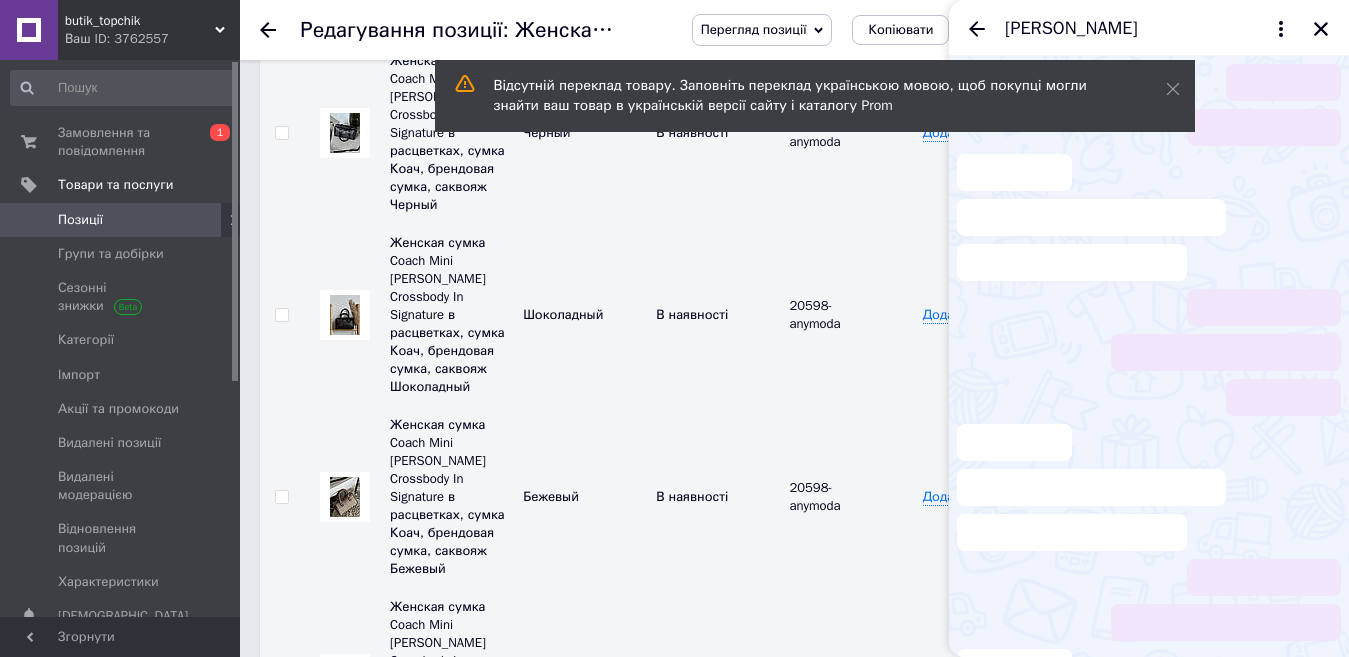 scroll, scrollTop: 239, scrollLeft: 0, axis: vertical 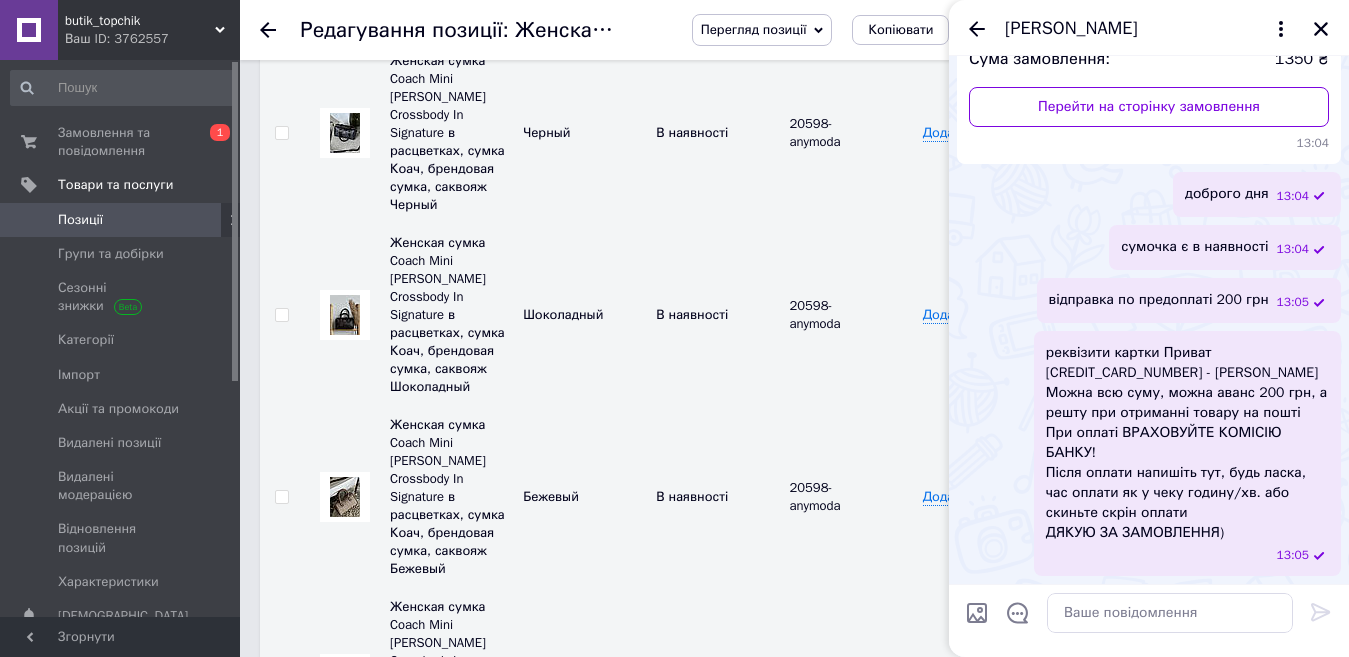 click on "20598- anymoda" at bounding box center (850, 133) 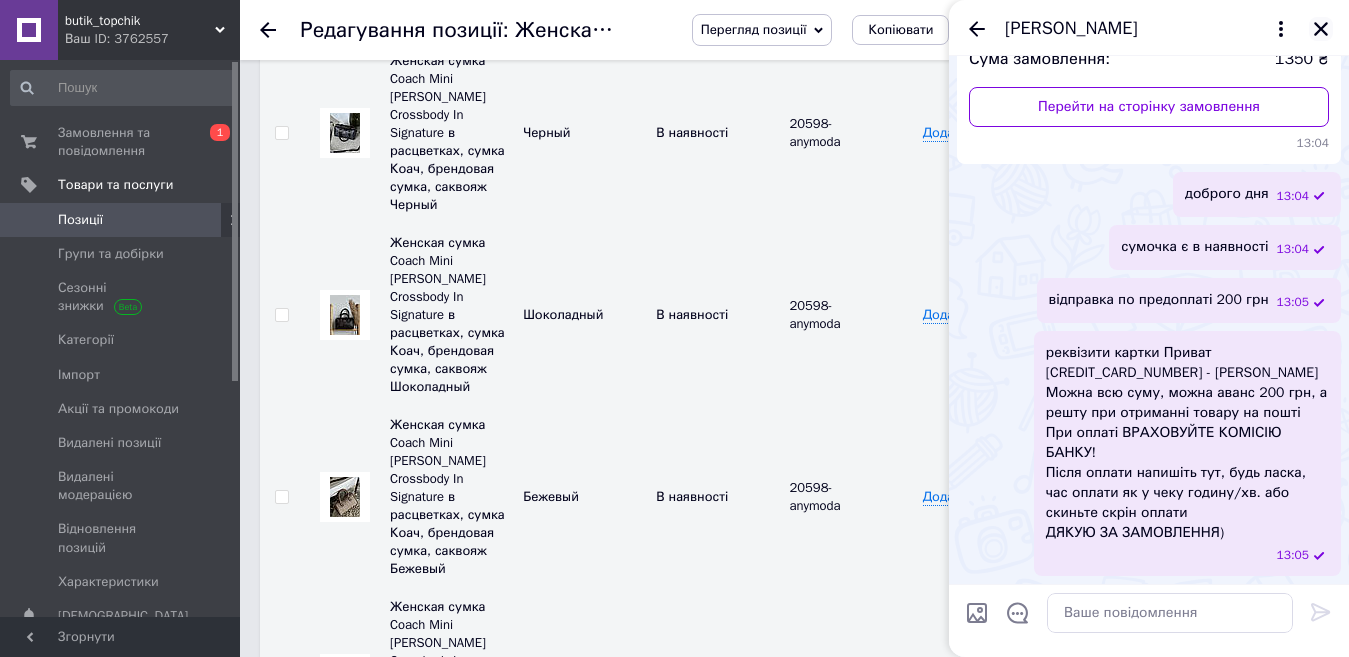 click 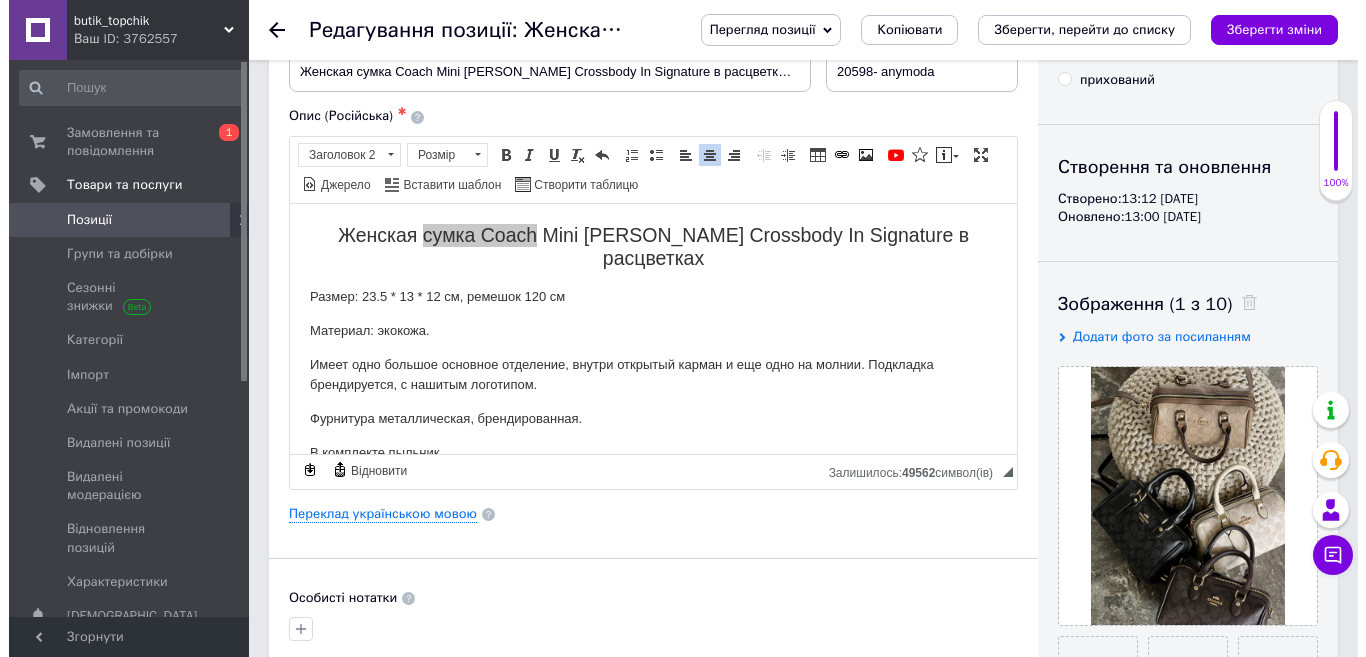 scroll, scrollTop: 200, scrollLeft: 0, axis: vertical 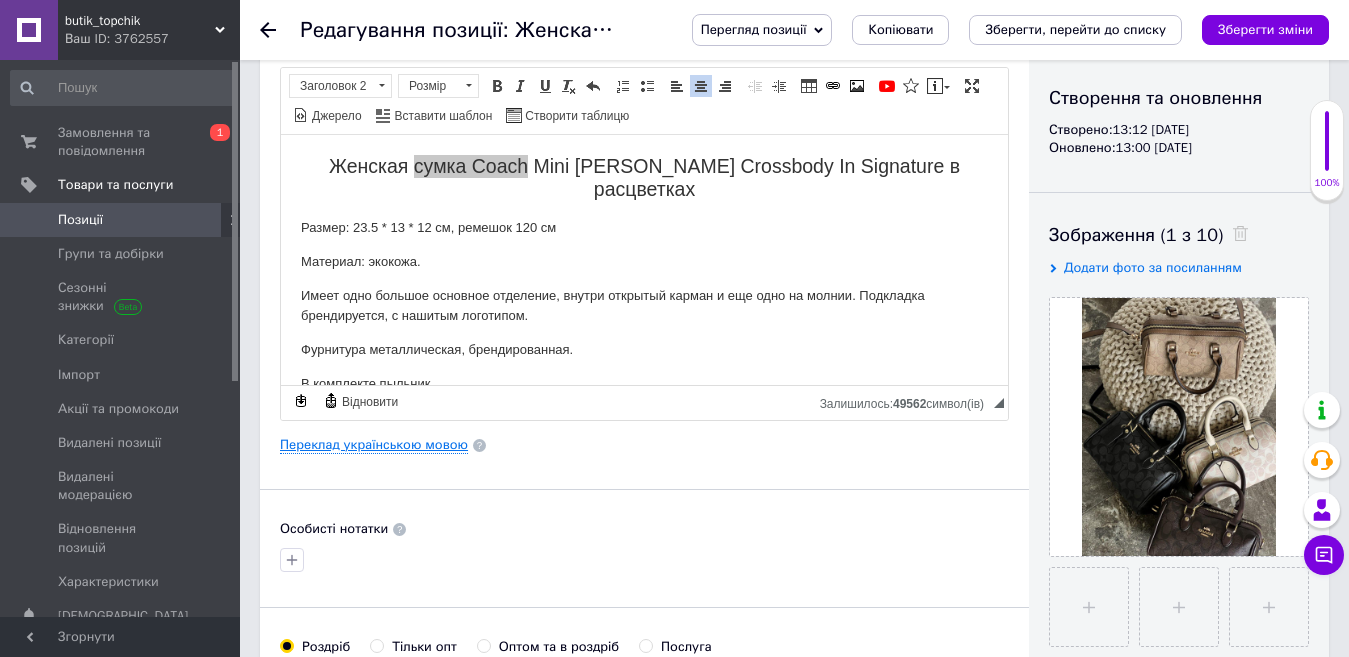 click on "Переклад українською мовою" at bounding box center (374, 445) 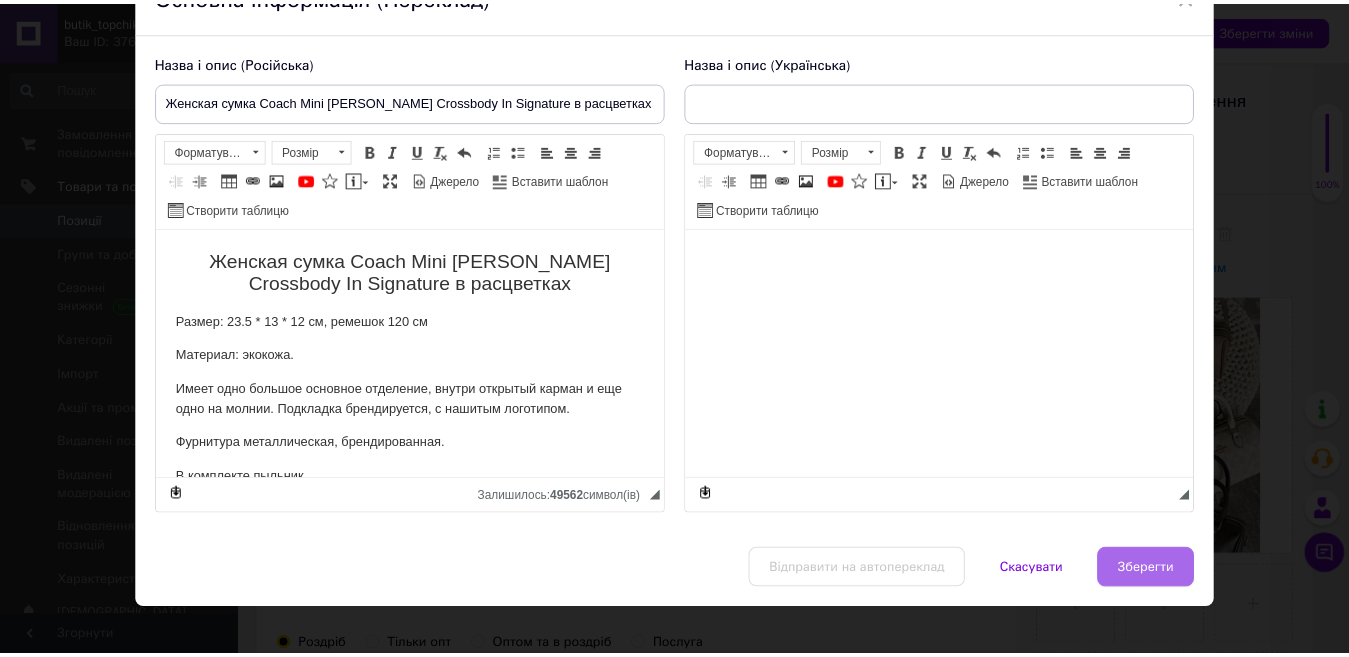 scroll, scrollTop: 0, scrollLeft: 0, axis: both 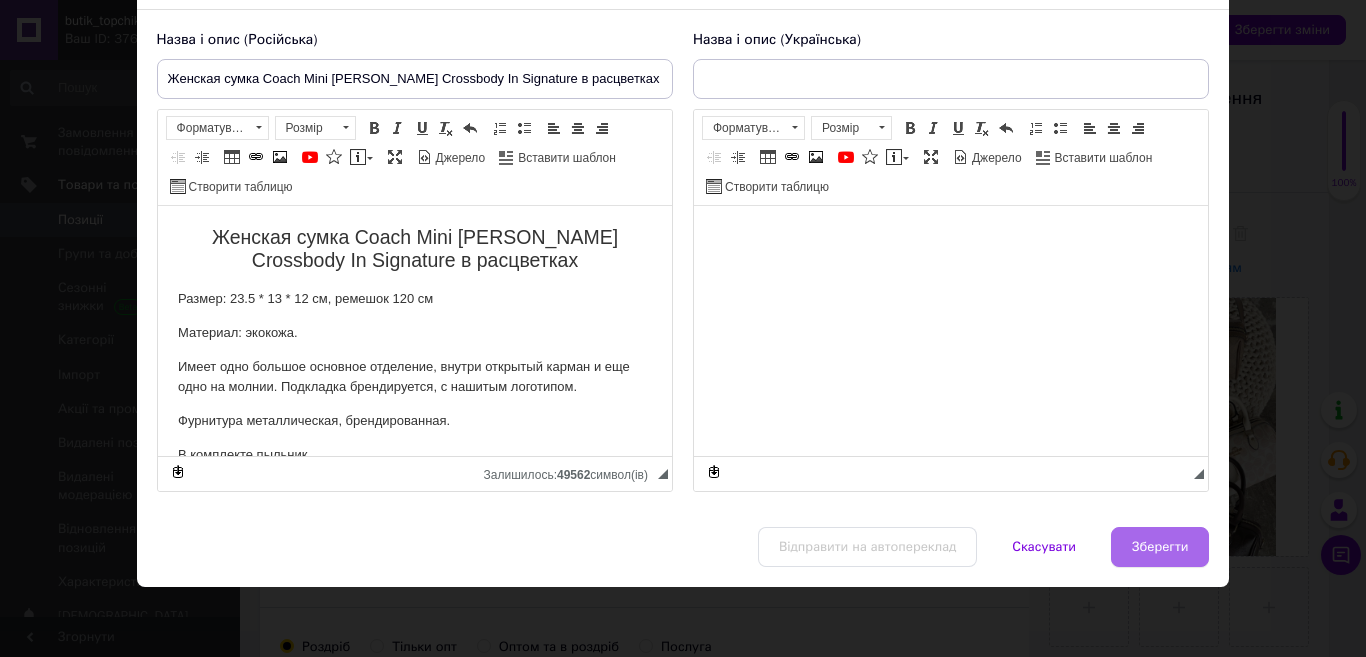 click on "Зберегти" at bounding box center [1160, 547] 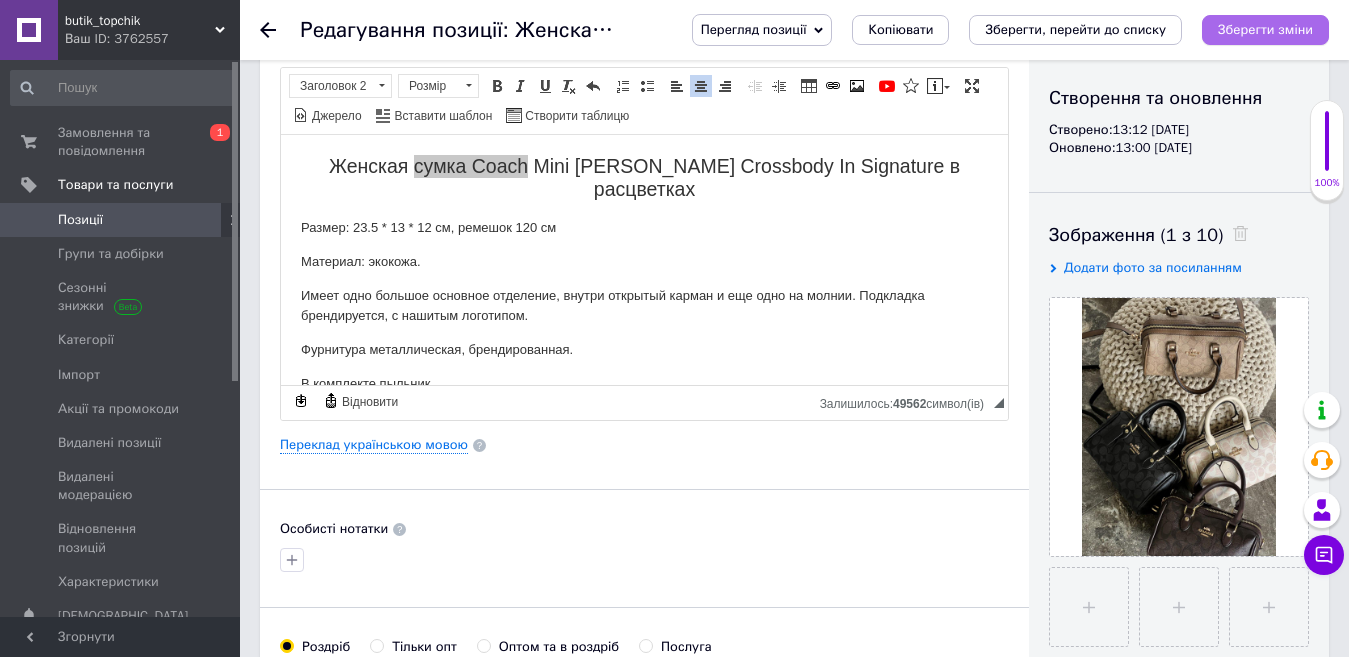 click on "Зберегти зміни" at bounding box center [1265, 29] 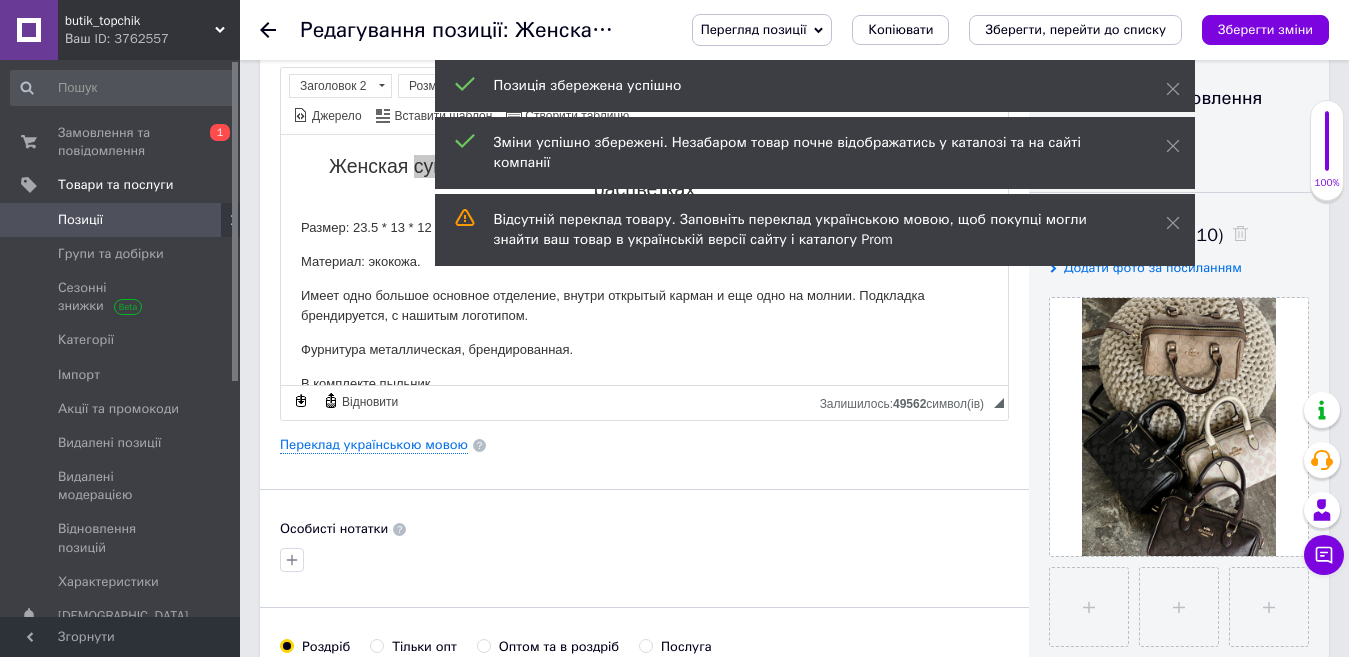 click on "Позиції" at bounding box center (121, 220) 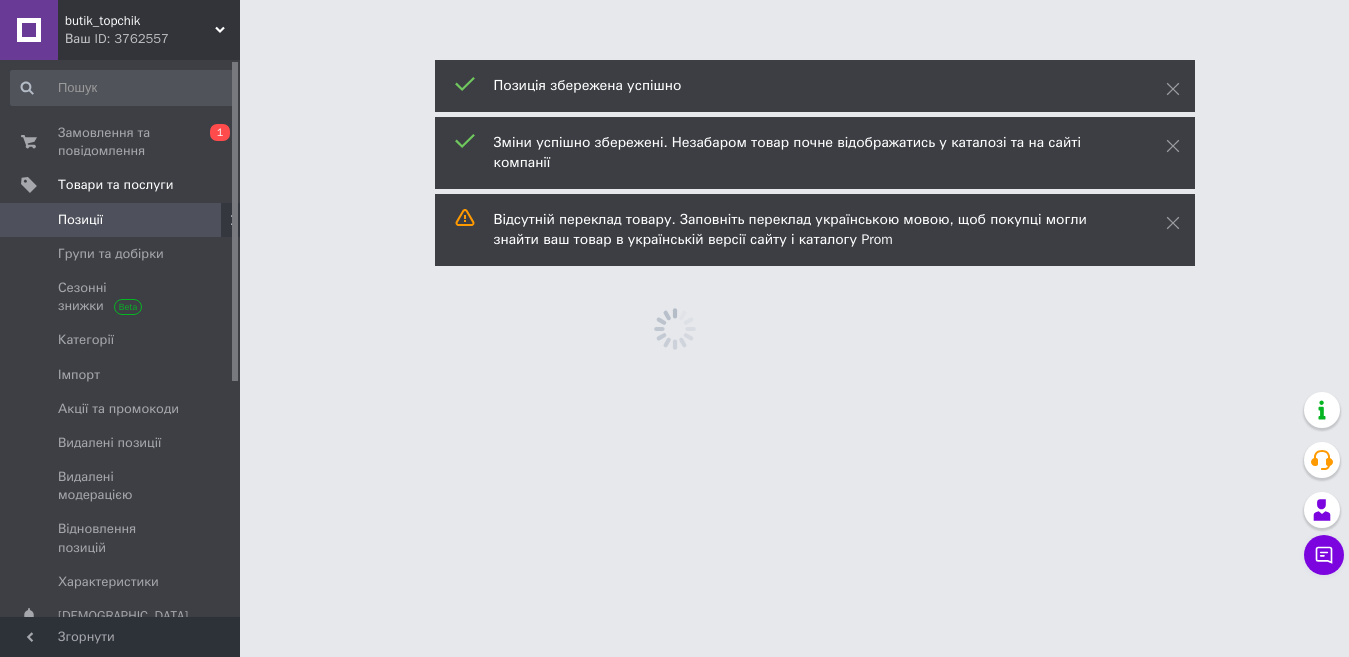 scroll, scrollTop: 0, scrollLeft: 0, axis: both 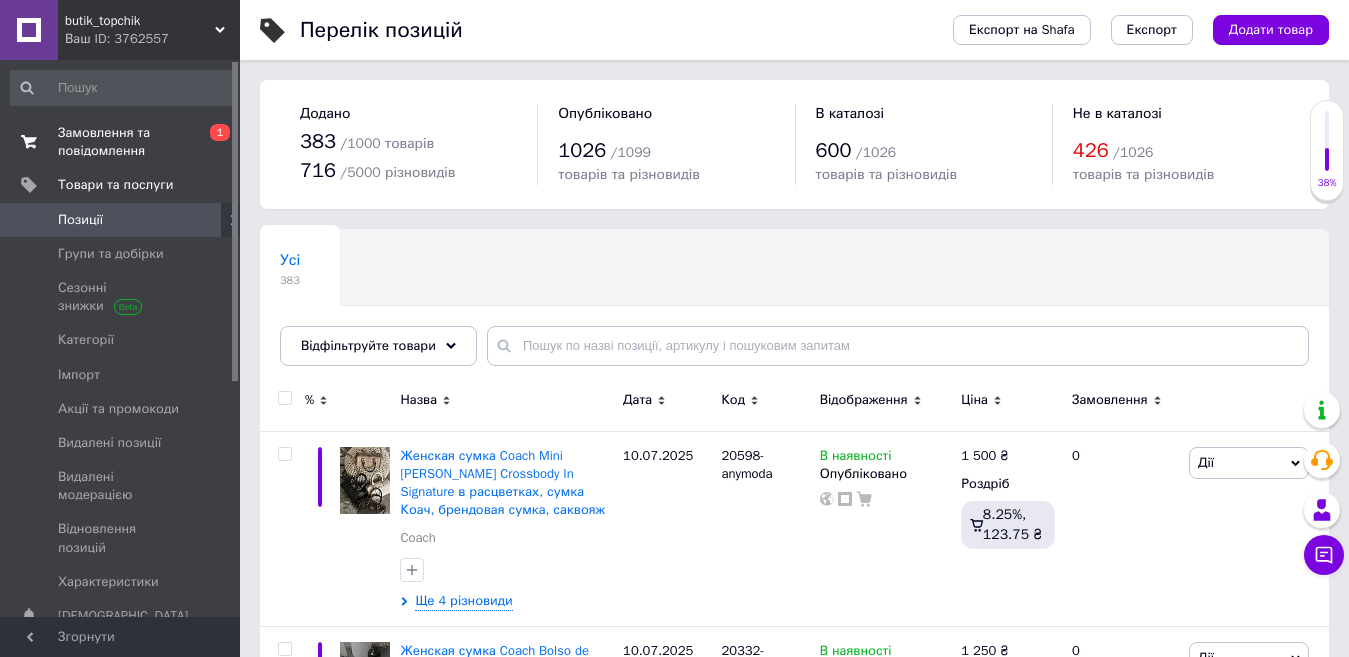 click on "Замовлення та повідомлення" at bounding box center (121, 142) 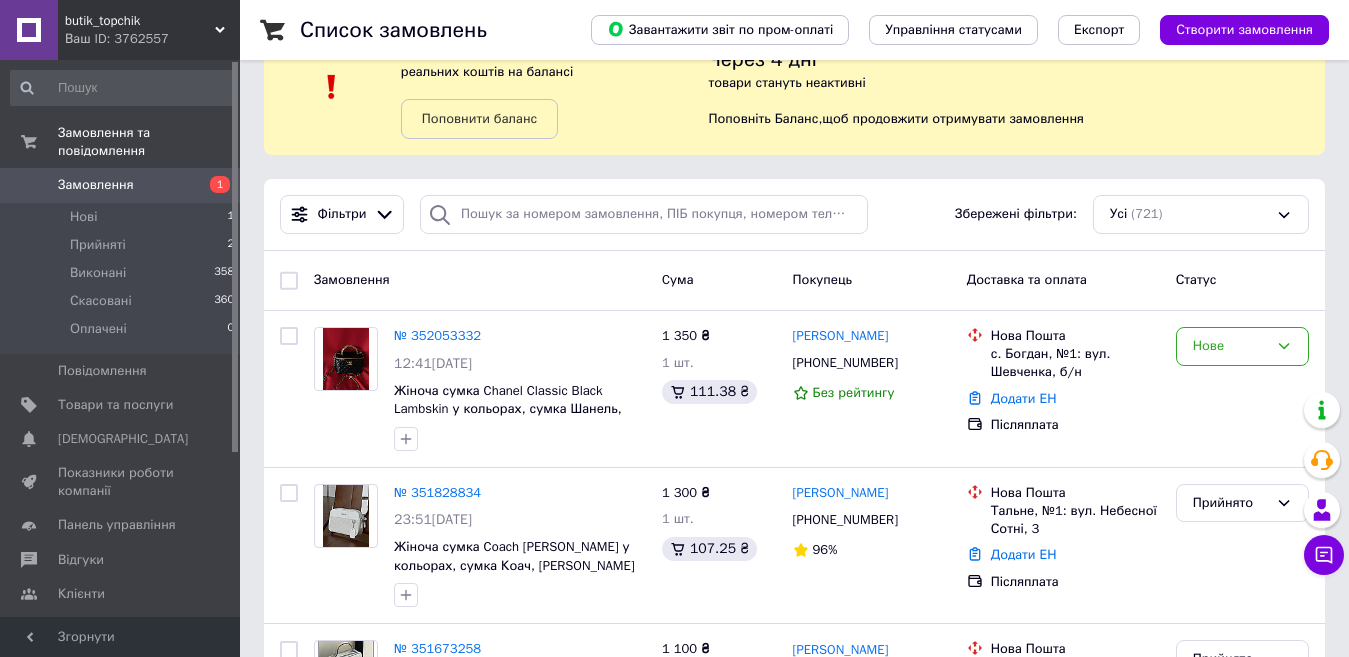 scroll, scrollTop: 100, scrollLeft: 0, axis: vertical 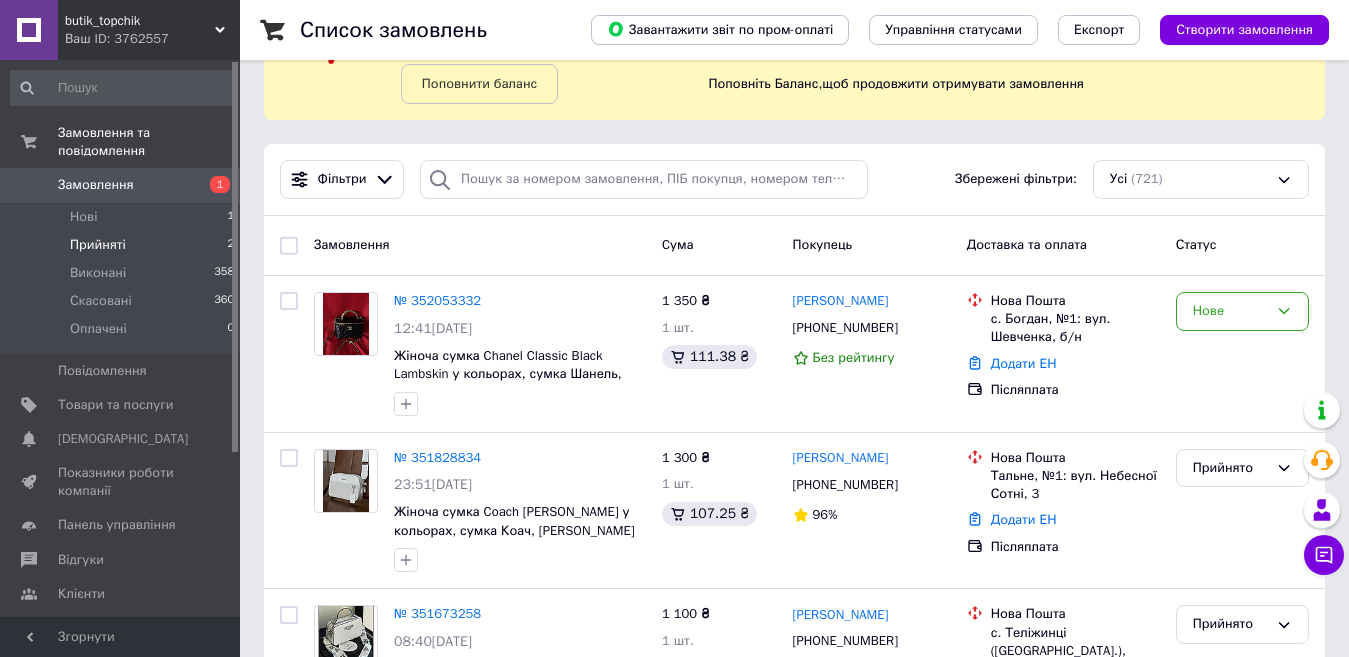 click on "Прийняті 2" at bounding box center [123, 245] 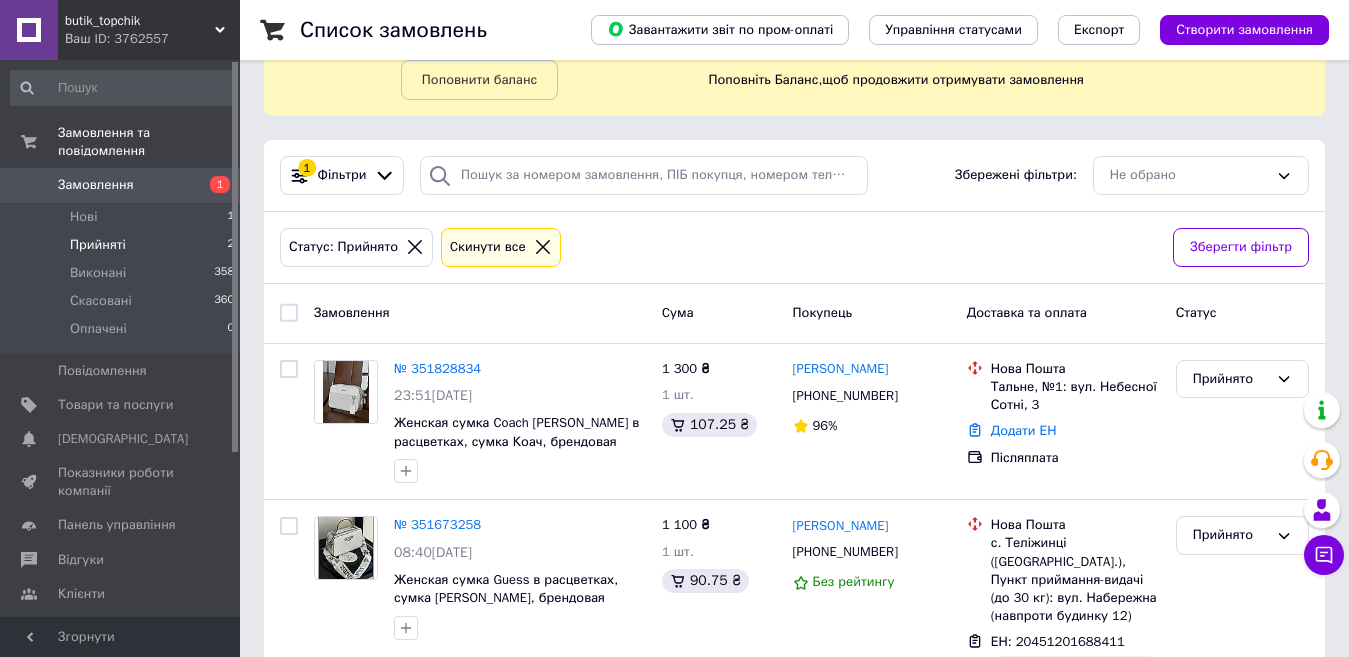 scroll, scrollTop: 0, scrollLeft: 0, axis: both 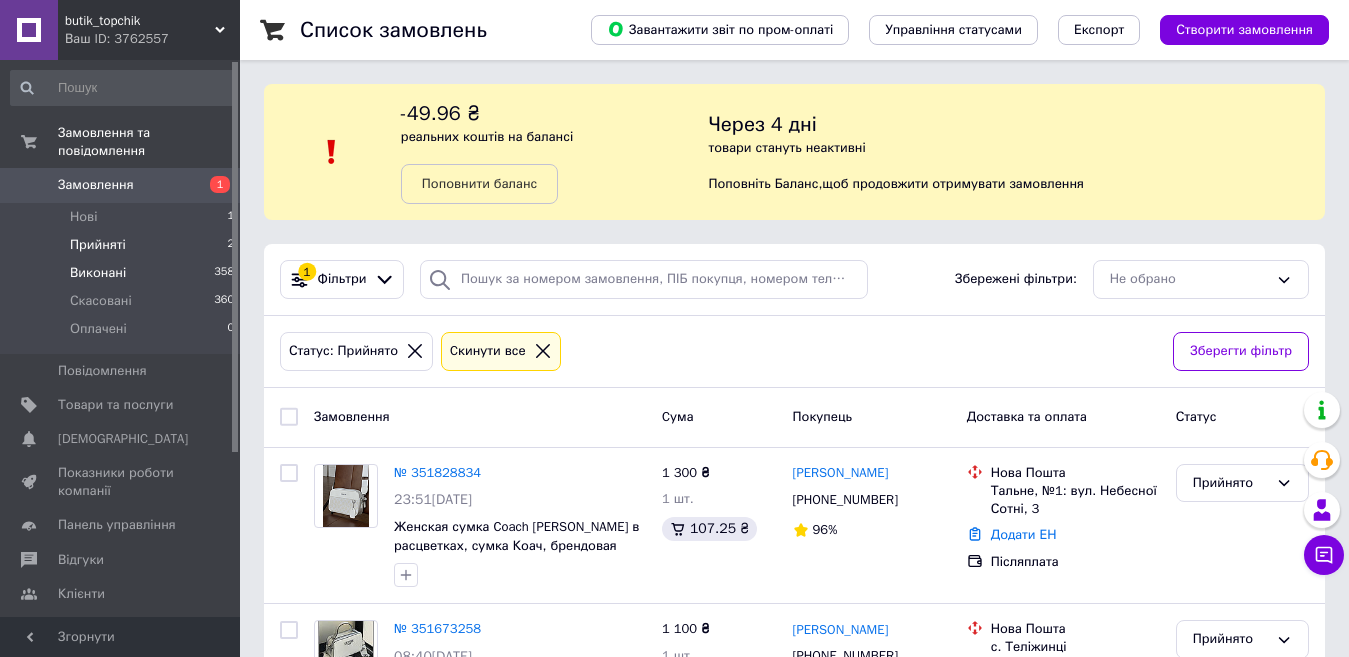 click on "Виконані 358" at bounding box center (123, 273) 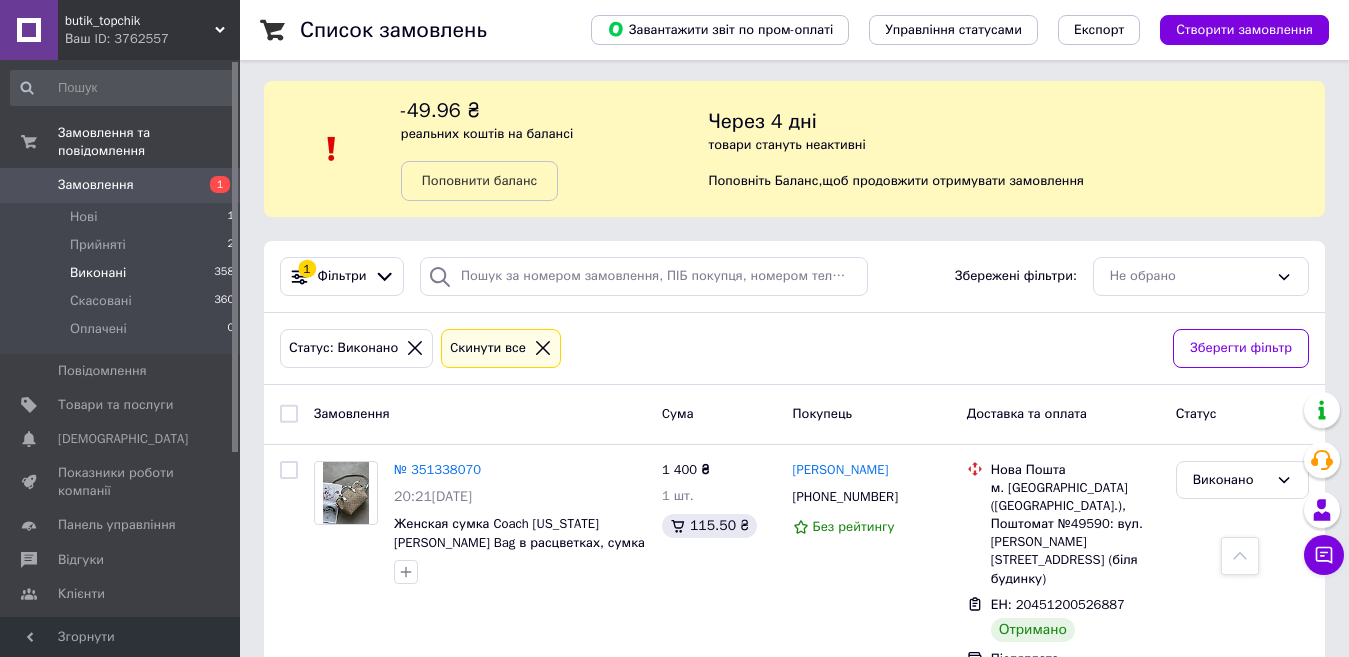 scroll, scrollTop: 0, scrollLeft: 0, axis: both 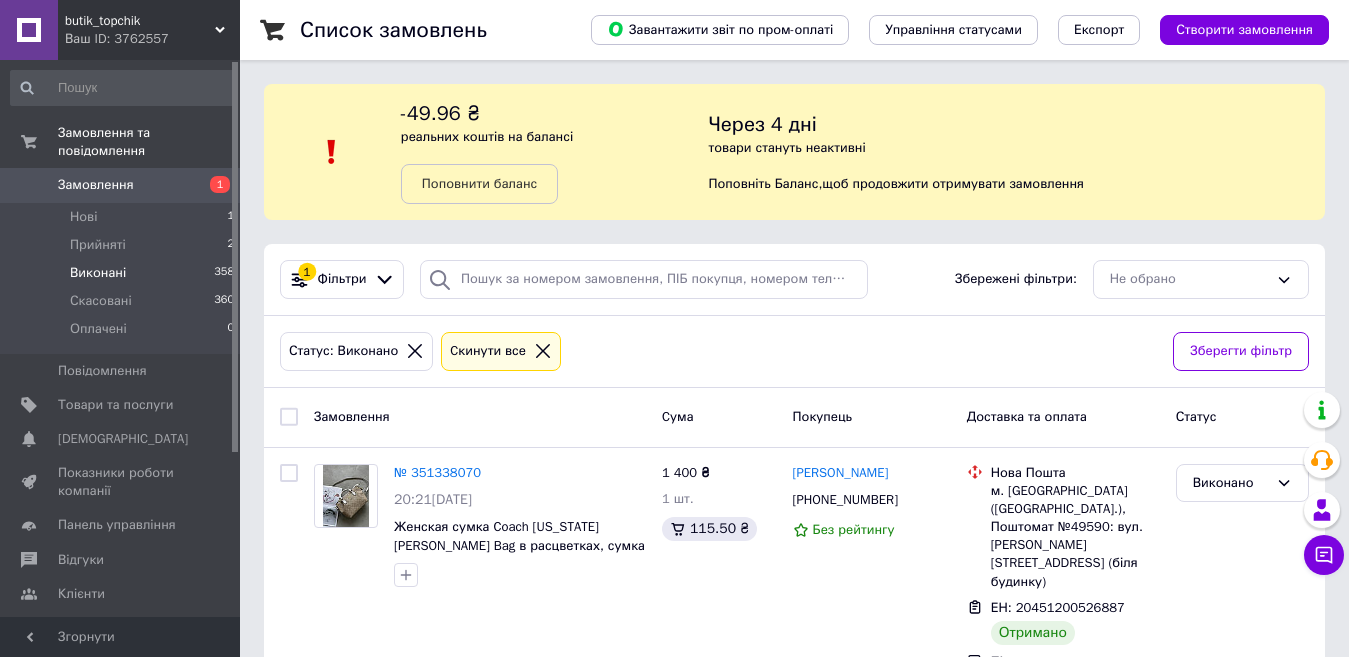 click 